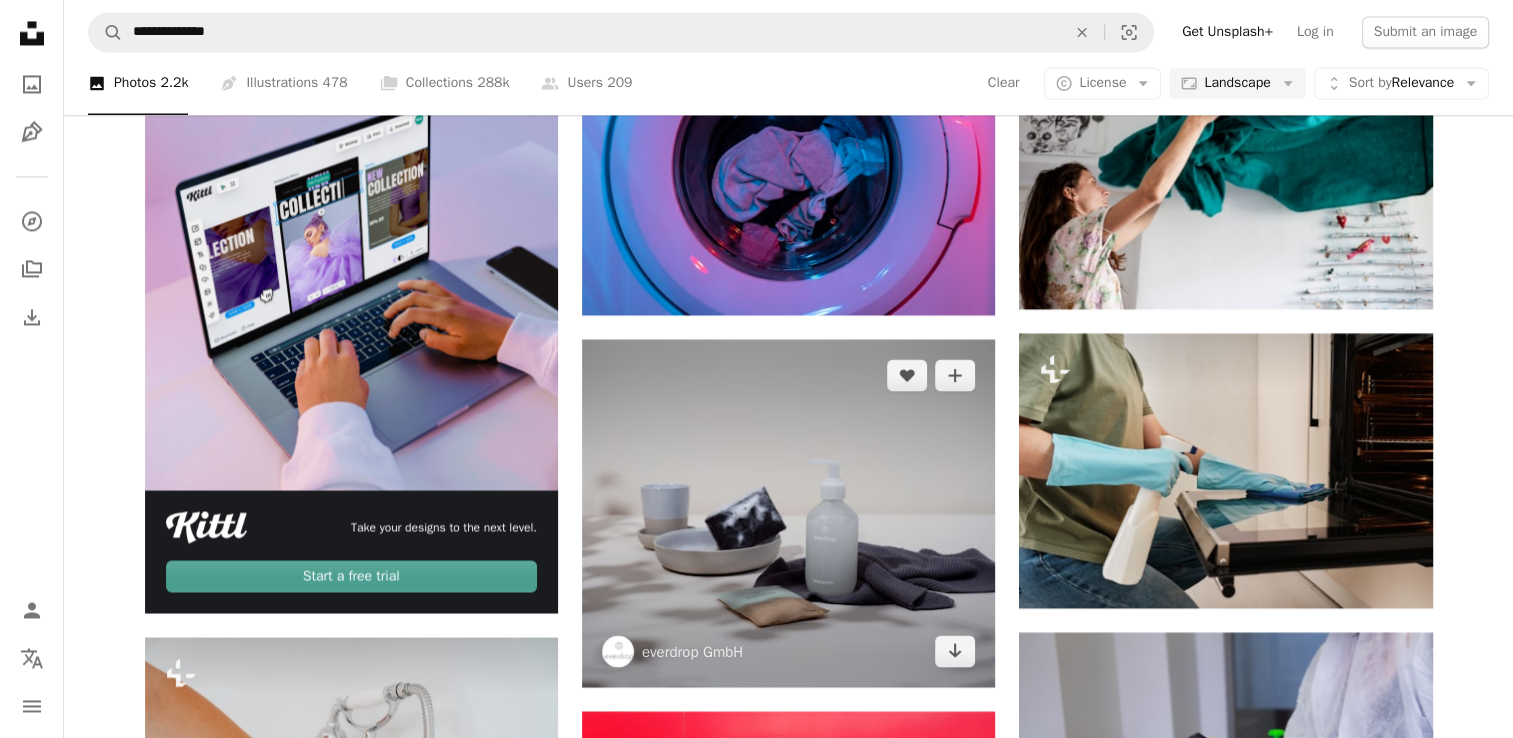 click at bounding box center [788, 513] 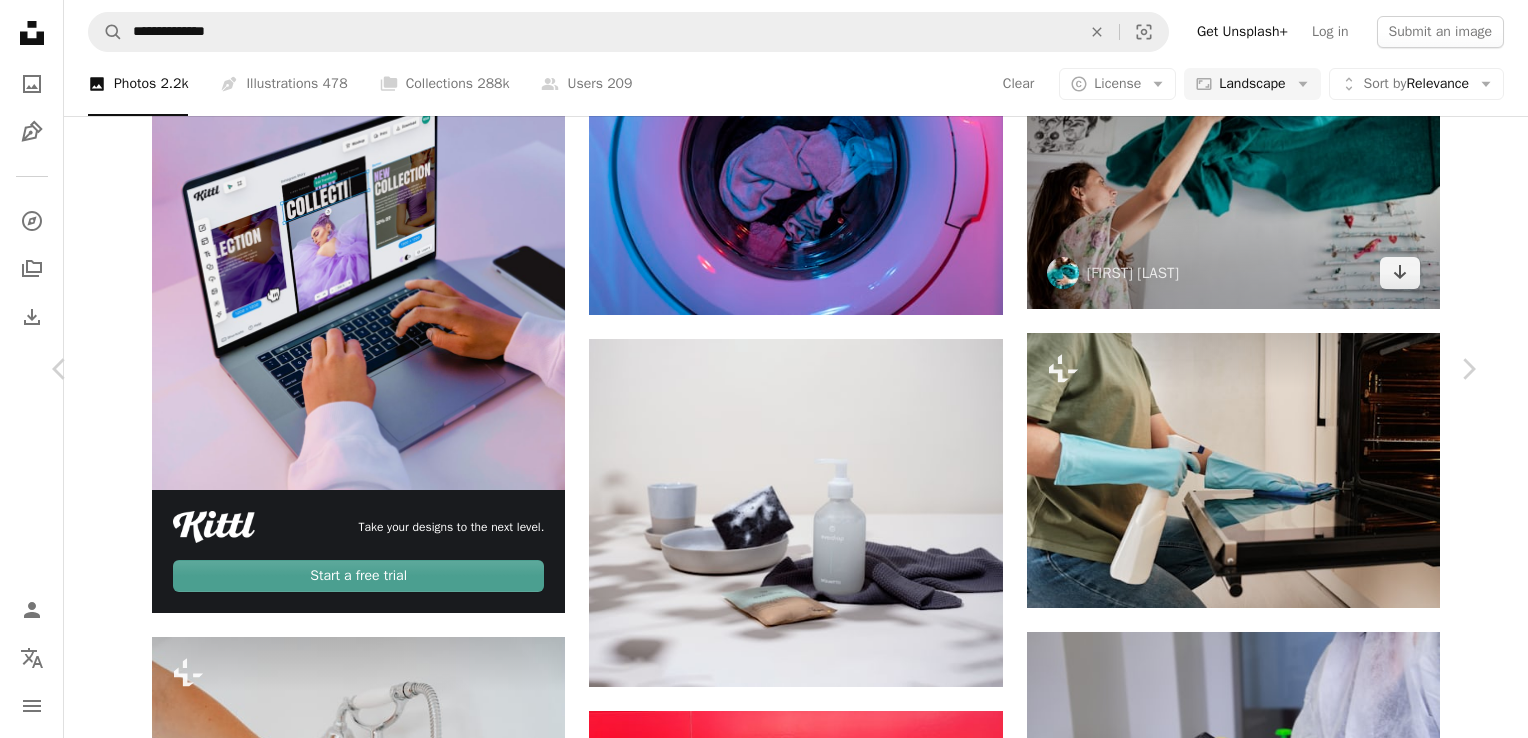 click on "An X shape" at bounding box center (20, 20) 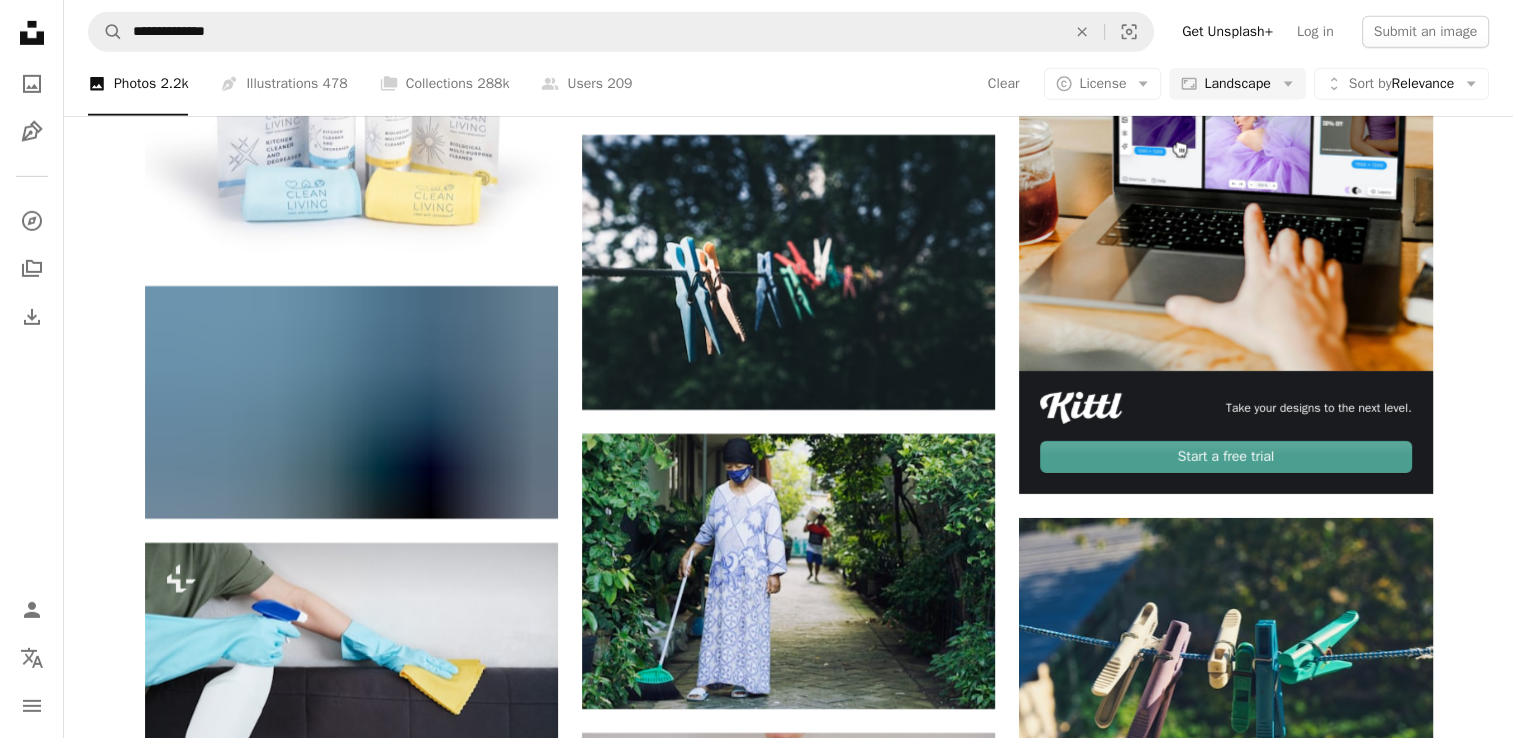 scroll, scrollTop: 6660, scrollLeft: 0, axis: vertical 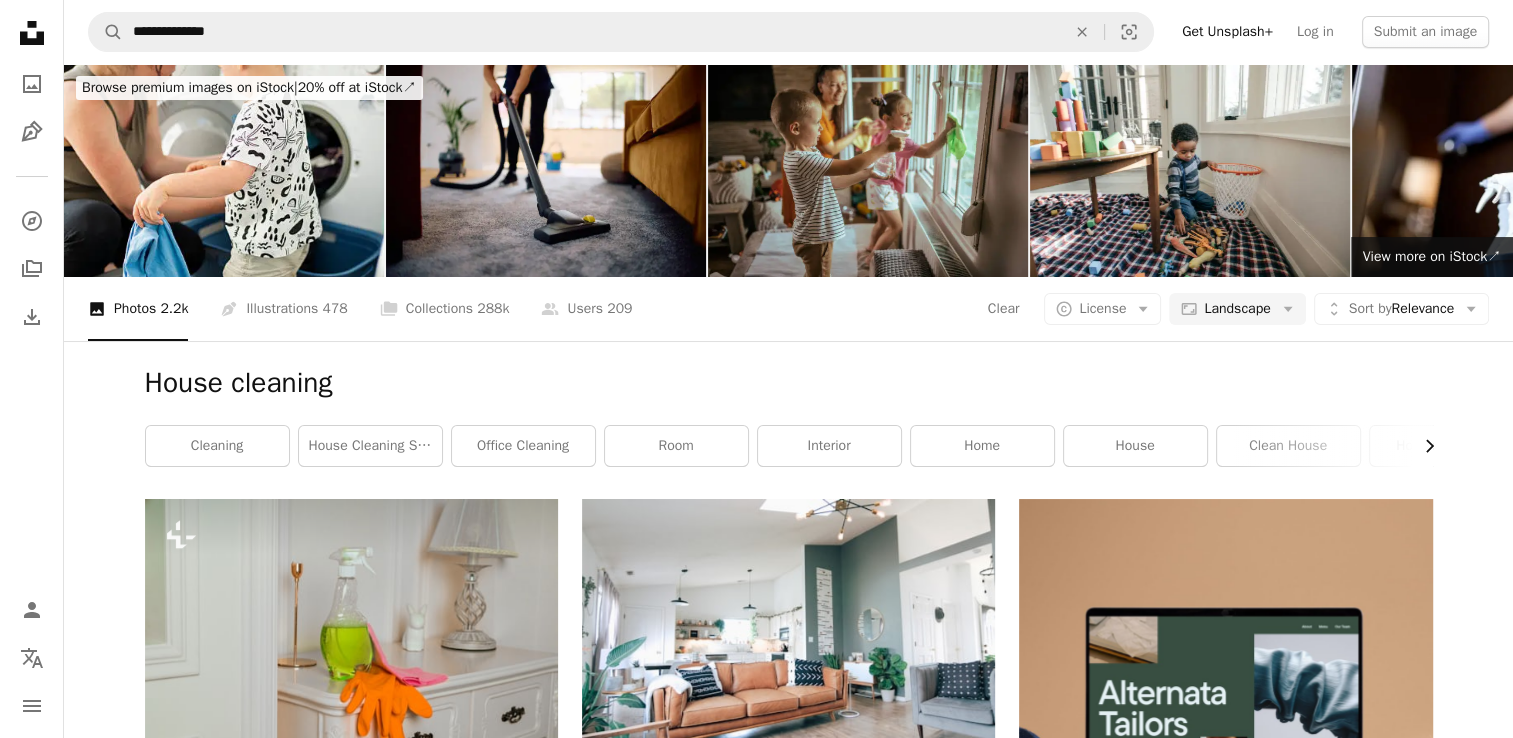 click on "Chevron right" at bounding box center [1422, 446] 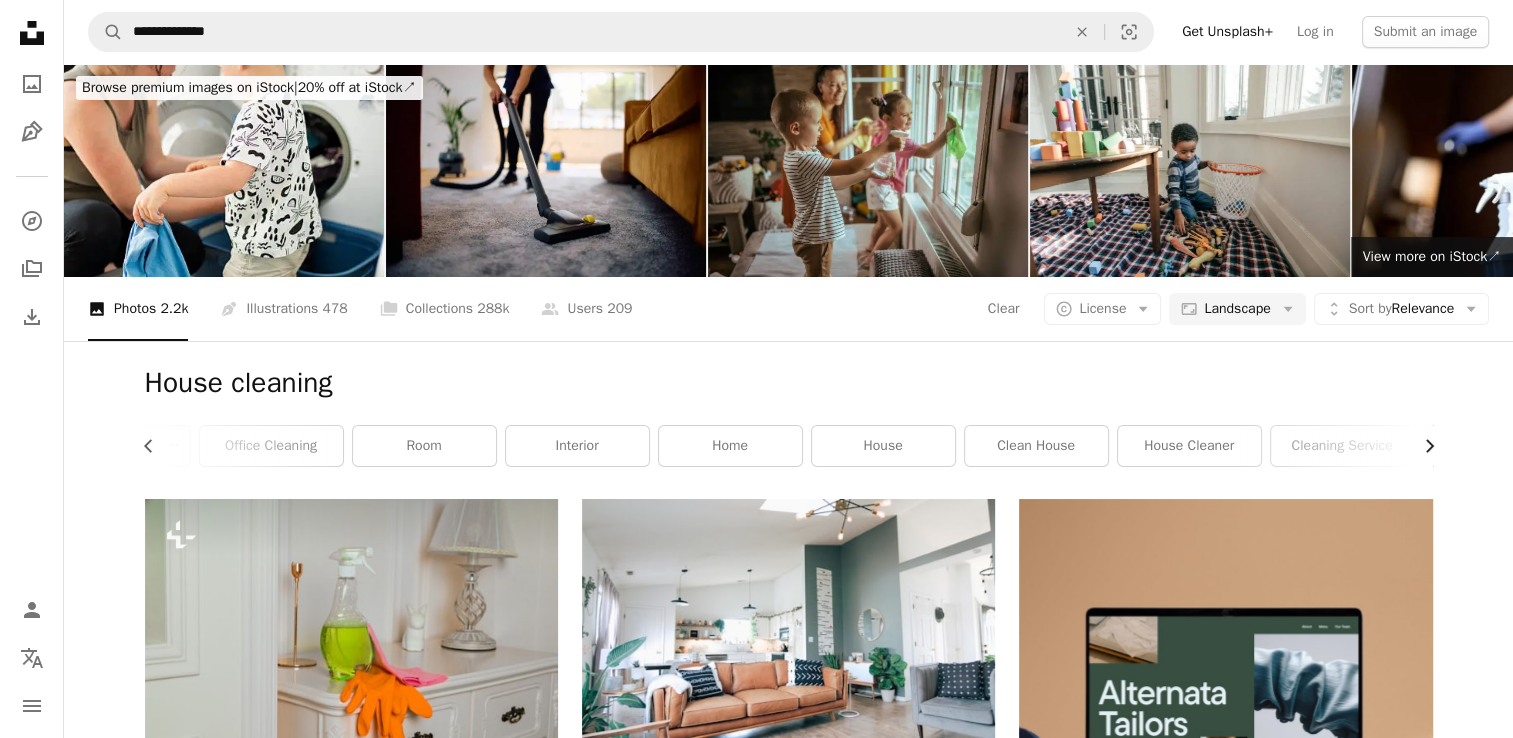scroll, scrollTop: 0, scrollLeft: 300, axis: horizontal 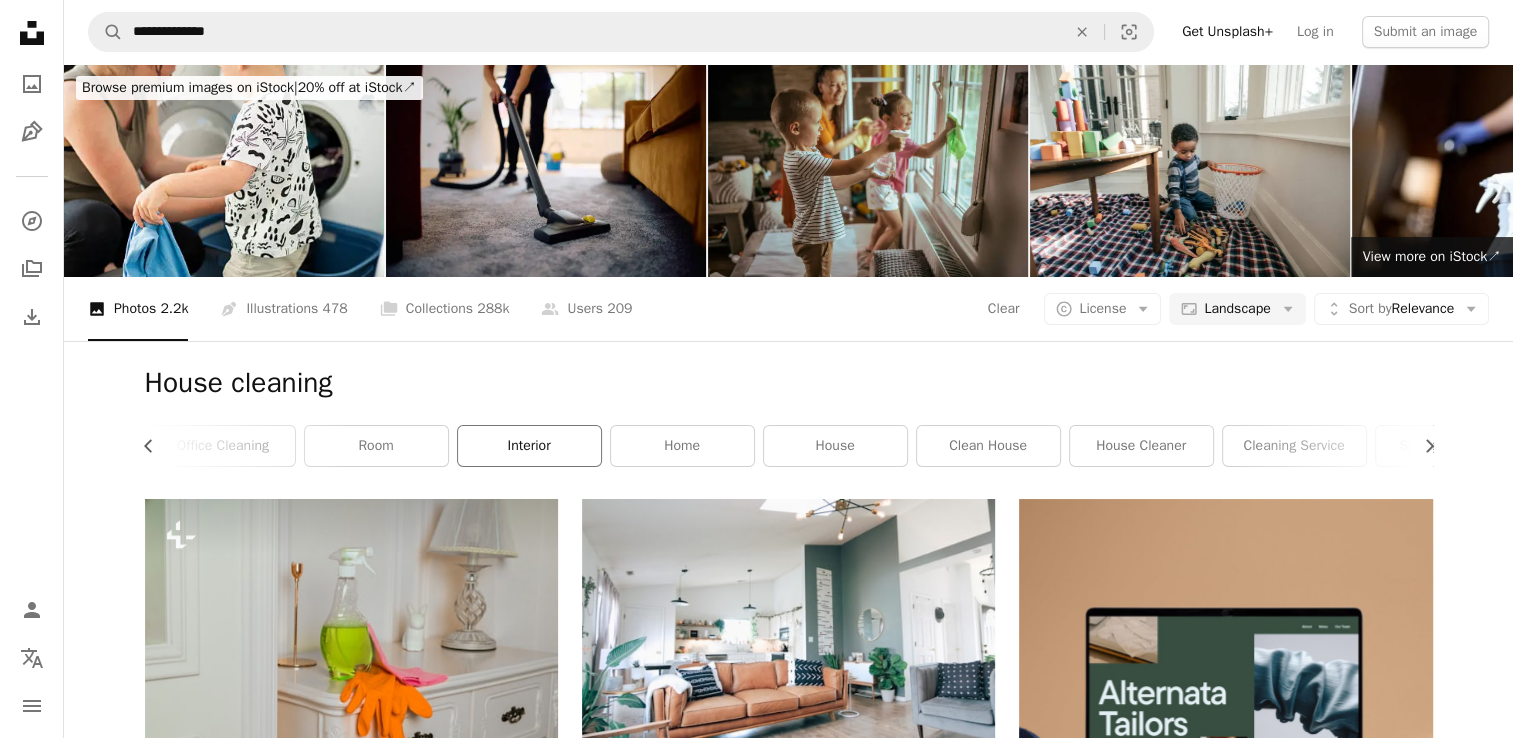 click on "interior" at bounding box center (529, 446) 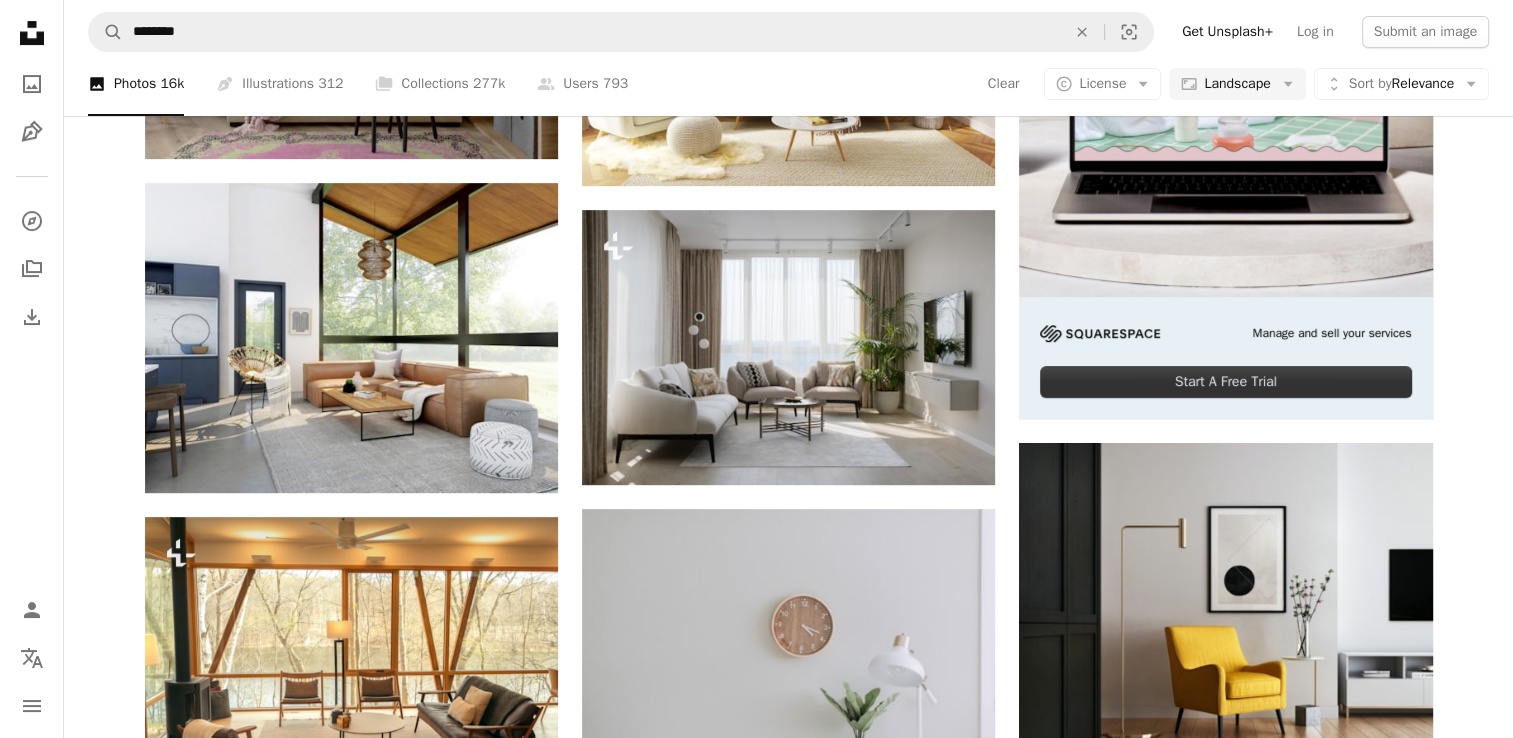 scroll, scrollTop: 647, scrollLeft: 0, axis: vertical 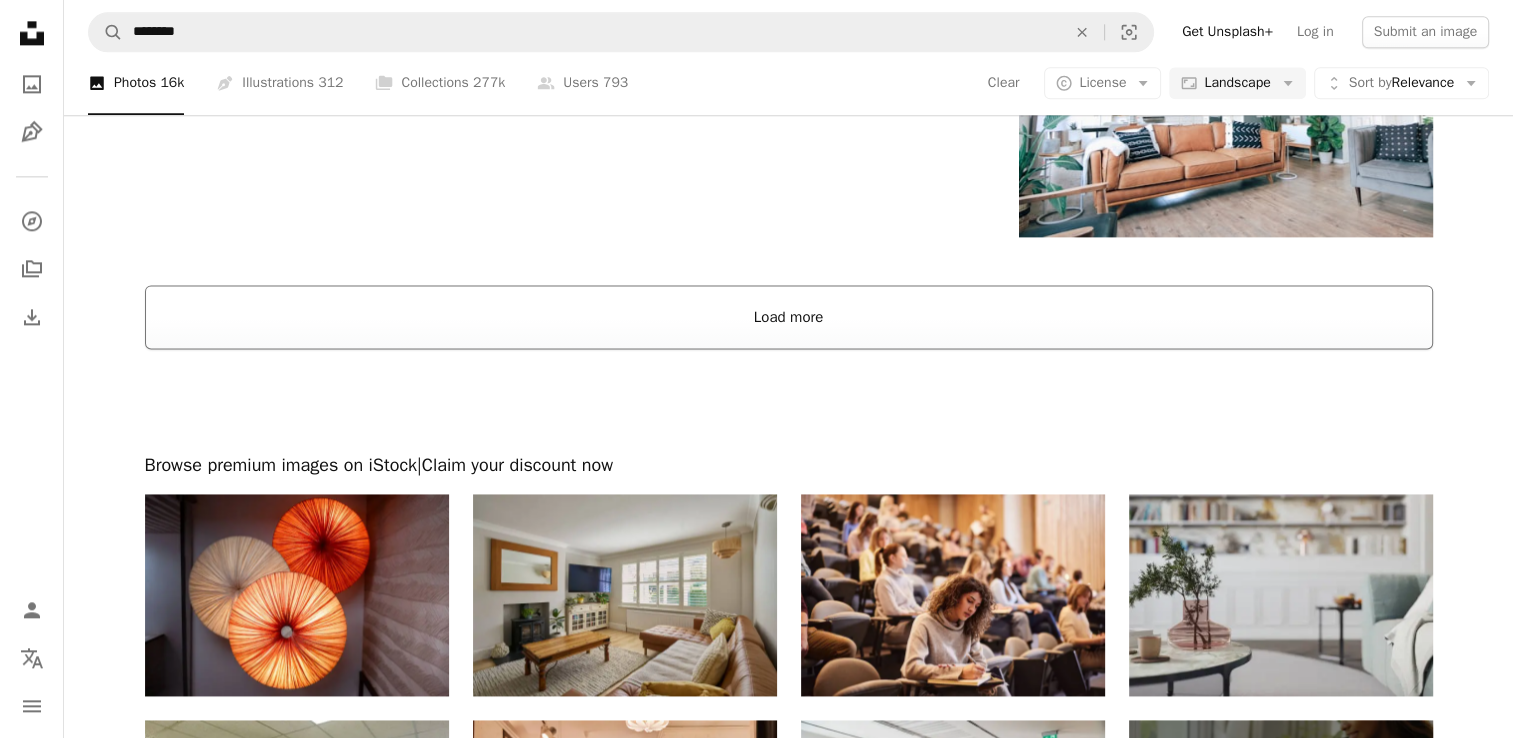 click on "Load more" at bounding box center [789, 317] 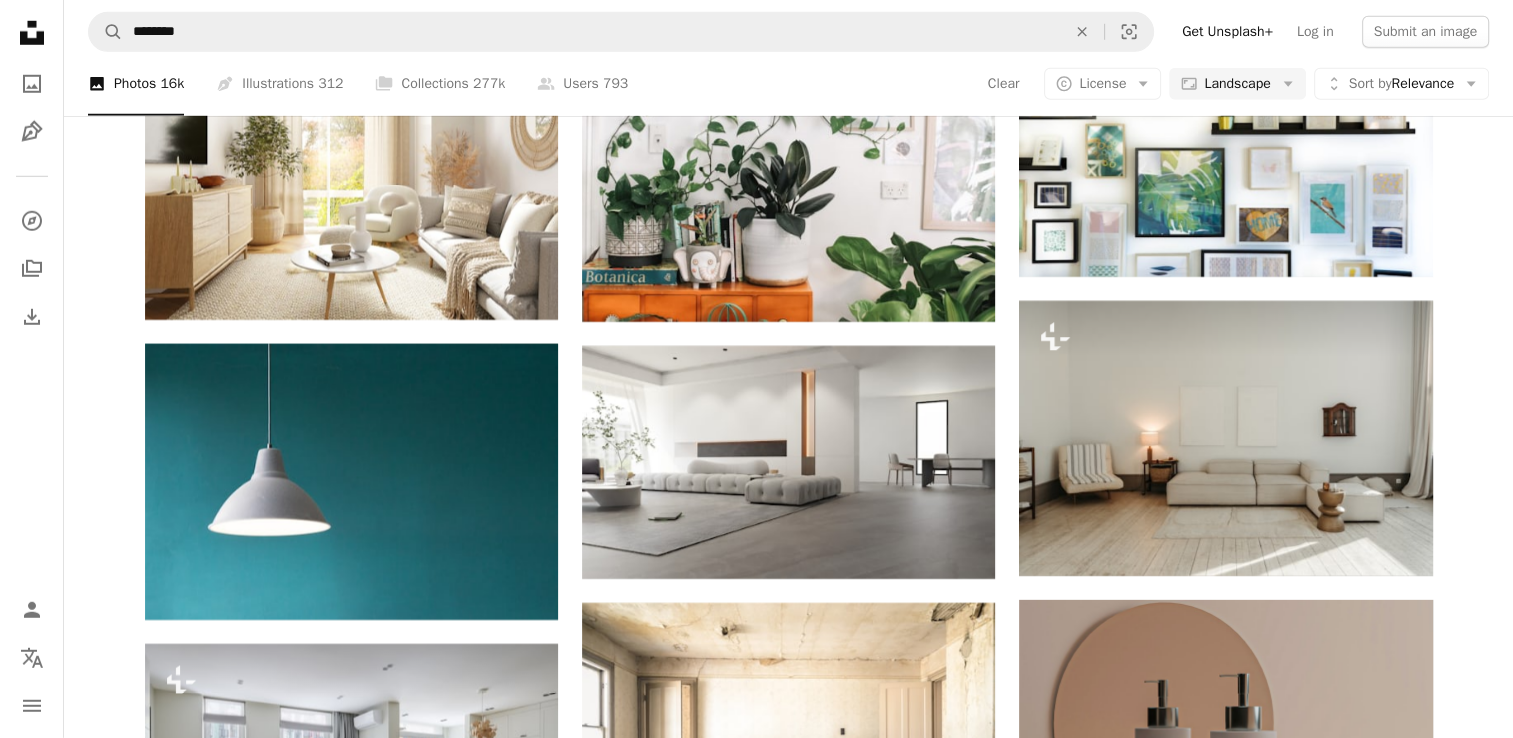 scroll, scrollTop: 5881, scrollLeft: 0, axis: vertical 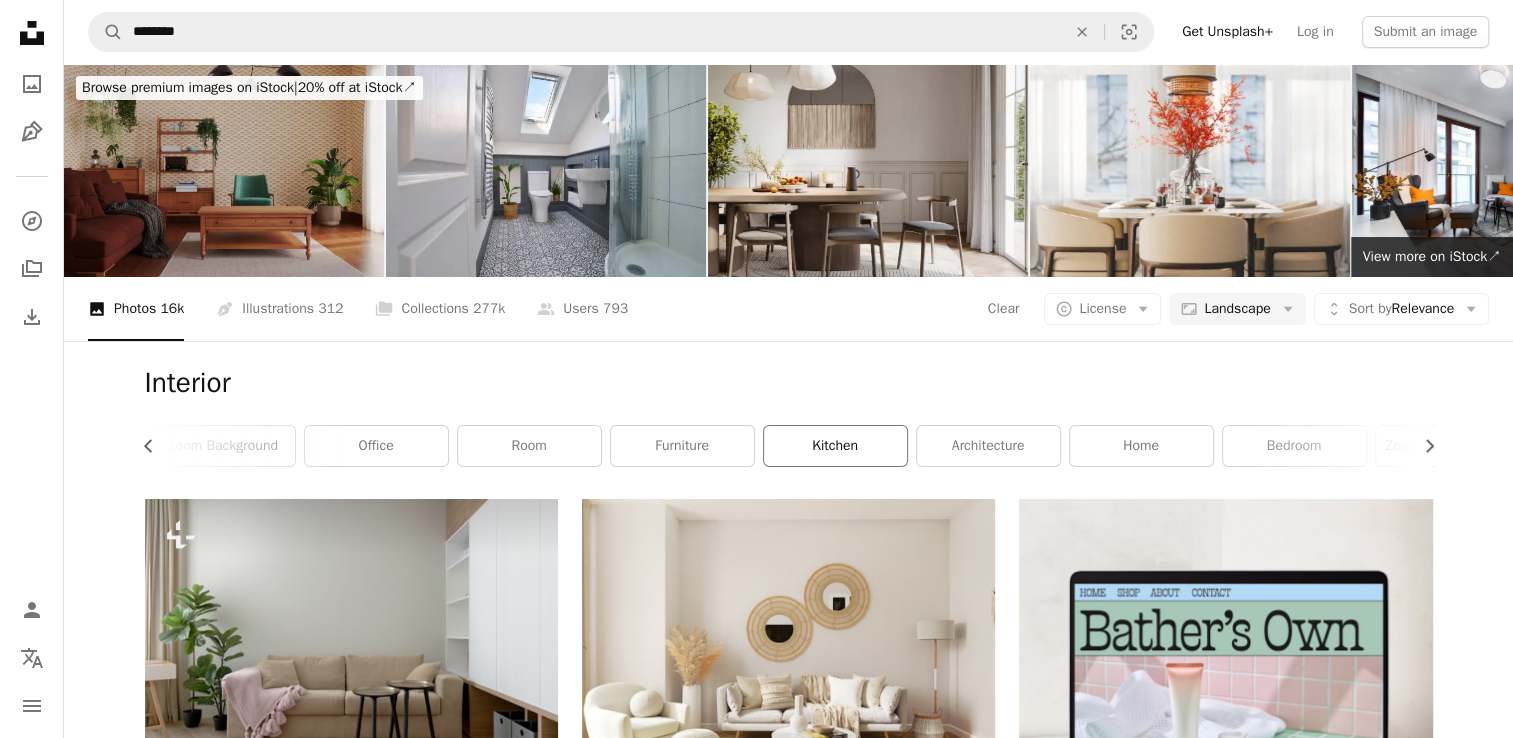 click on "kitchen" at bounding box center (835, 446) 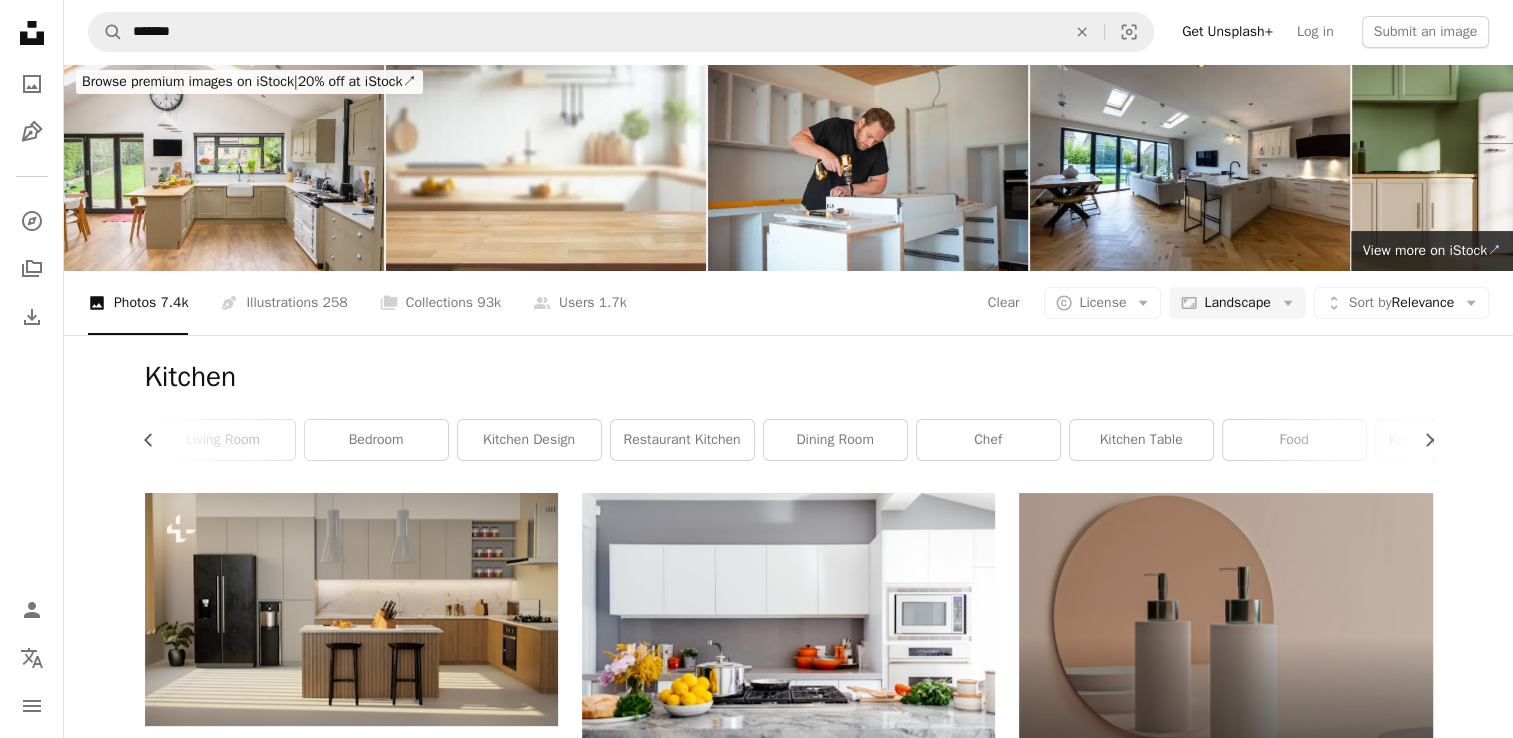 scroll, scrollTop: 0, scrollLeft: 0, axis: both 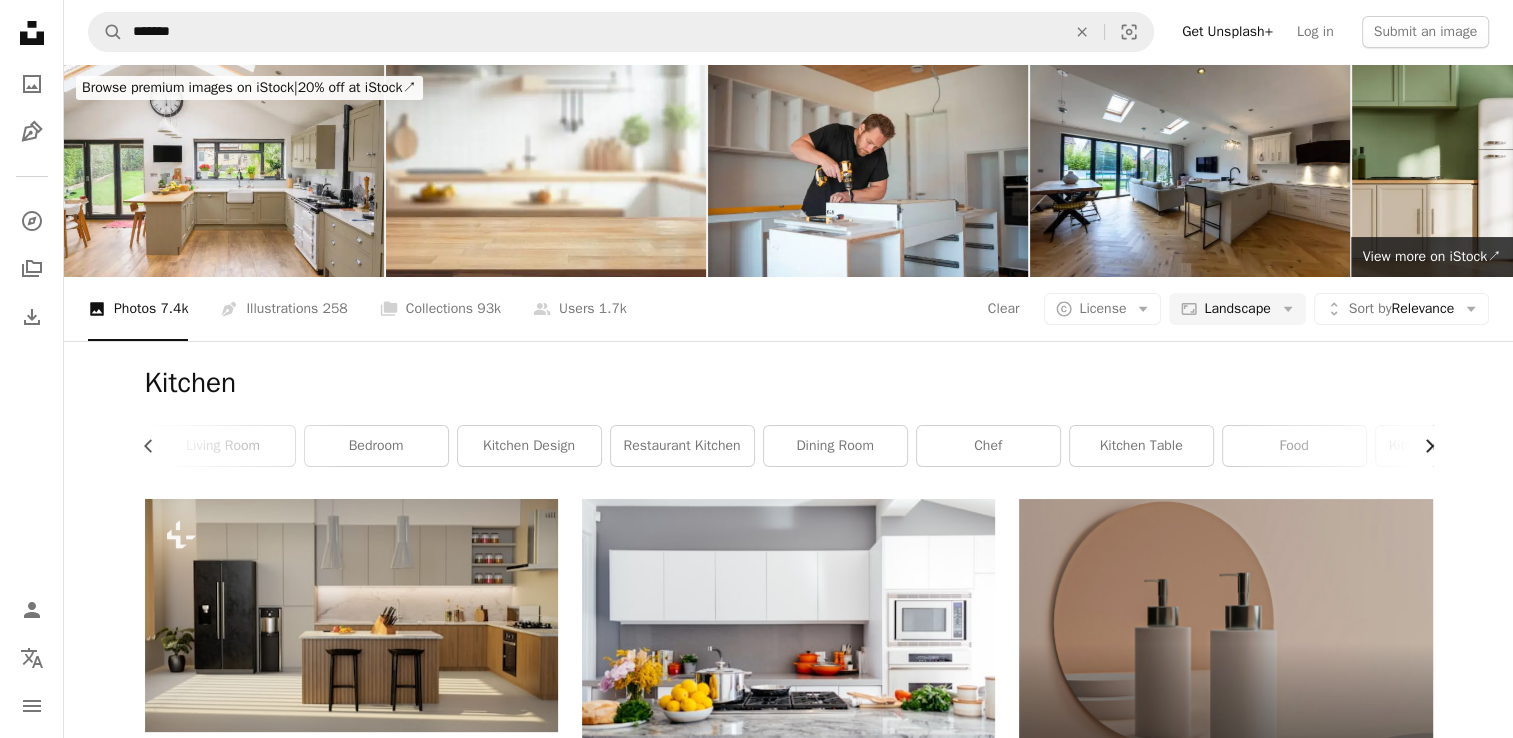click on "Chevron right" 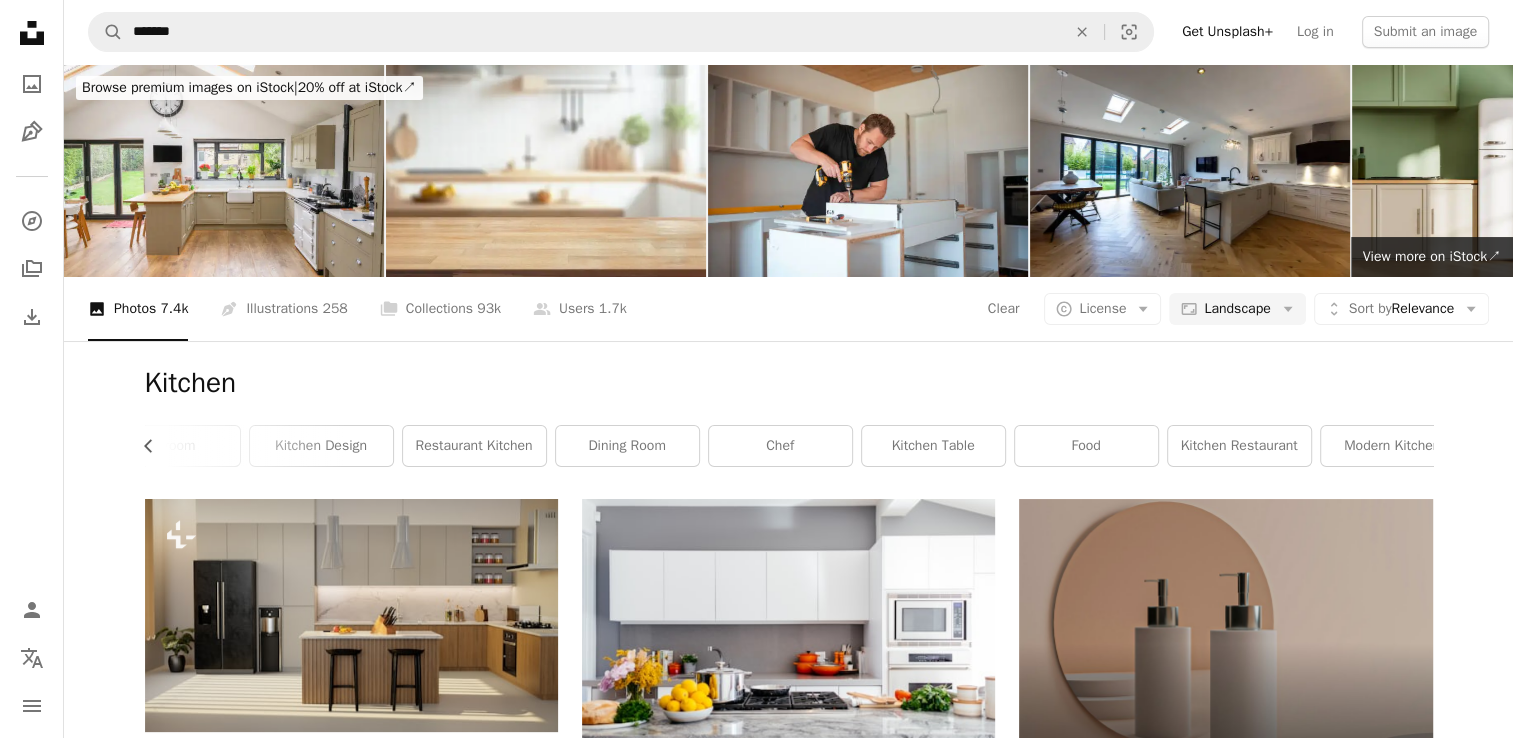 scroll, scrollTop: 0, scrollLeft: 540, axis: horizontal 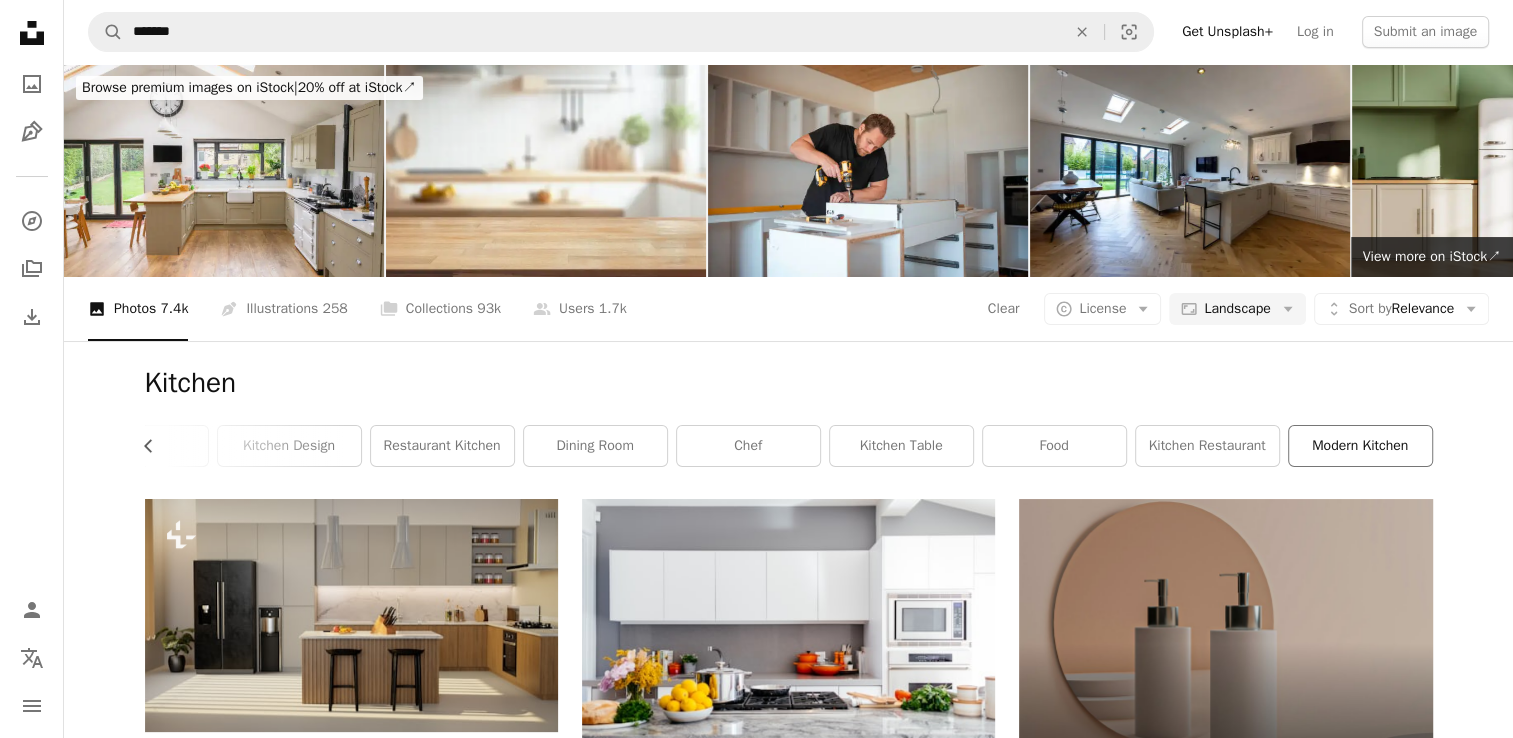 click on "modern kitchen" at bounding box center (1360, 446) 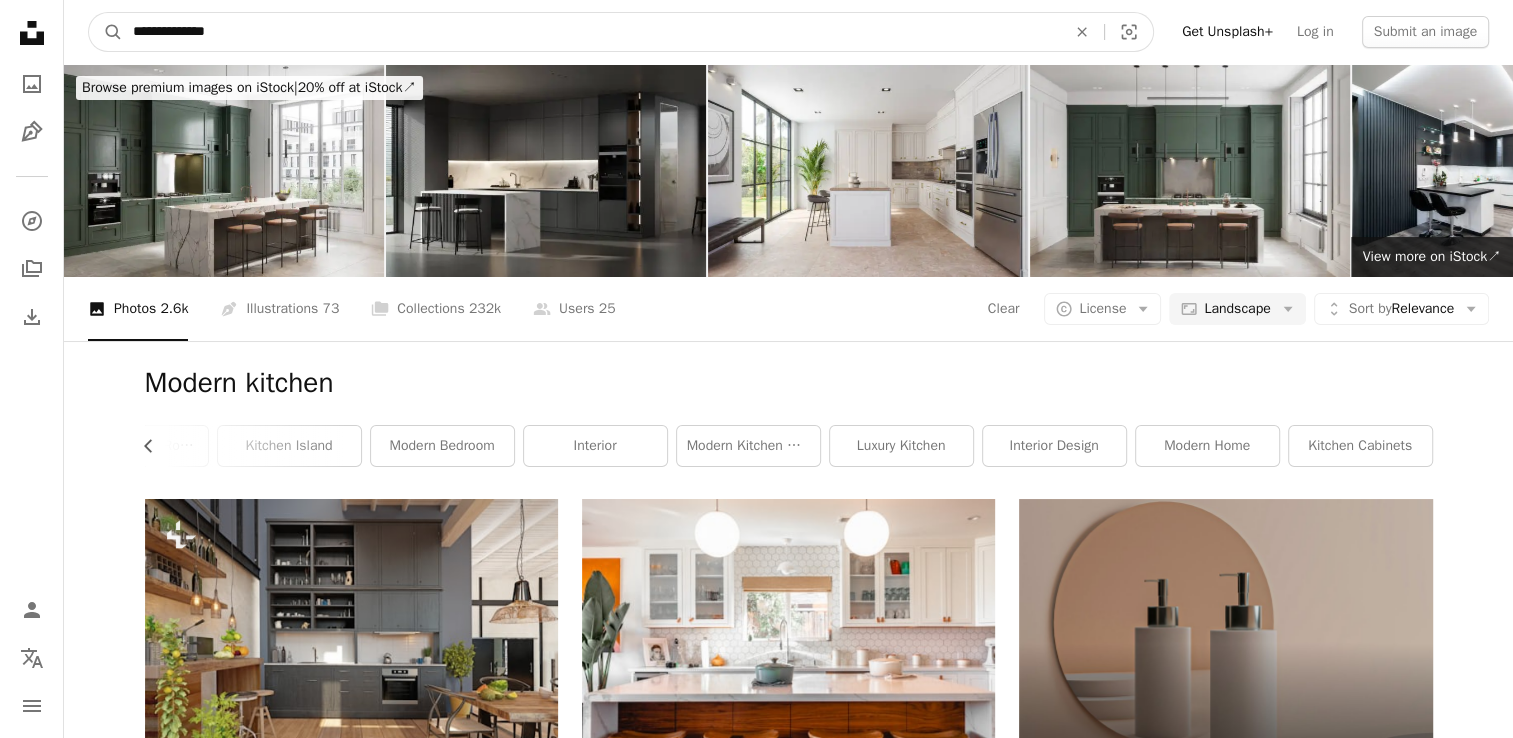 click on "**********" at bounding box center [591, 32] 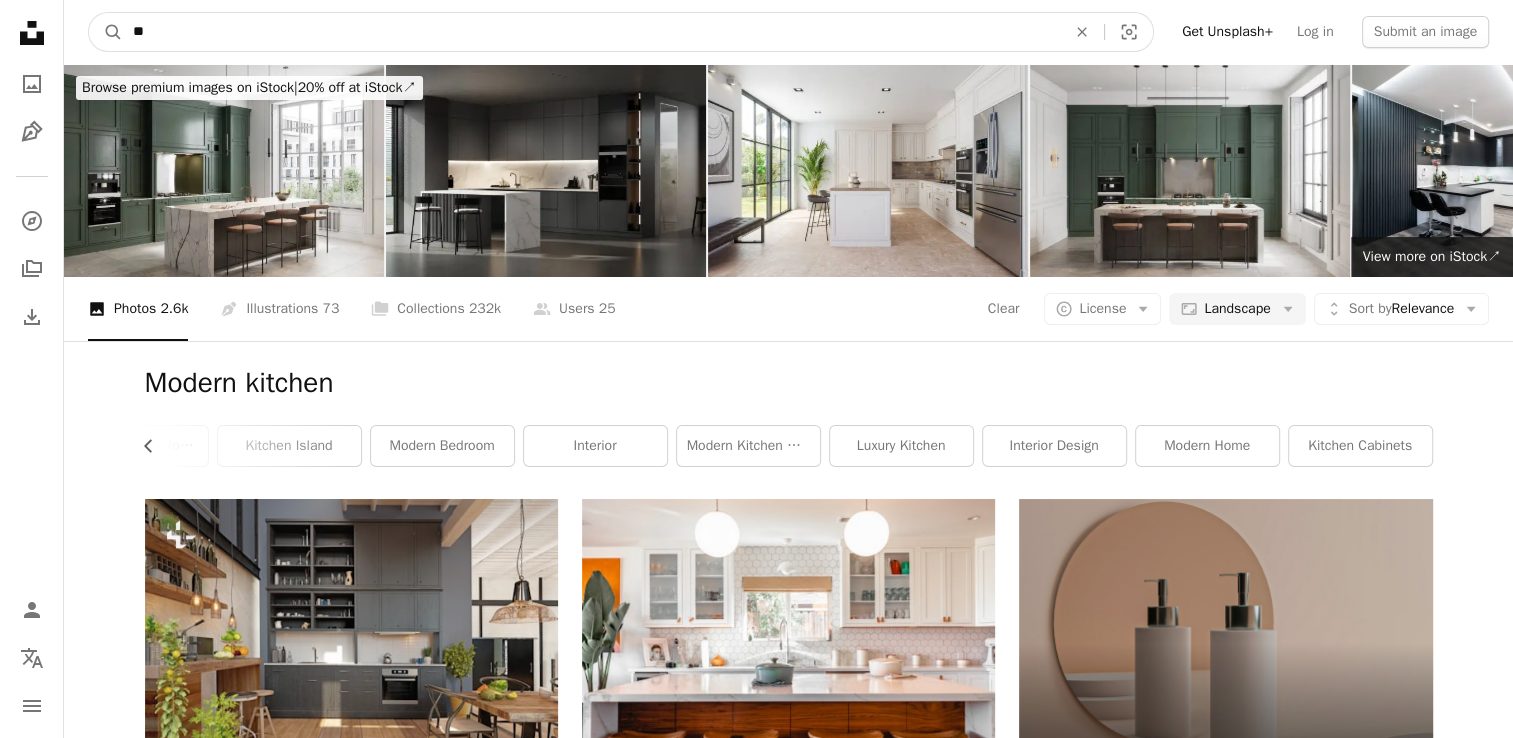 type on "*" 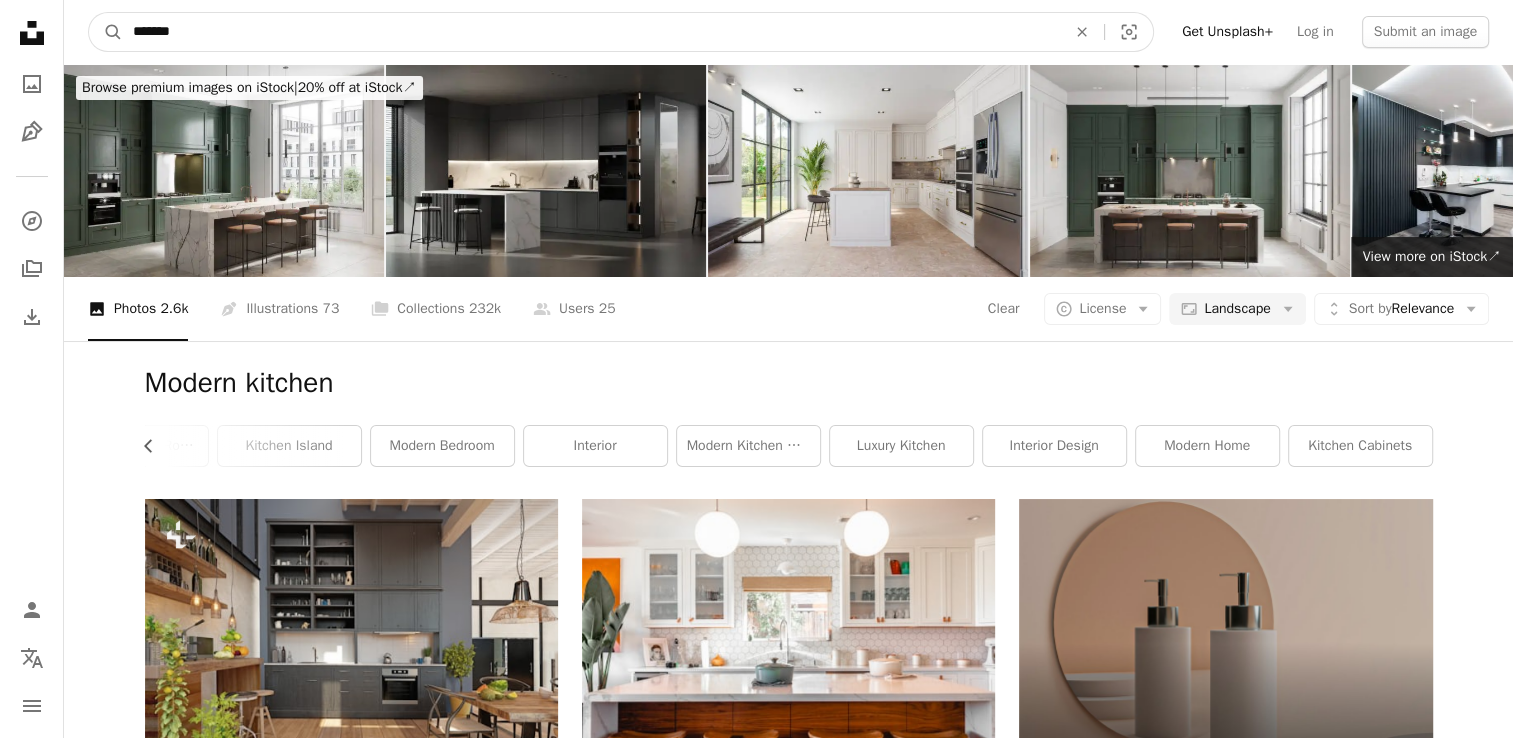 type on "********" 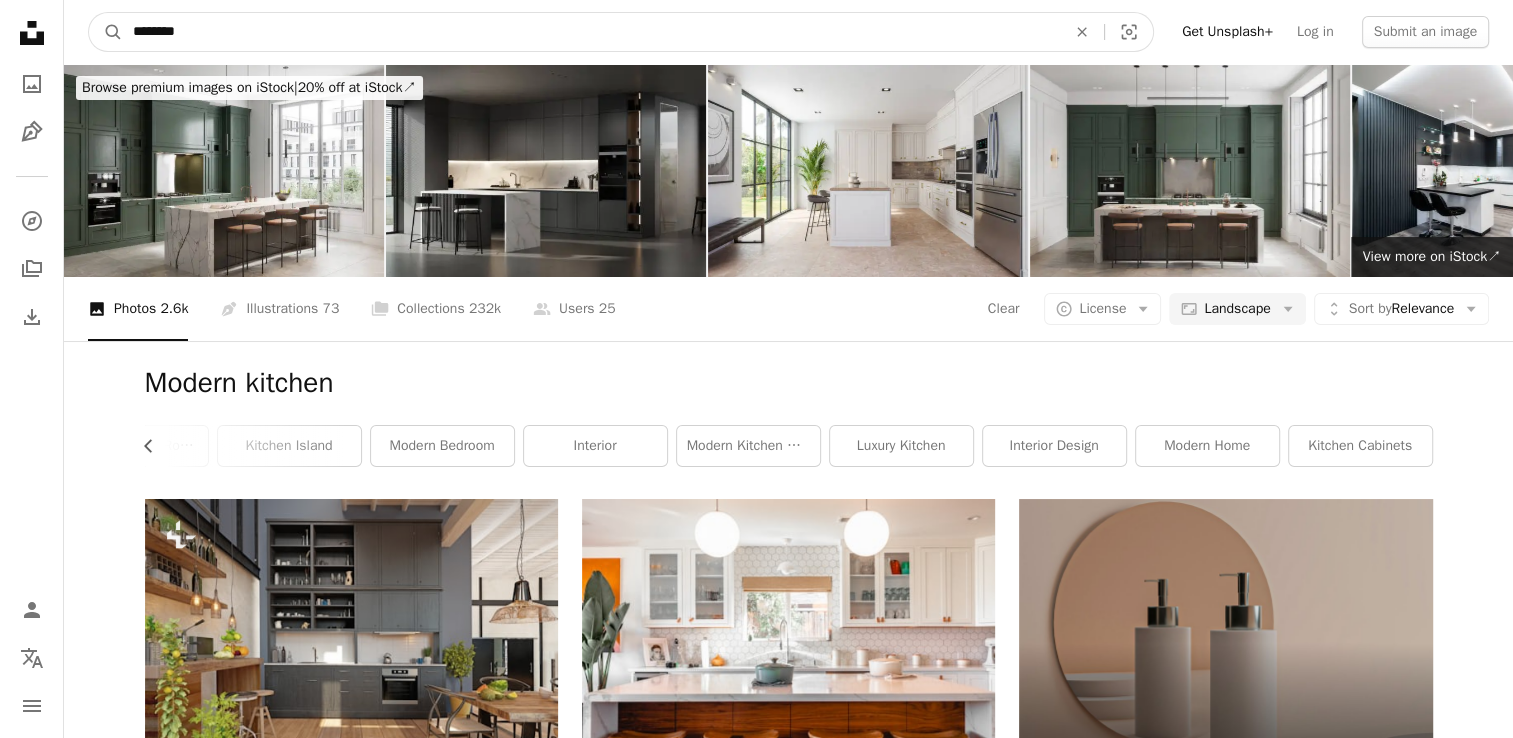 click on "A magnifying glass" at bounding box center (106, 32) 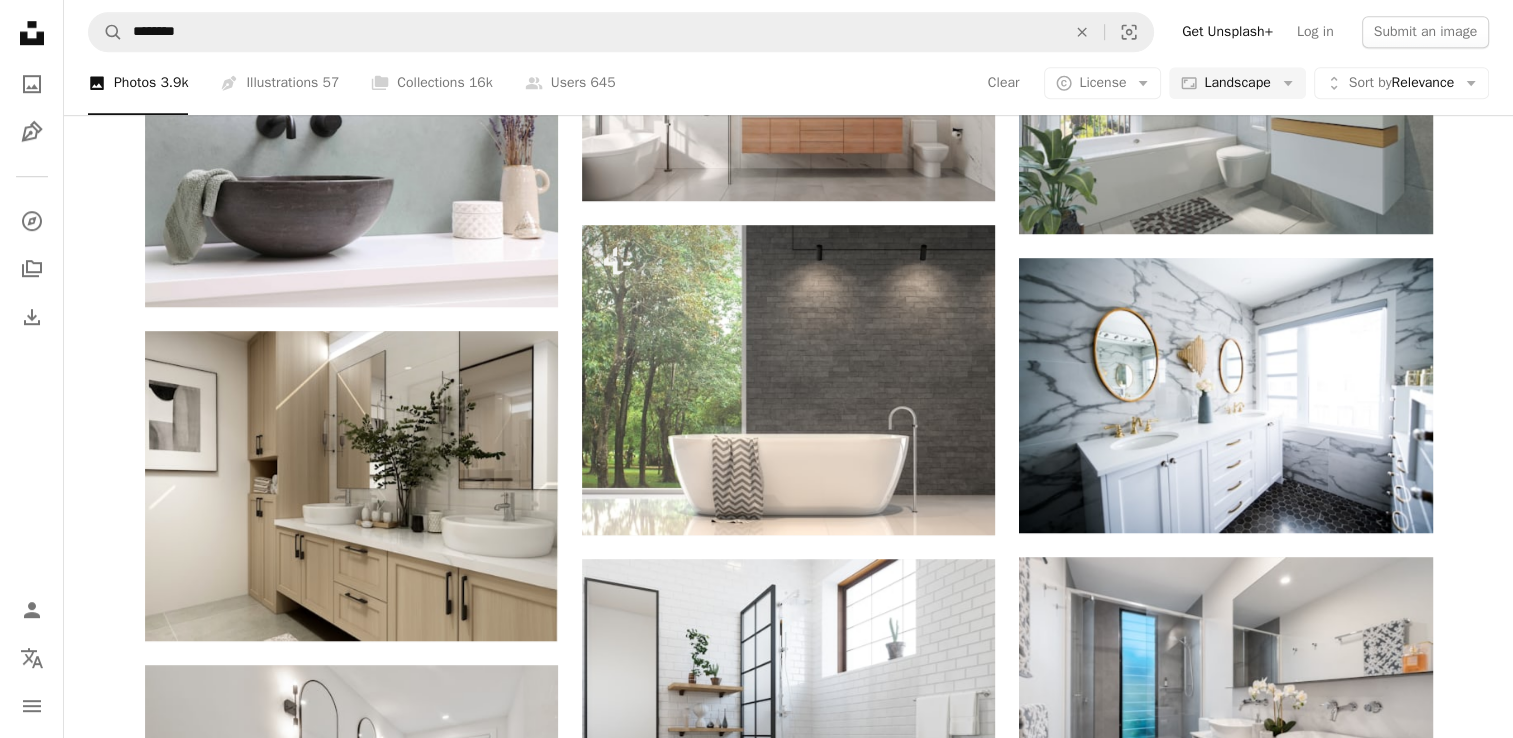 scroll, scrollTop: 1454, scrollLeft: 0, axis: vertical 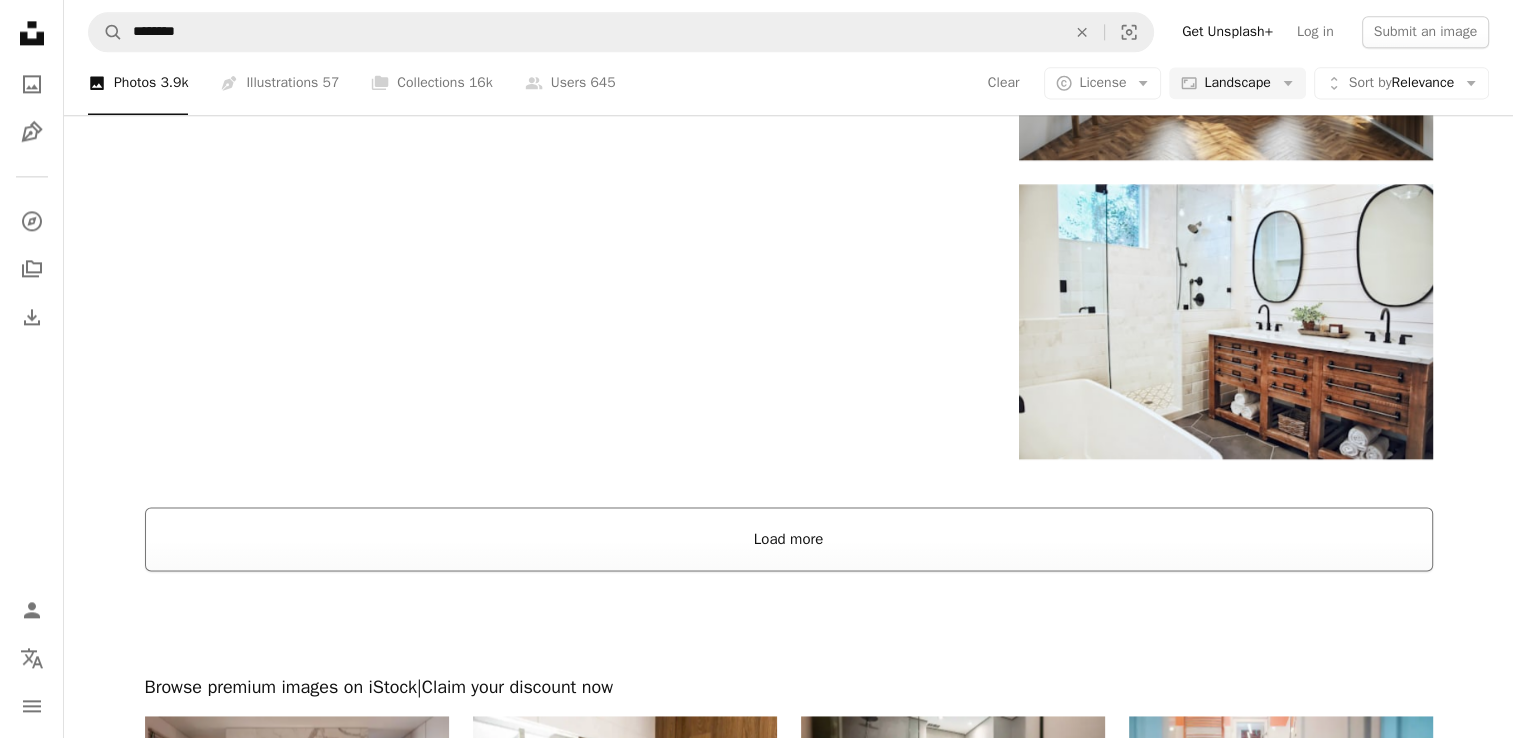 click on "Load more" at bounding box center [789, 539] 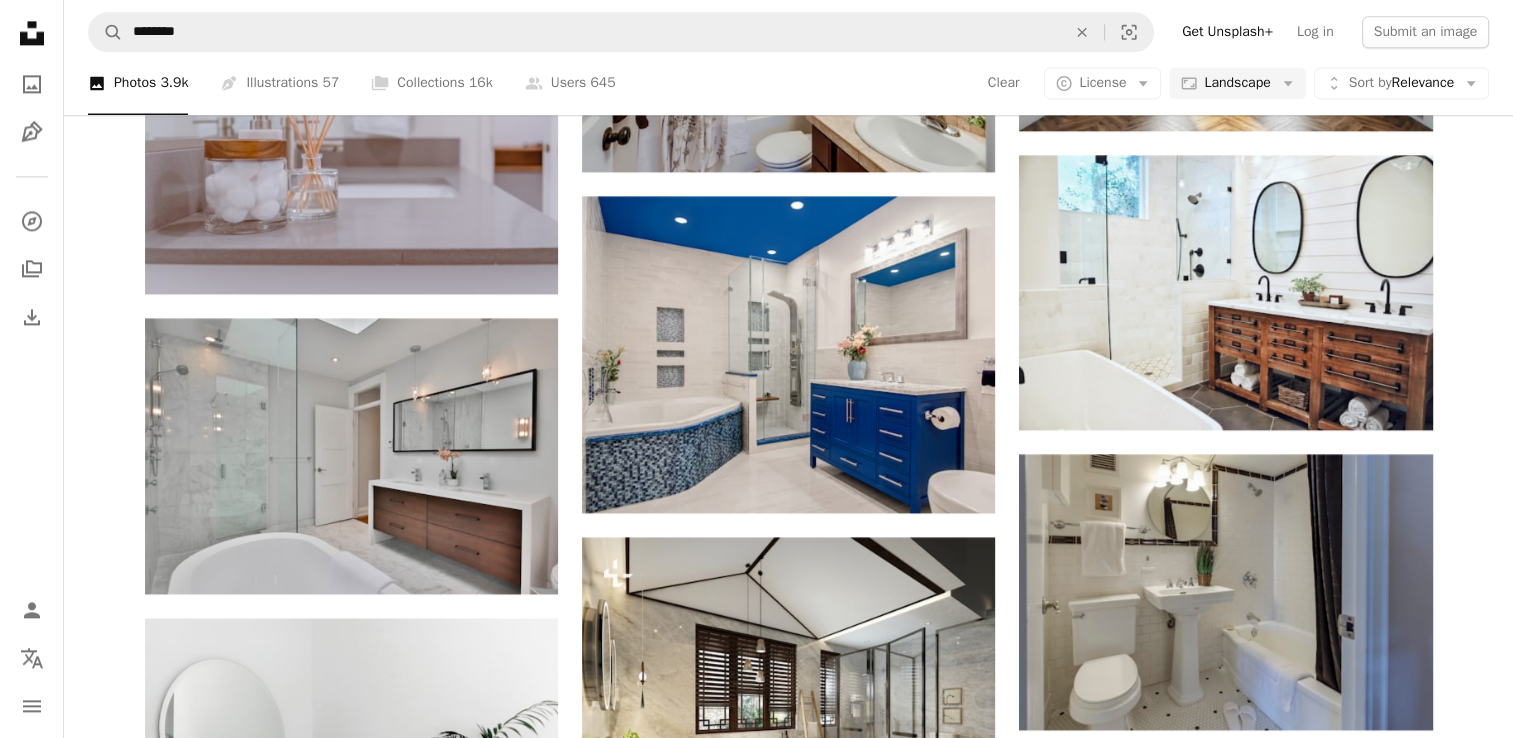 scroll, scrollTop: 2724, scrollLeft: 0, axis: vertical 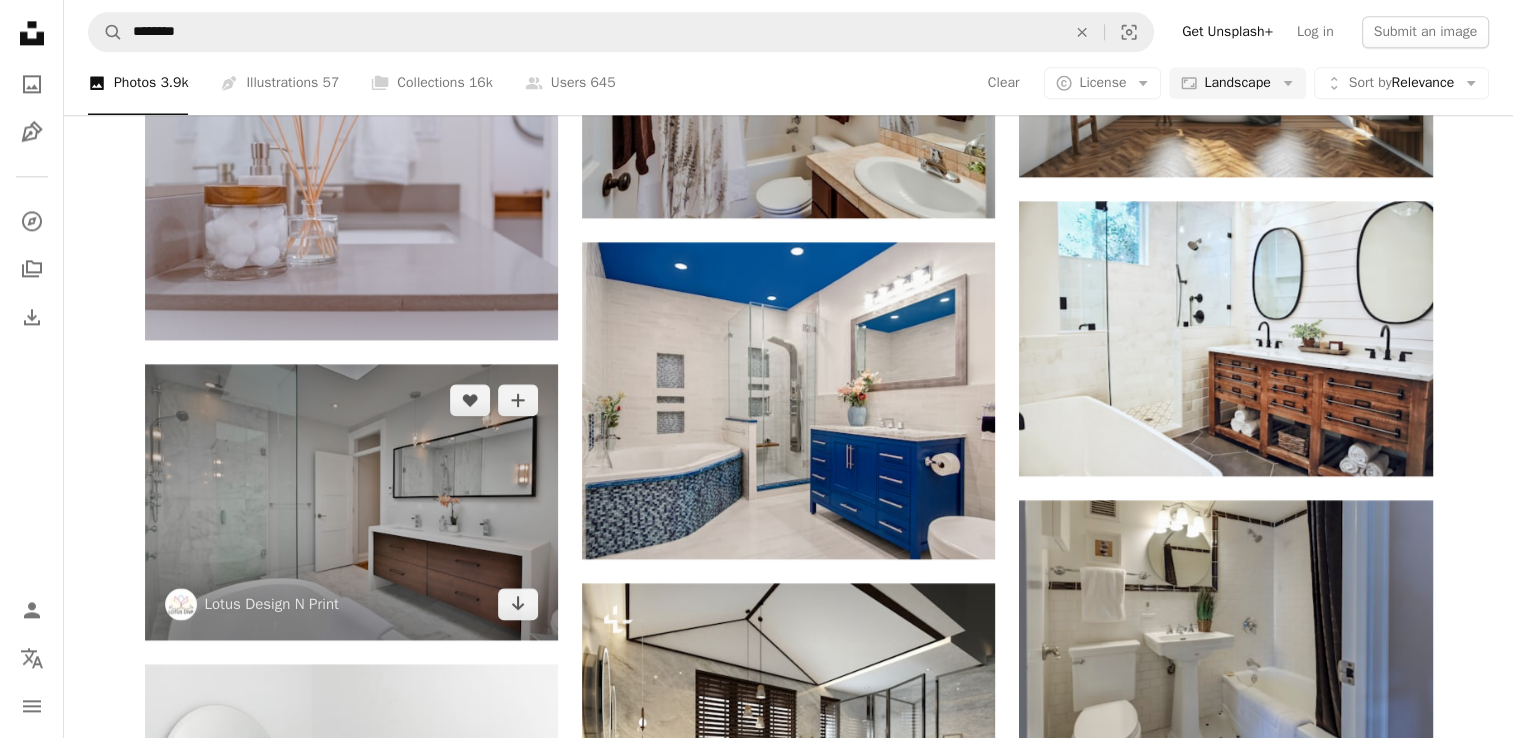click at bounding box center [351, 501] 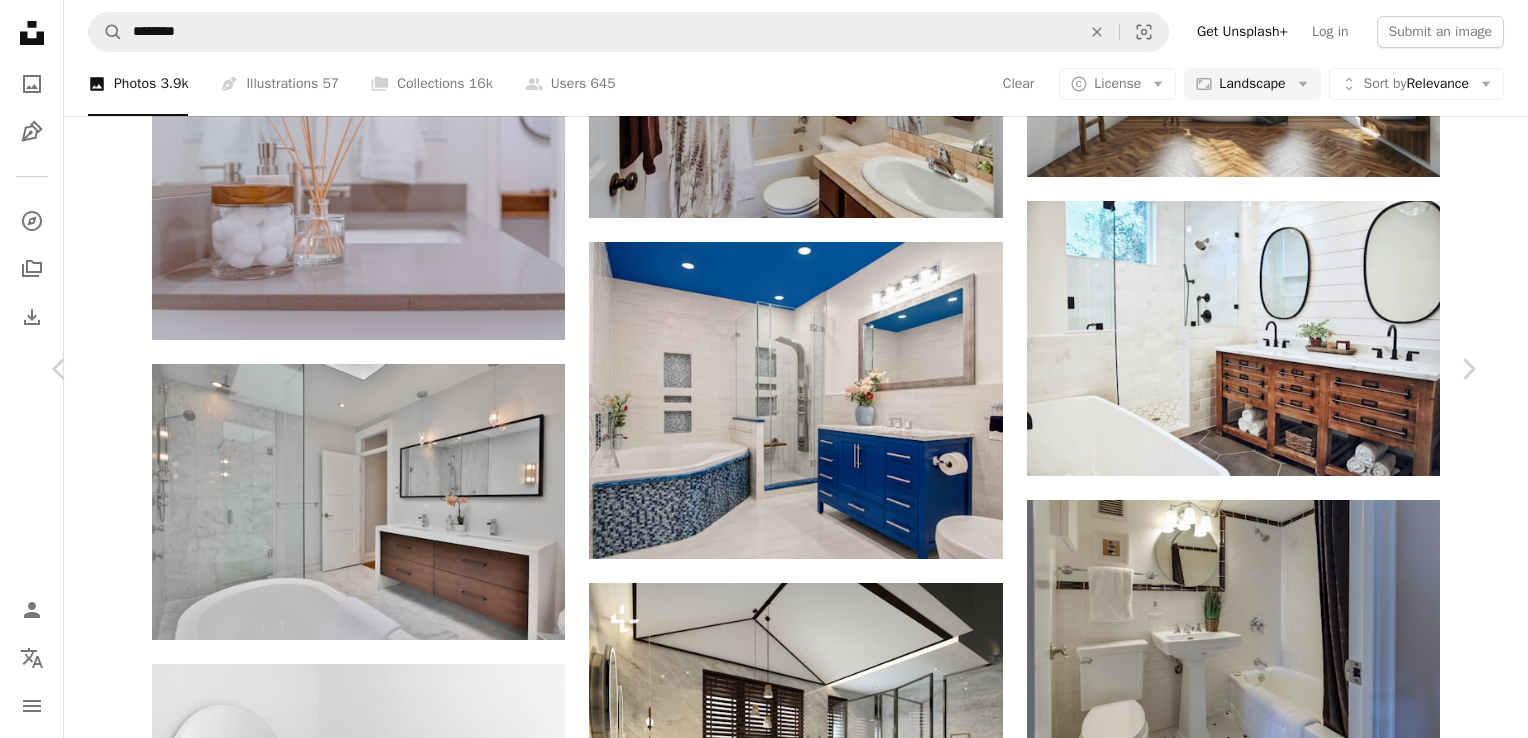 click on "Download free" at bounding box center (1279, 7369) 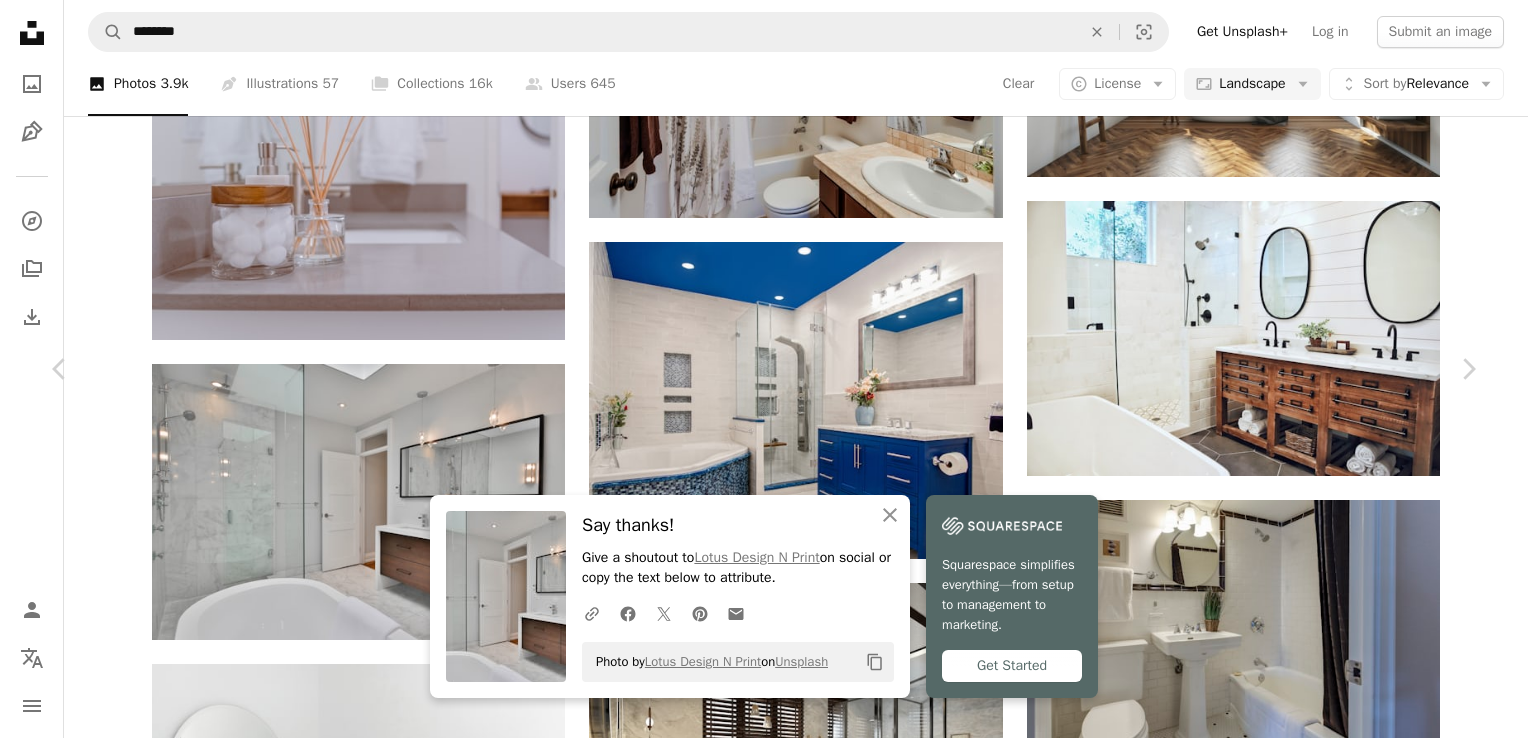 click on "An X shape" at bounding box center [20, 20] 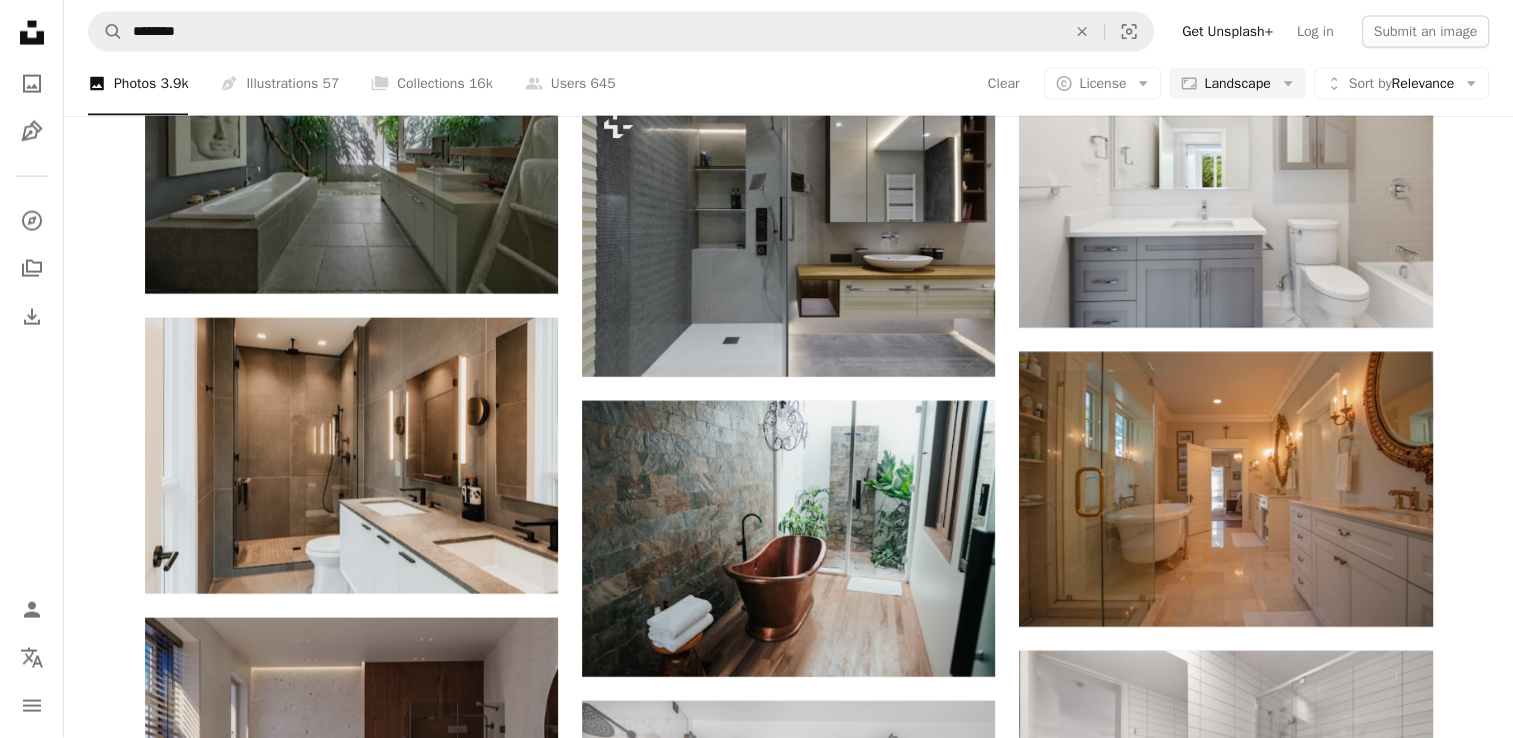 scroll, scrollTop: 4659, scrollLeft: 0, axis: vertical 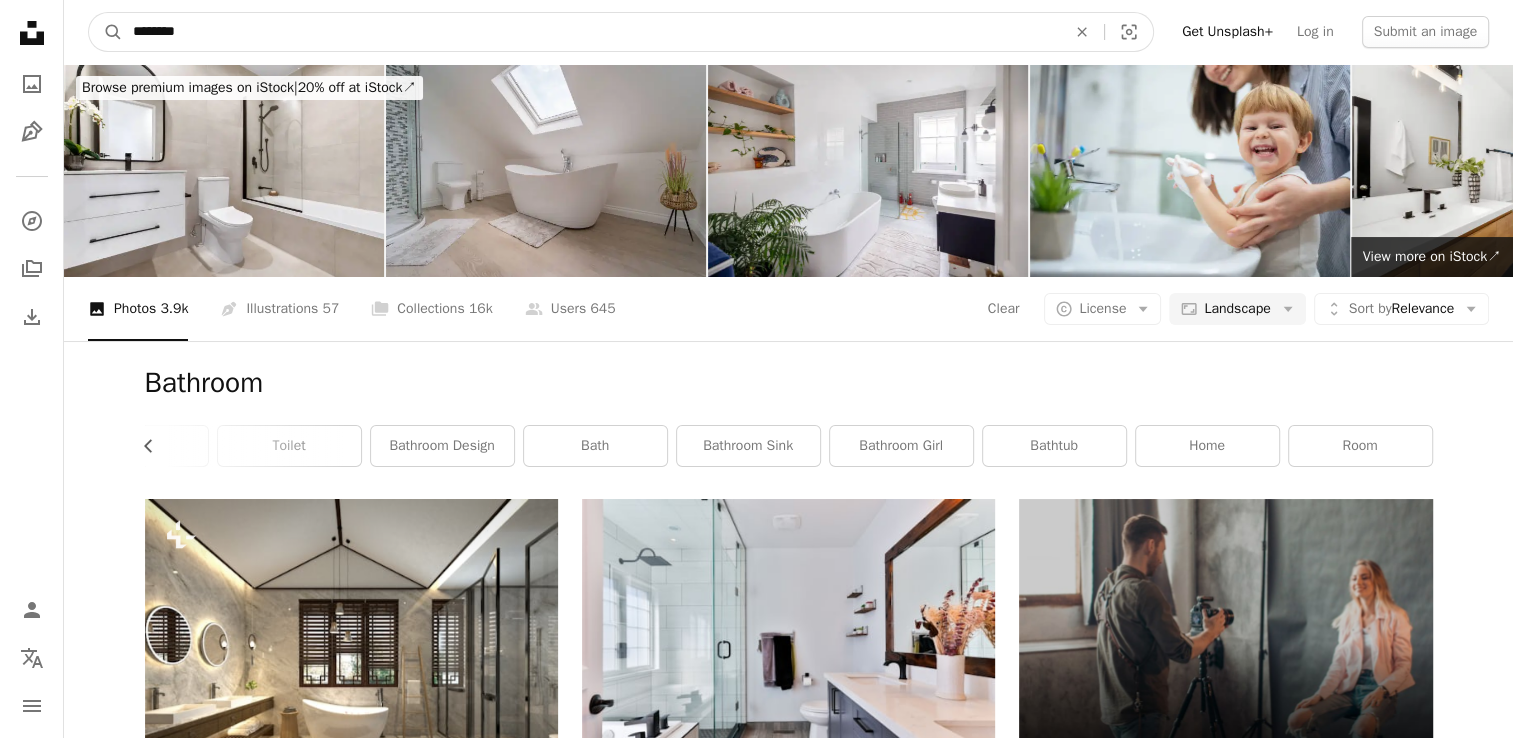 click on "********" at bounding box center [591, 32] 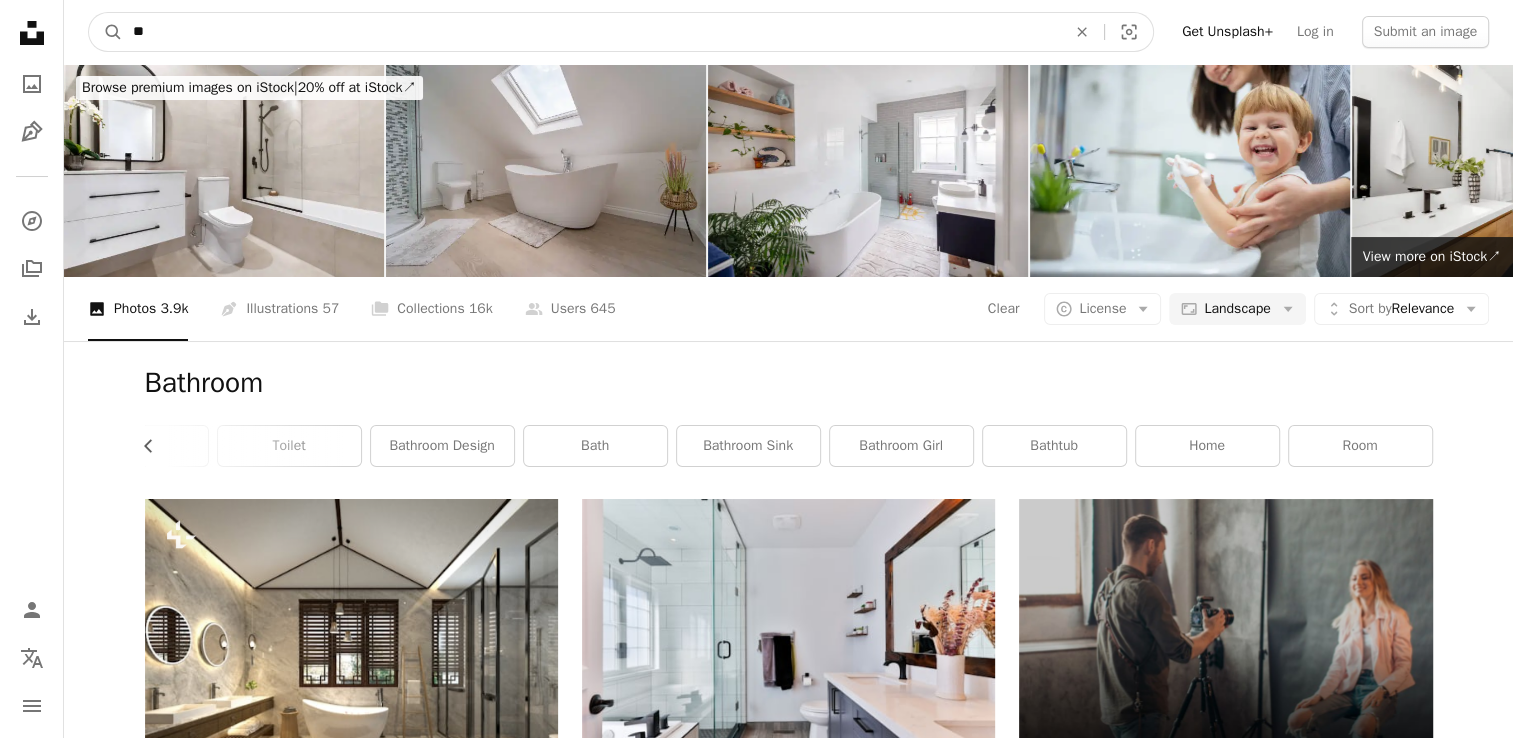 type on "*" 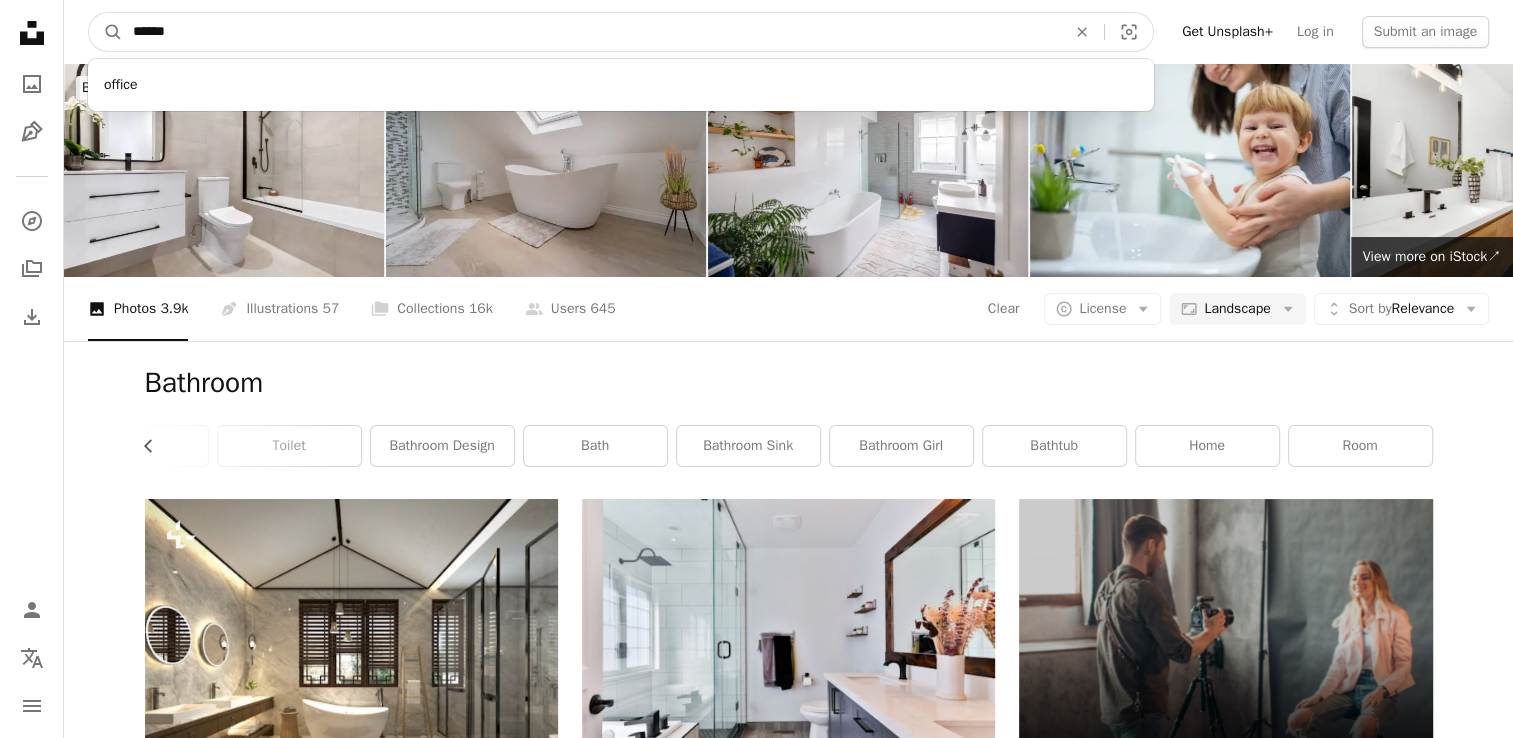 type on "******" 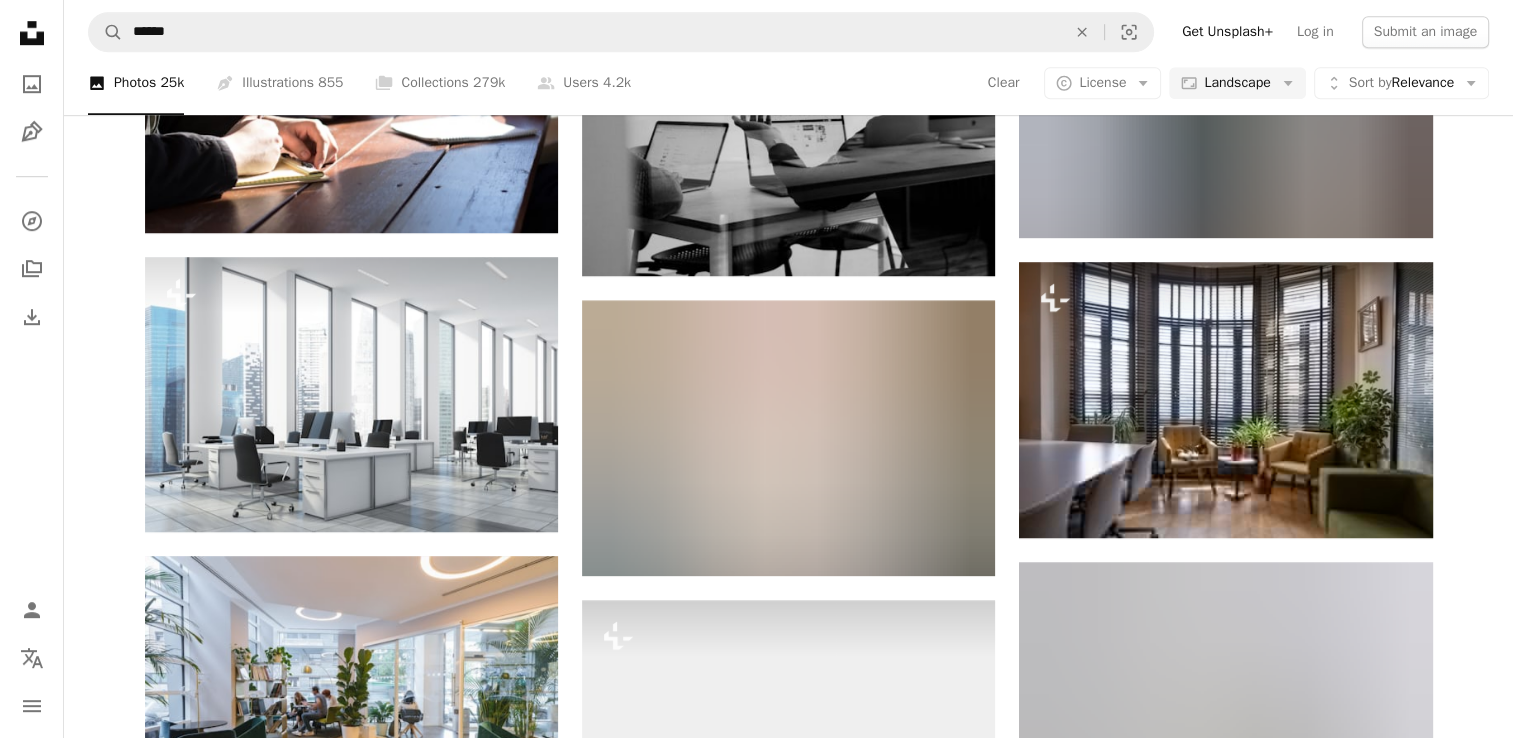 scroll, scrollTop: 1415, scrollLeft: 0, axis: vertical 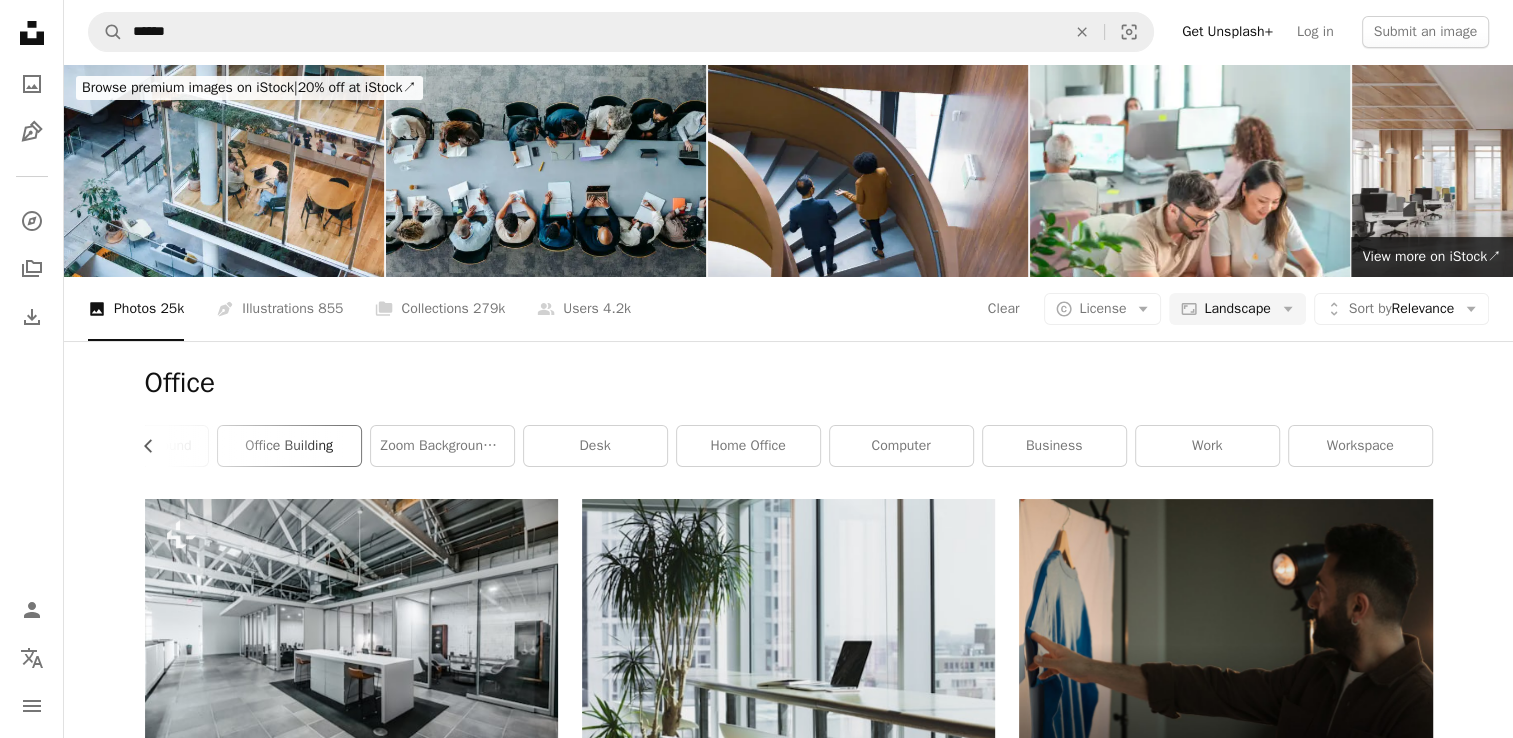 click on "office building" at bounding box center [289, 446] 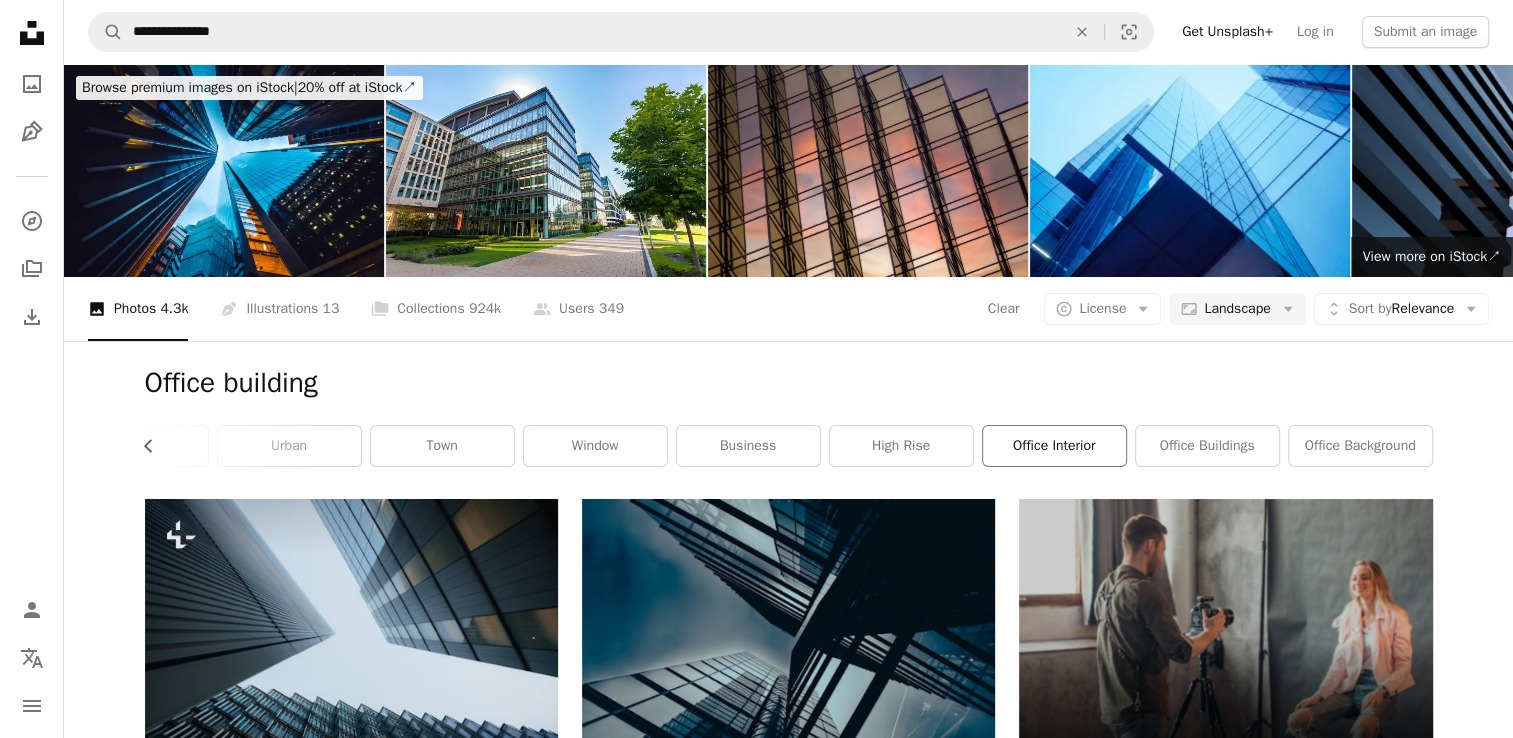 click on "office interior" at bounding box center [1054, 446] 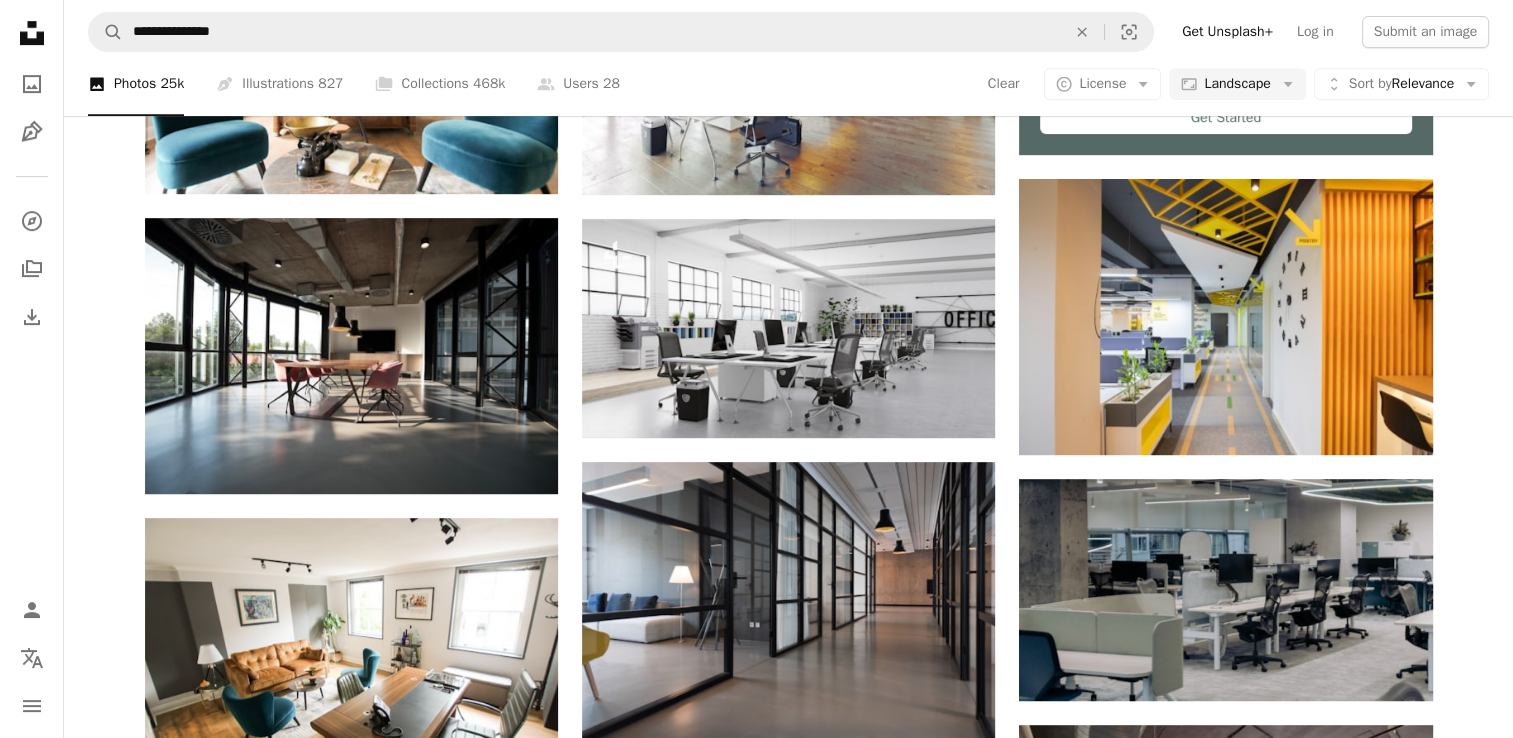 scroll, scrollTop: 871, scrollLeft: 0, axis: vertical 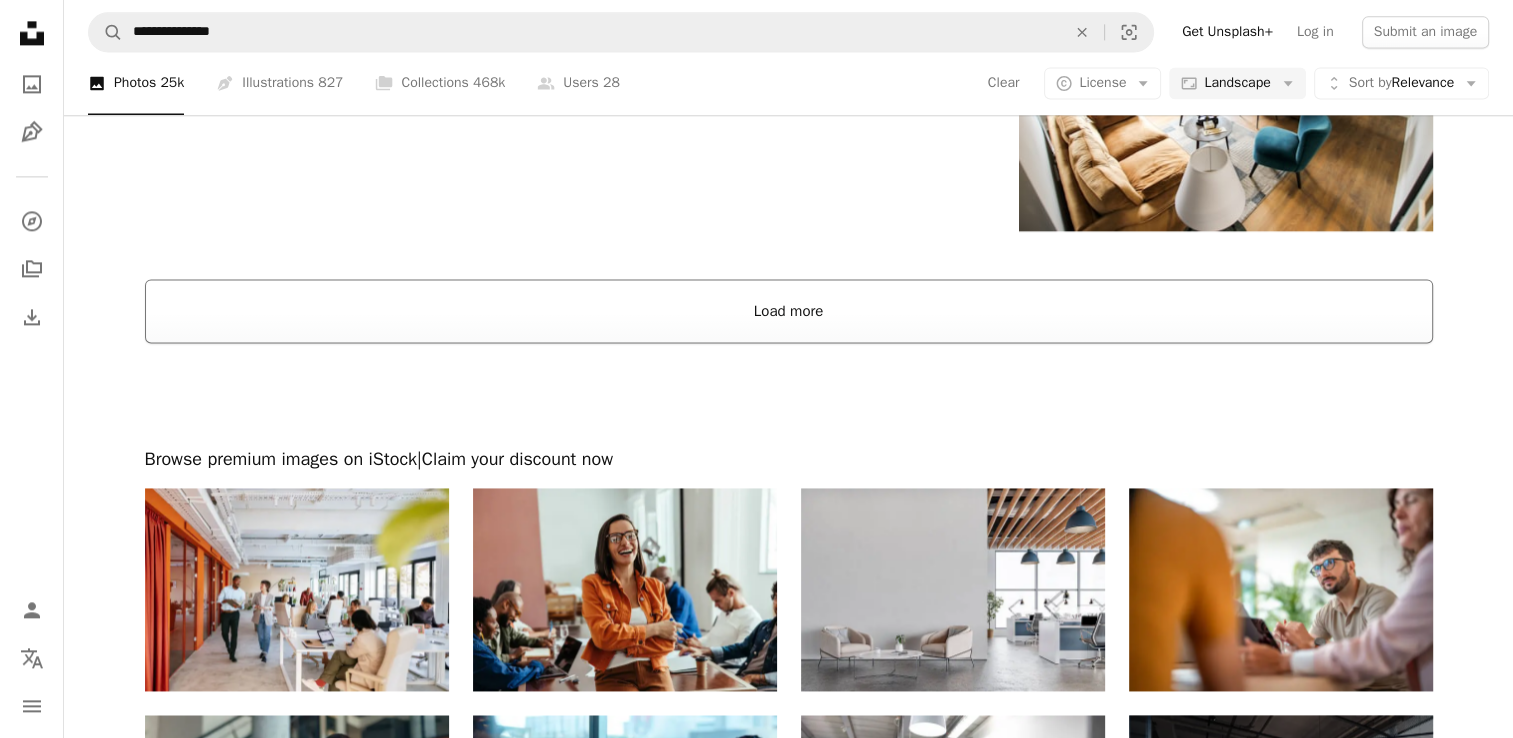 click on "Load more" at bounding box center (789, 311) 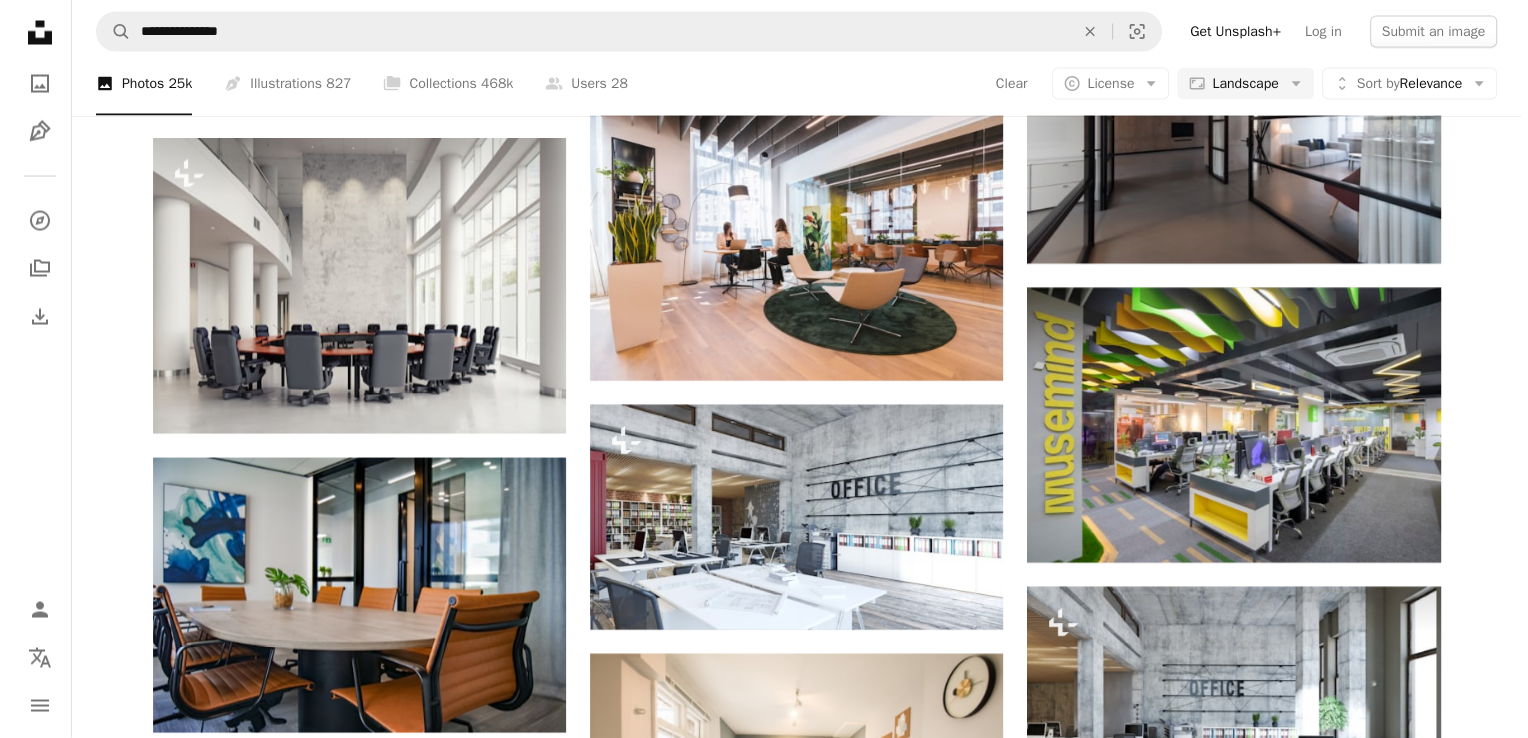 scroll, scrollTop: 4066, scrollLeft: 0, axis: vertical 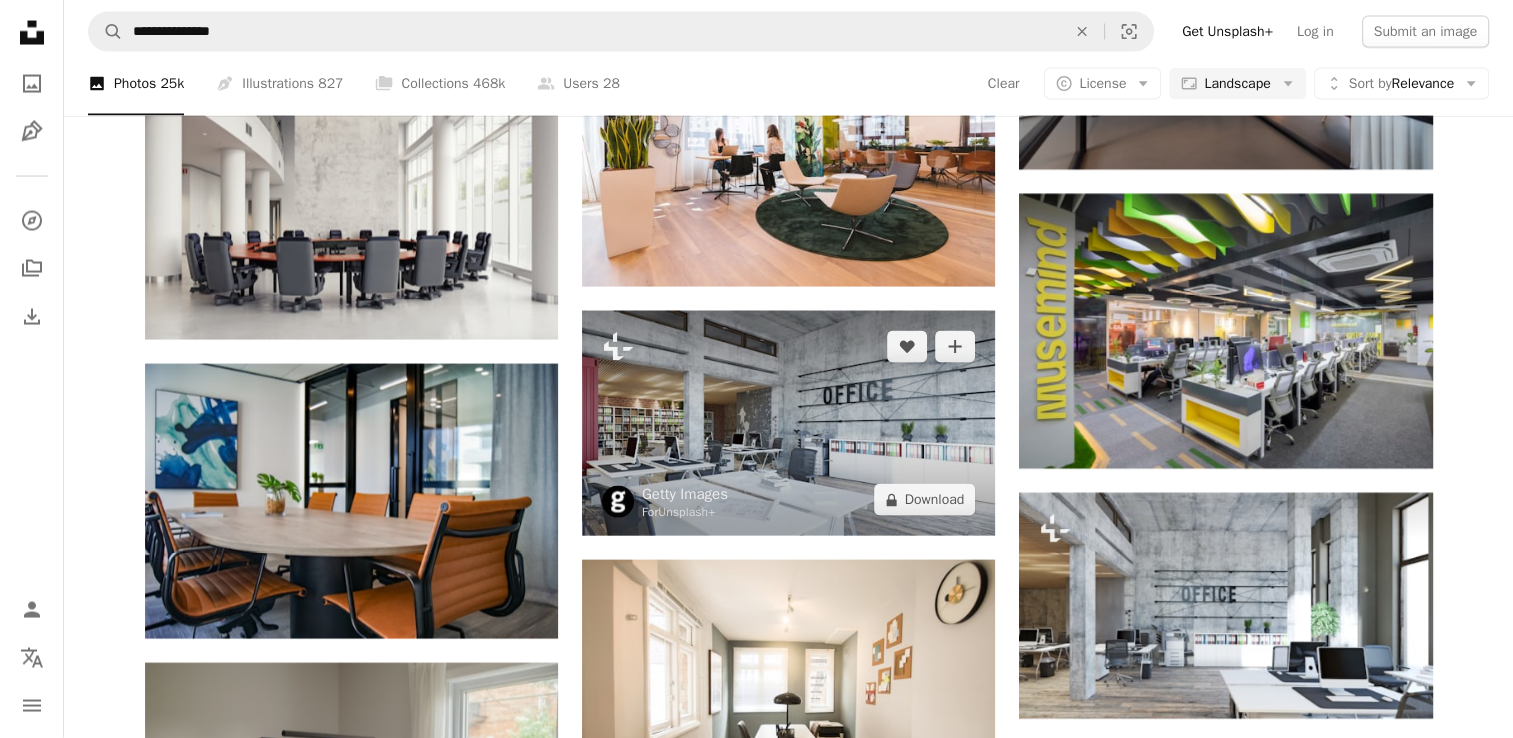 click at bounding box center (788, 424) 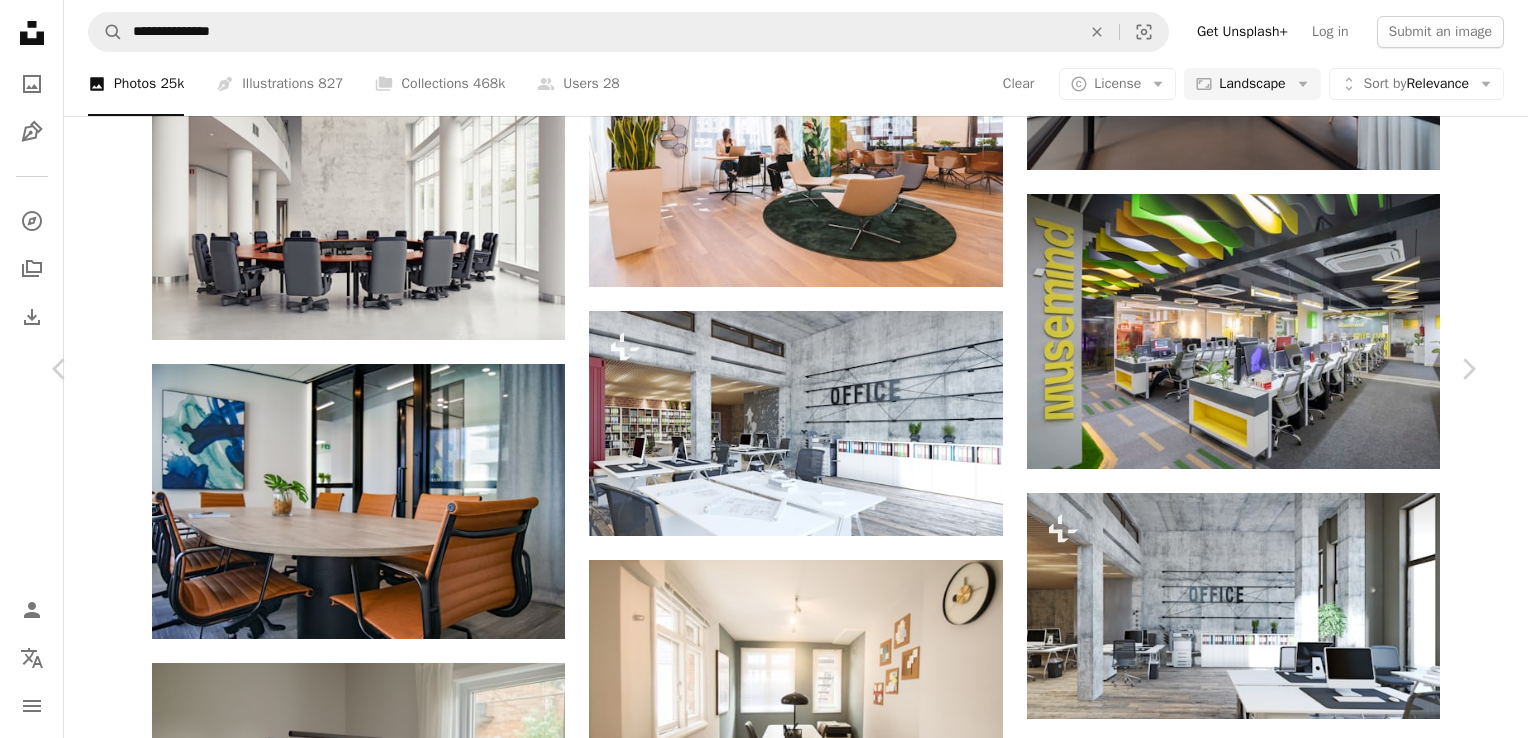 click at bounding box center (757, 3738) 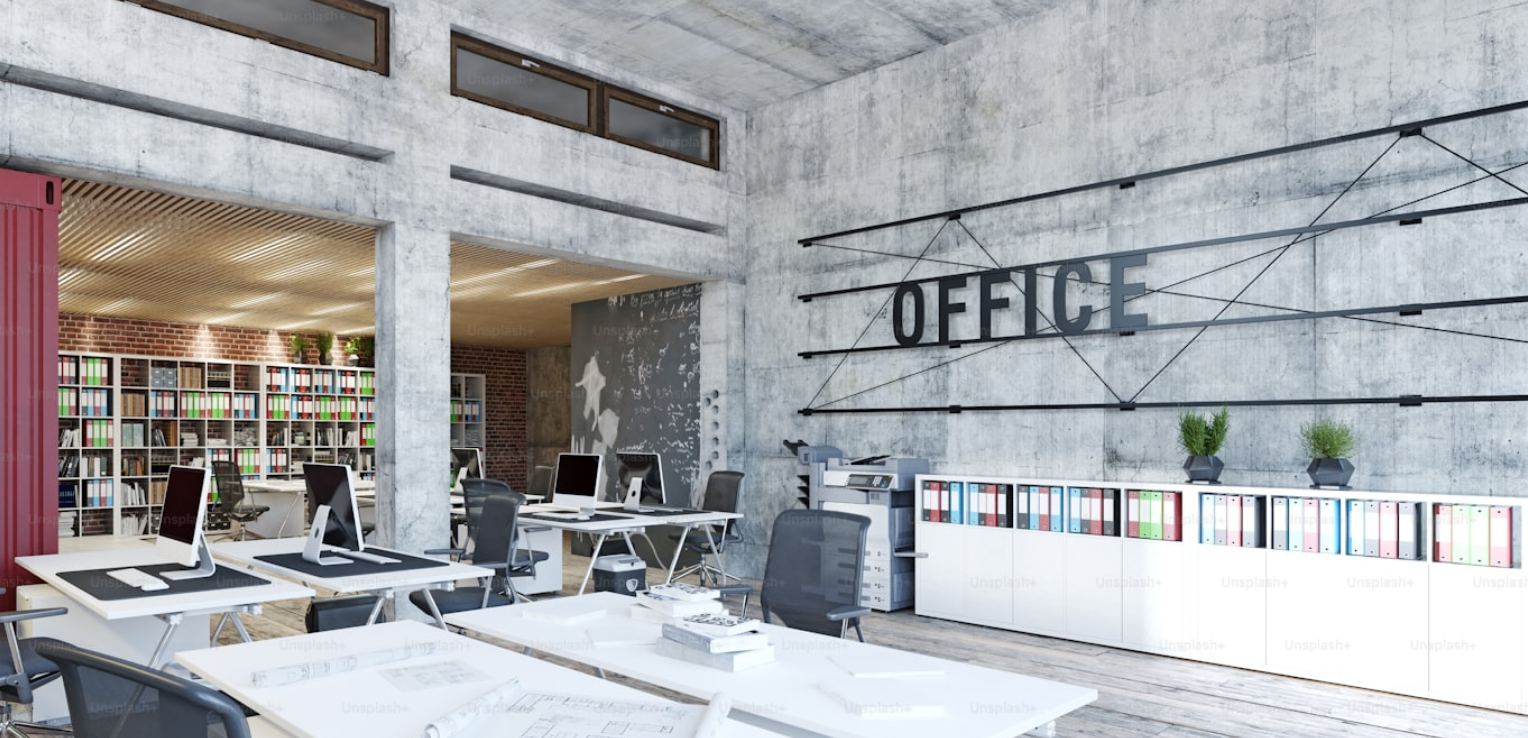 scroll, scrollTop: 4083, scrollLeft: 0, axis: vertical 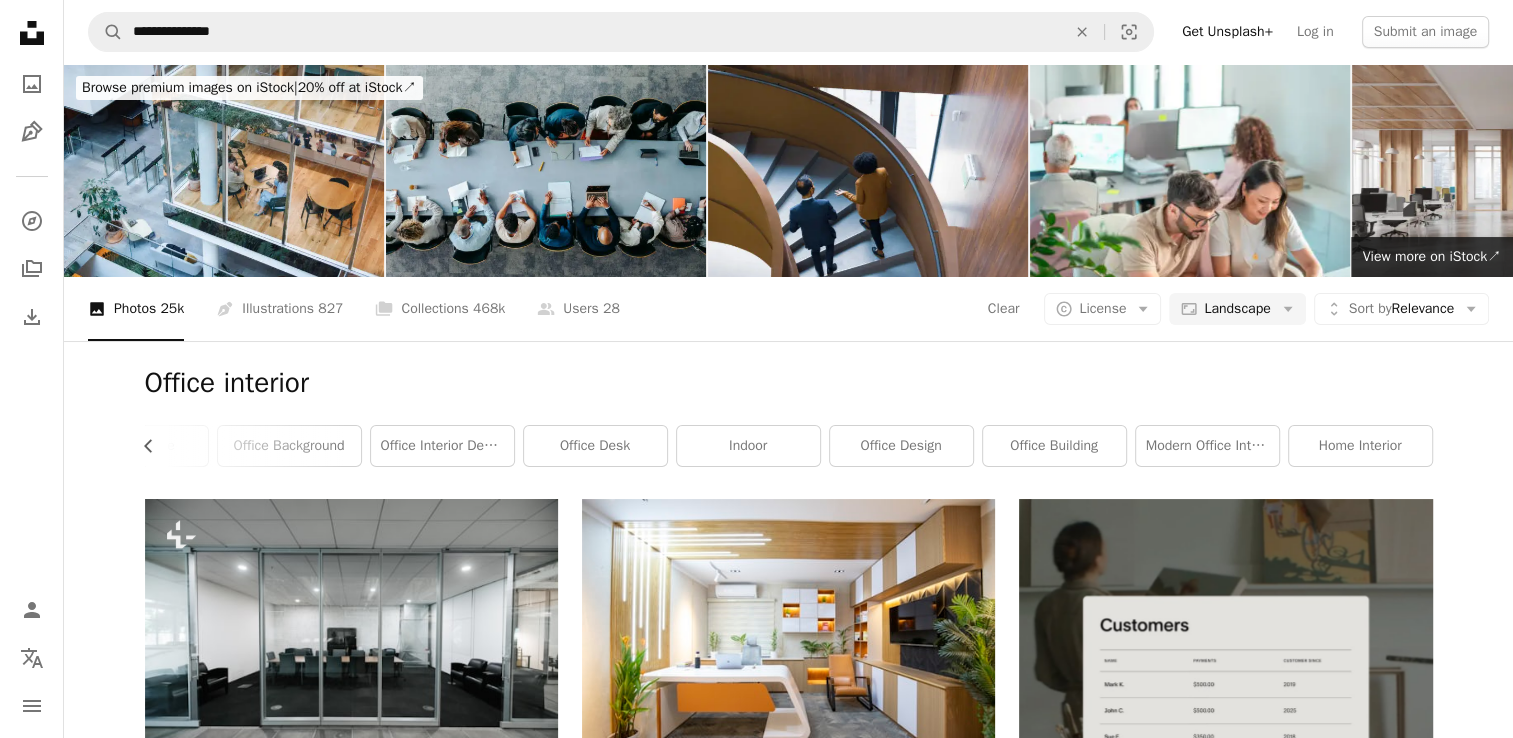 click at bounding box center [788, 937] 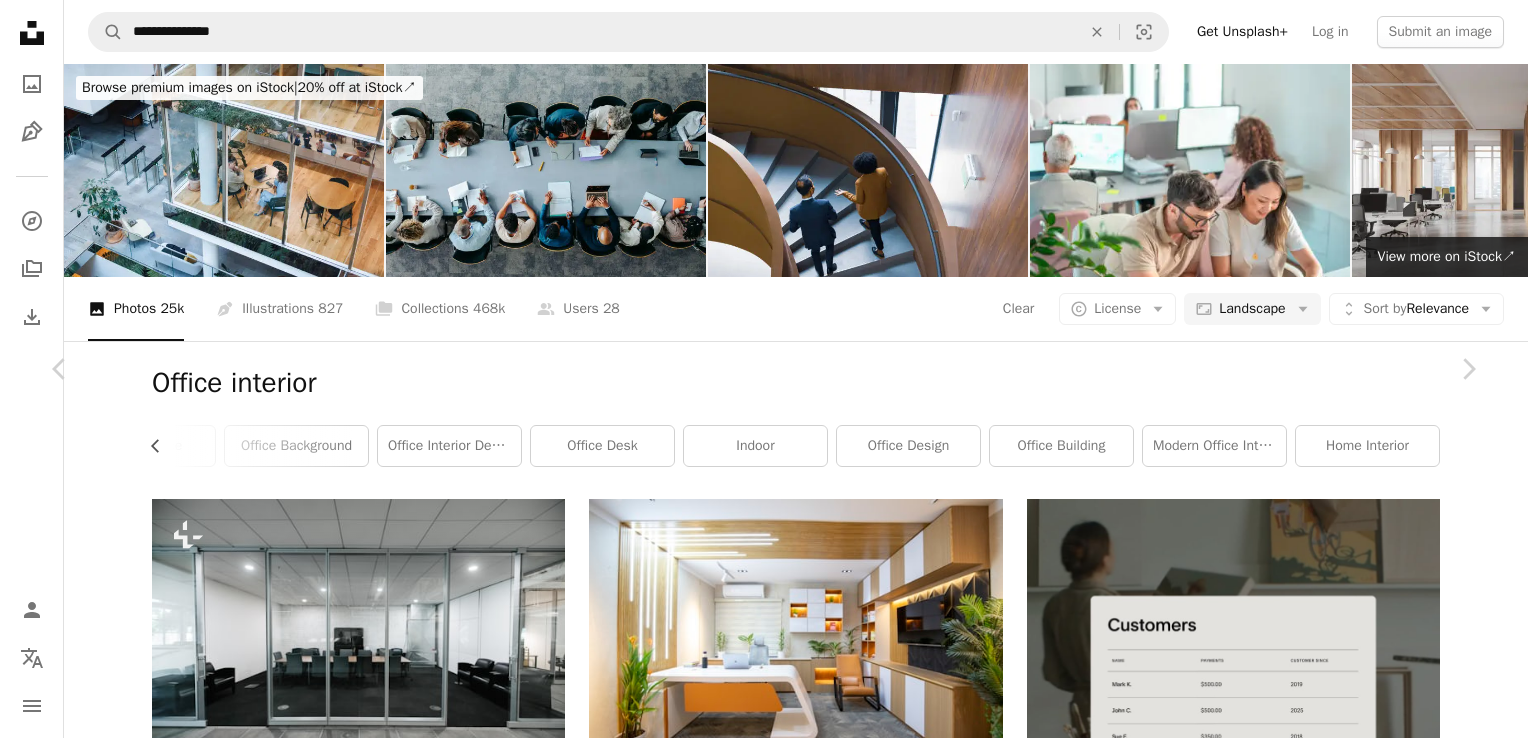 click on "An X shape" at bounding box center (20, 20) 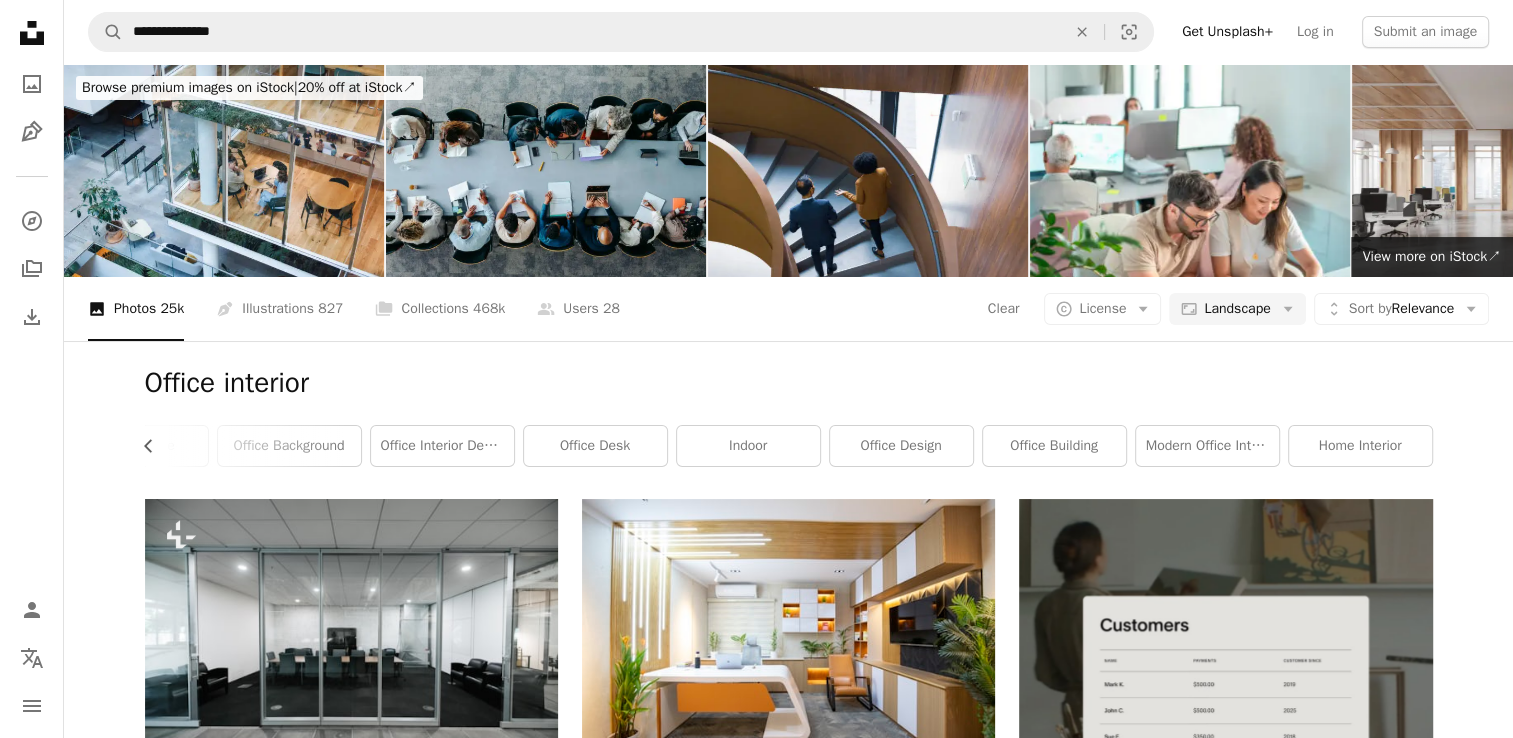 click at bounding box center (788, 1208) 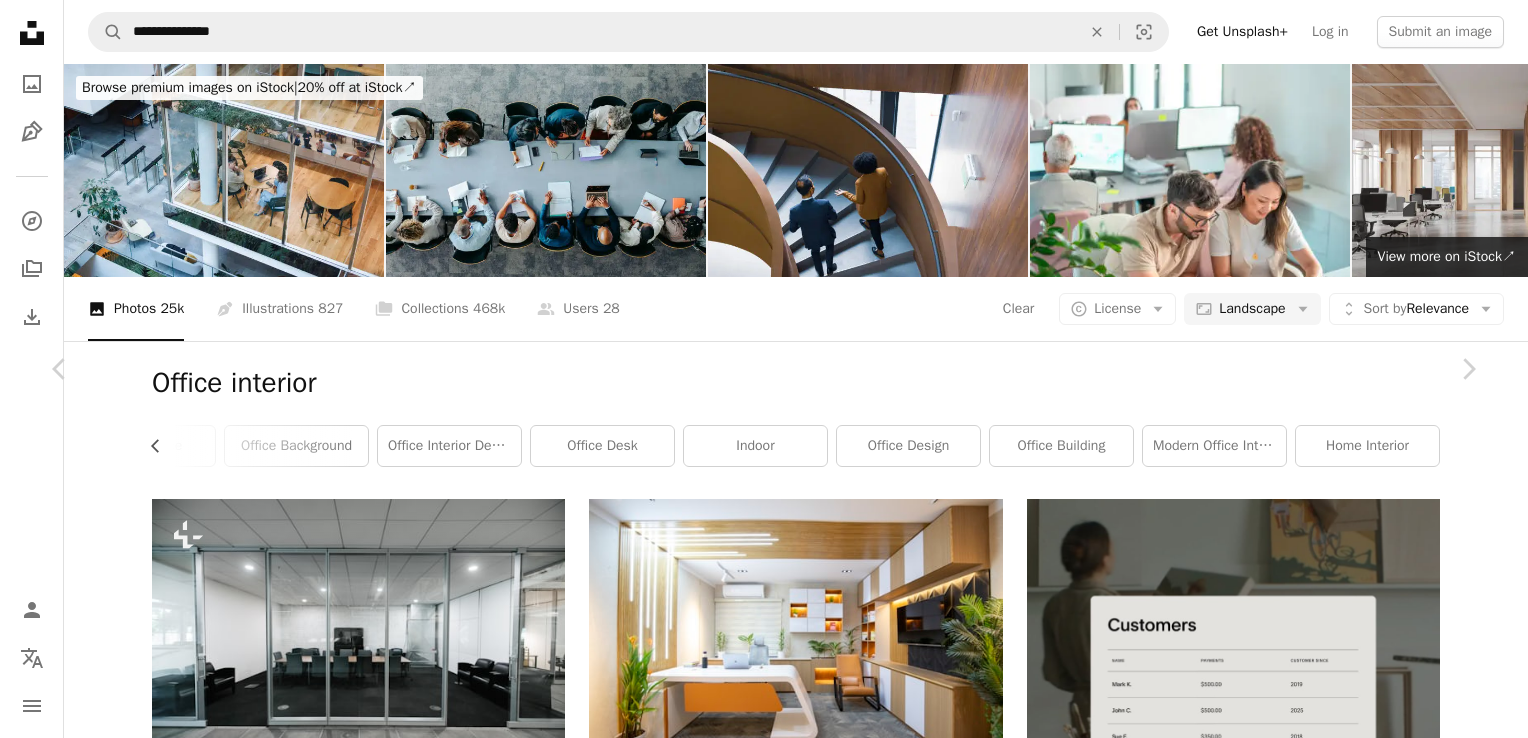 click on "An X shape" at bounding box center [20, 20] 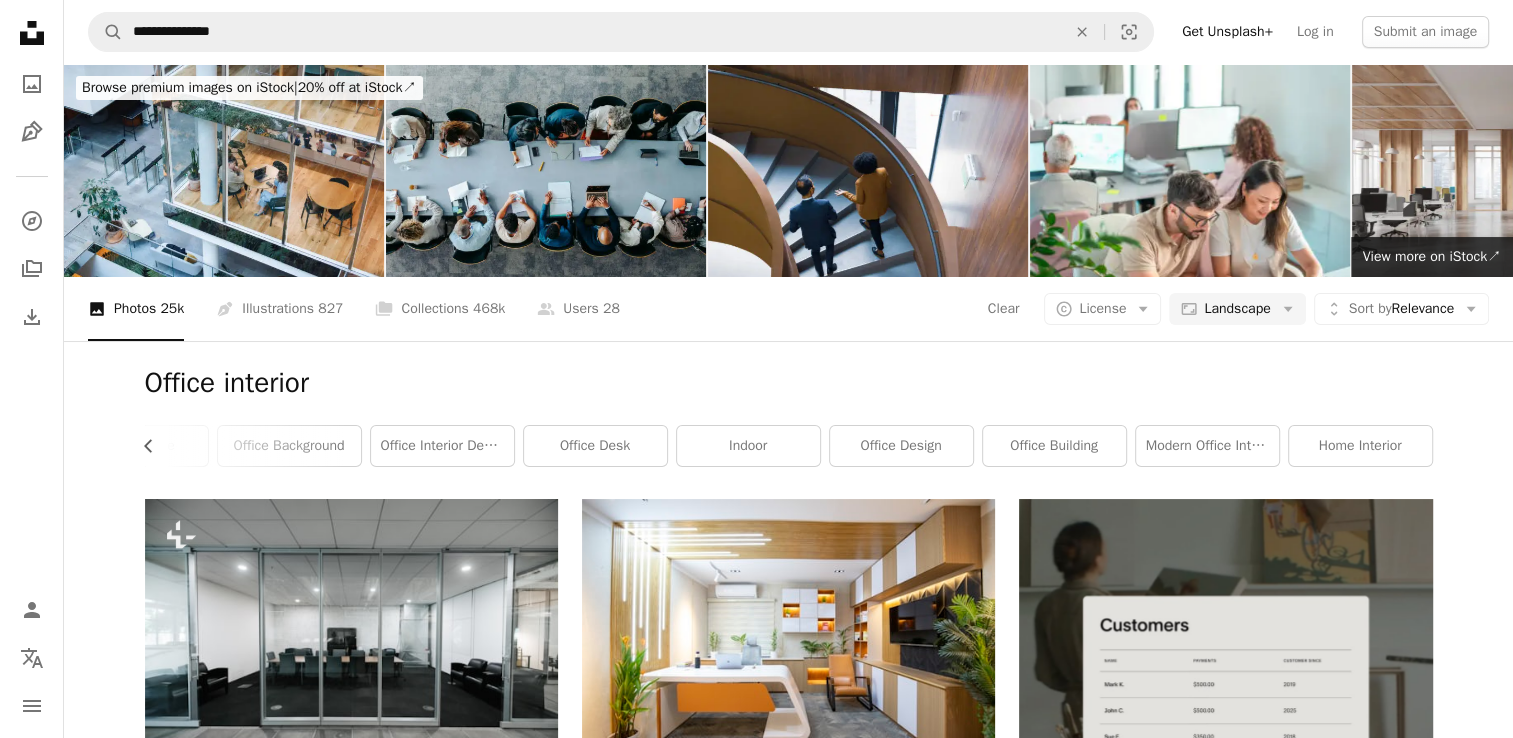 click at bounding box center (788, 1208) 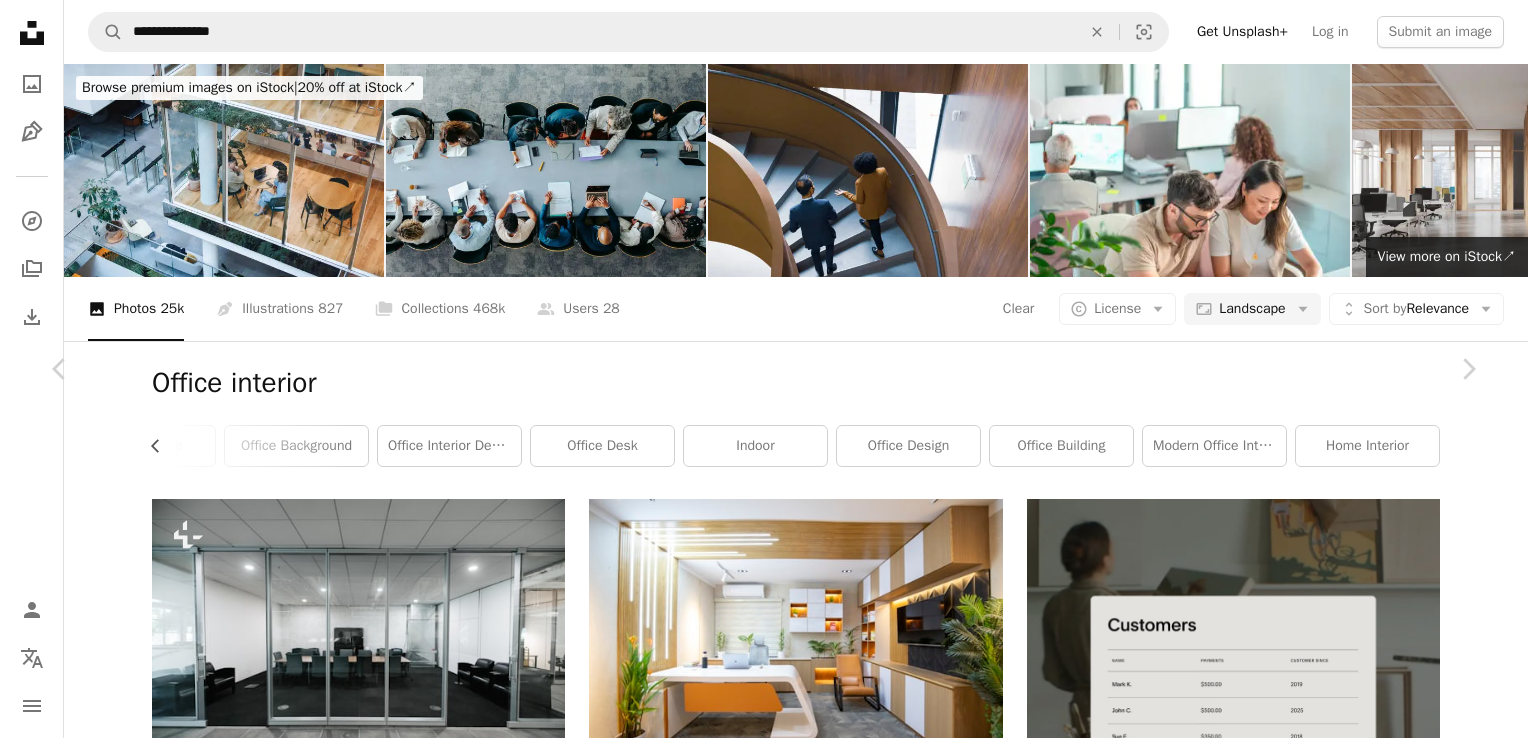 click on "A lock   Download" at bounding box center (1317, 7473) 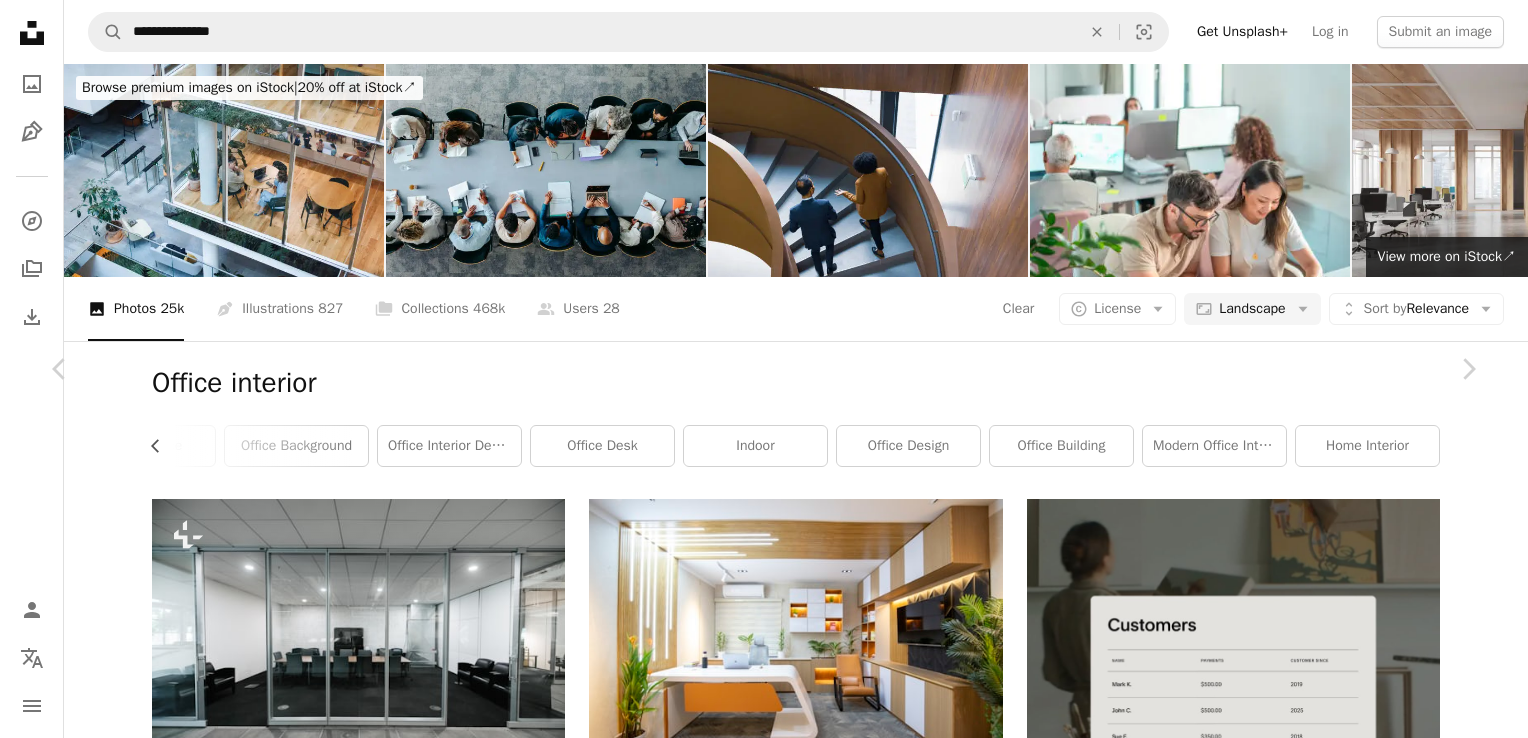 click on "An X shape Premium, ready to use images. Get unlimited access. A plus sign Members-only content added monthly A plus sign Unlimited royalty-free downloads A plus sign Illustrations  New A plus sign Enhanced legal protections yearly 62%  off monthly £16   £6 GBP per month * Get  Unsplash+ * When paid annually, billed upfront  £72 Taxes where applicable. Renews automatically. Cancel anytime." at bounding box center (764, 7795) 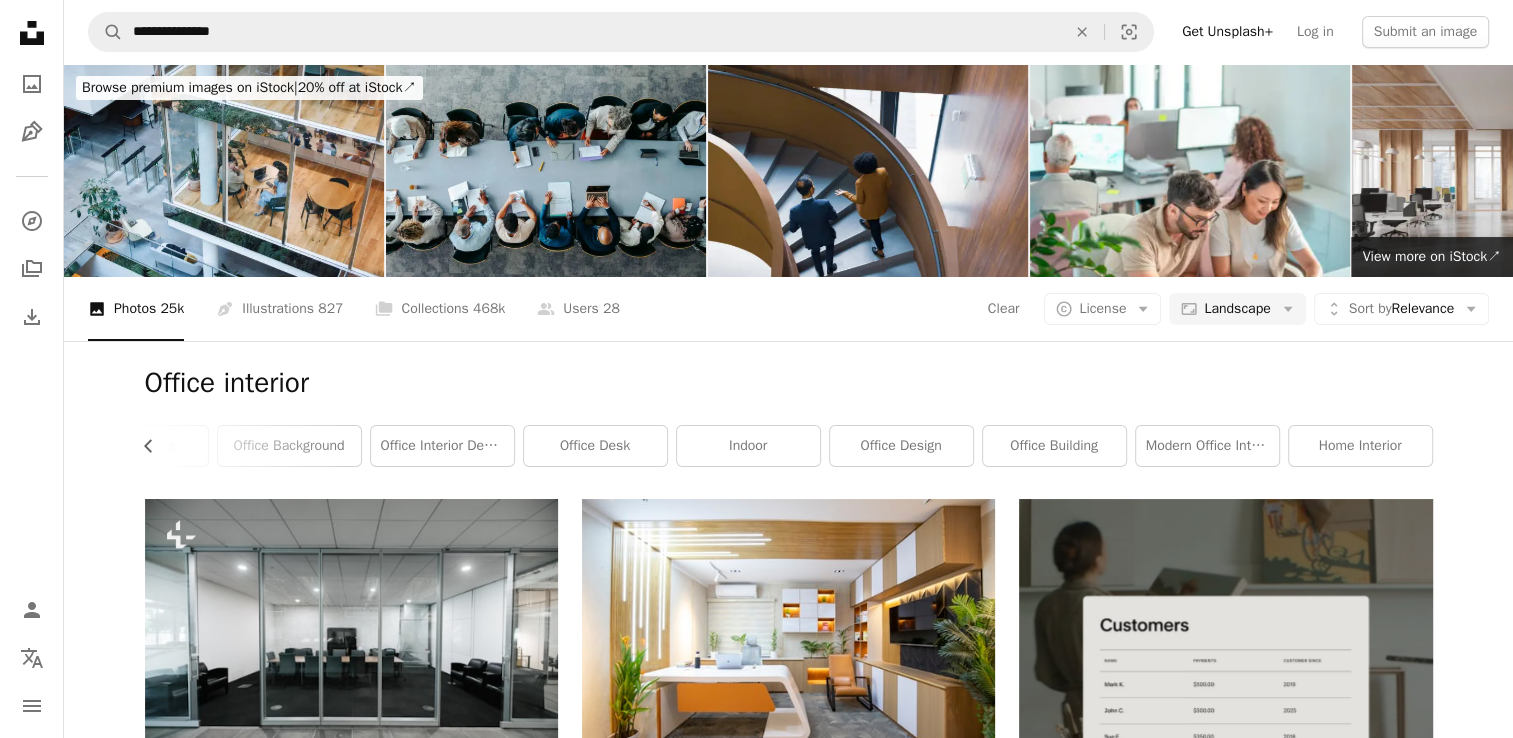 click at bounding box center (788, 937) 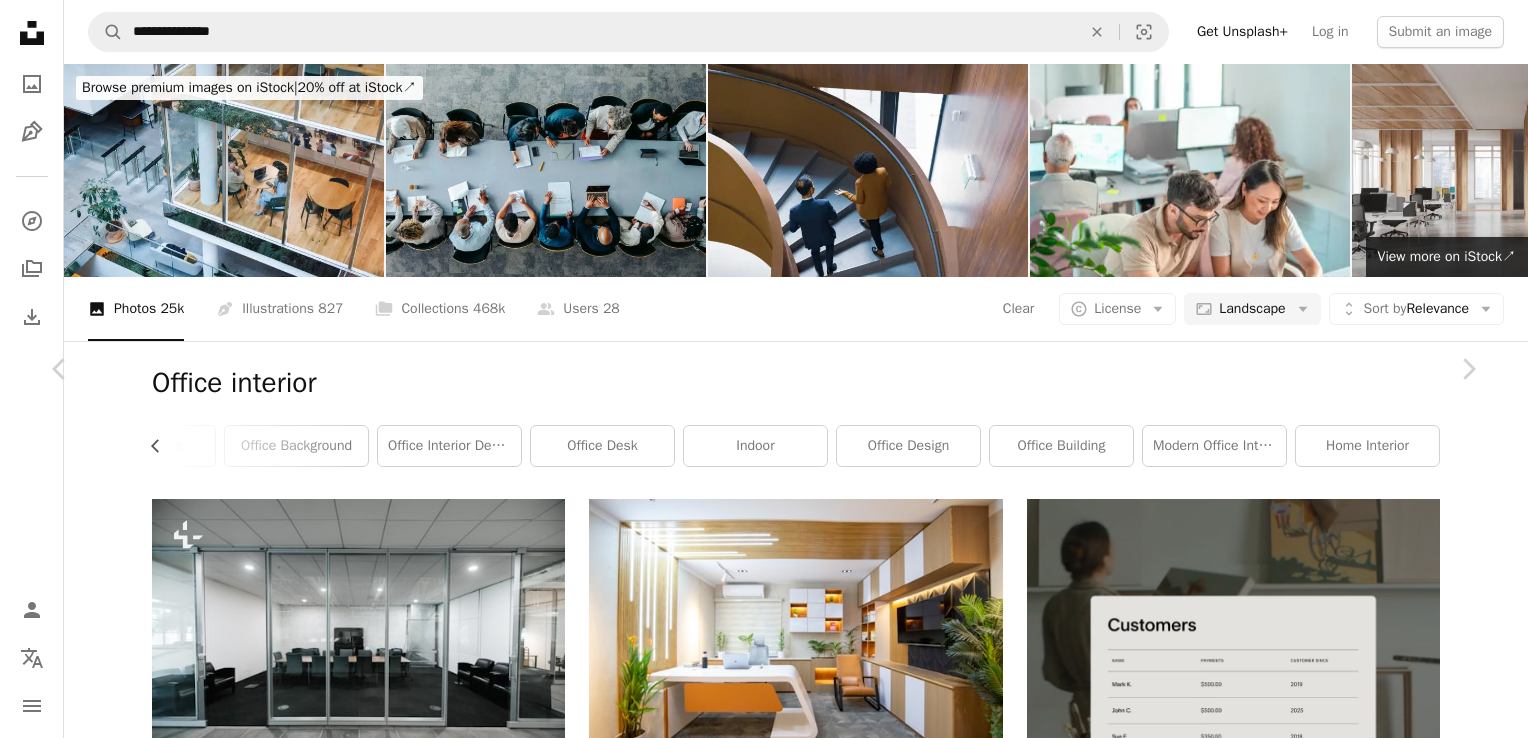 click on "An X shape Chevron left Chevron right Getty Images For  Unsplash+ A heart A plus sign Edit image   Plus sign for Unsplash+ A lock   Download Zoom in A forward-right arrow Share More Actions Calendar outlined Published on  August 31, 2022 Safety Licensed under the  Unsplash+ License abstract business architecture design illustration teamwork luxury russia home decor cozy creativity modern horizontal decoration indoors white color domestic room place of work looking at view Free stock photos From this series Chevron right Plus sign for Unsplash+ Plus sign for Unsplash+ Plus sign for Unsplash+ Plus sign for Unsplash+ Plus sign for Unsplash+ Related images Plus sign for Unsplash+ A heart A plus sign Getty Images For  Unsplash+ A lock   Download Plus sign for Unsplash+ A heart A plus sign Getty Images For  Unsplash+ A lock   Download Plus sign for Unsplash+ A heart A plus sign Getty Images For  Unsplash+ A lock   Download Plus sign for Unsplash+ A heart A plus sign Getty Images For  Unsplash+ A lock   Download" at bounding box center (764, 7795) 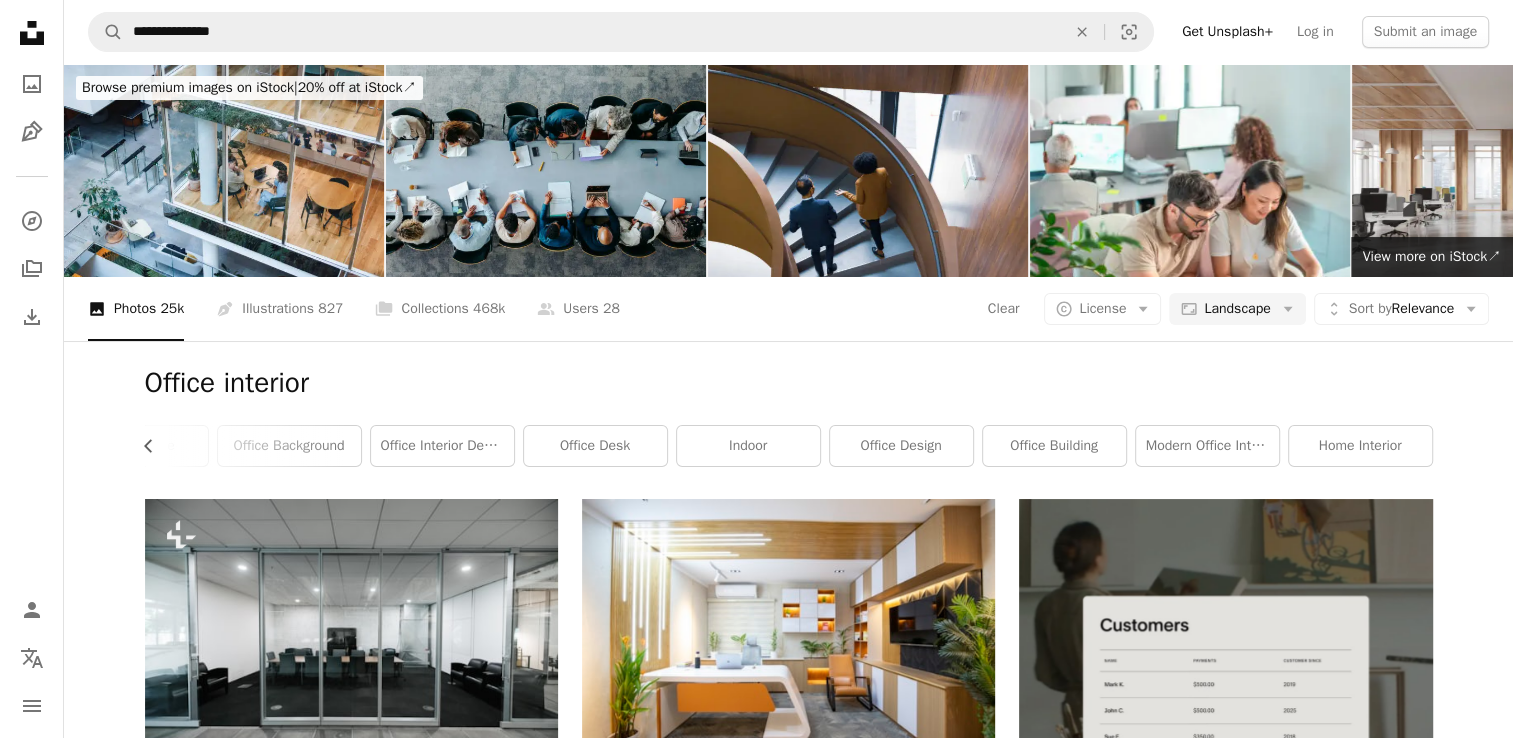 scroll, scrollTop: 0, scrollLeft: 0, axis: both 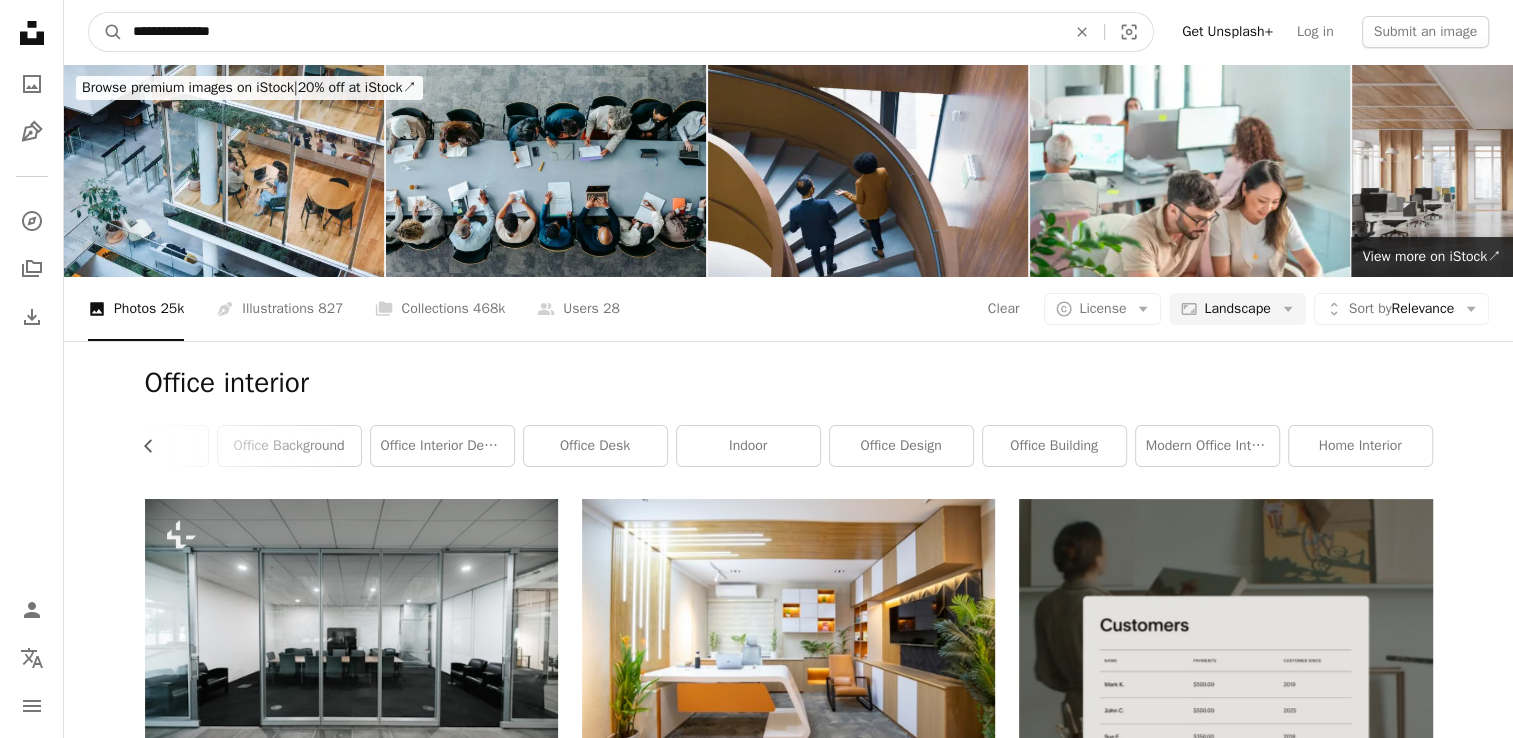 click on "**********" at bounding box center [591, 32] 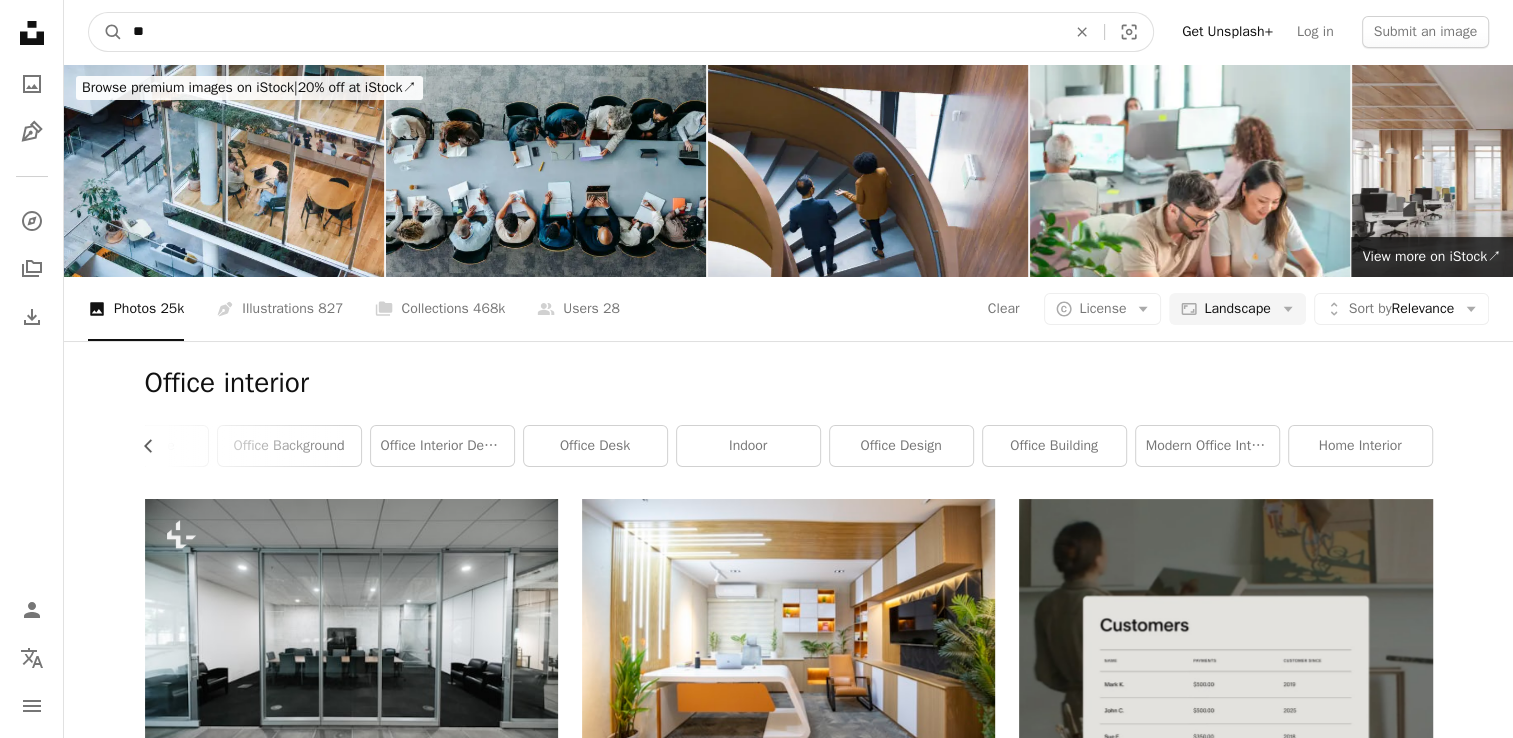 type on "*" 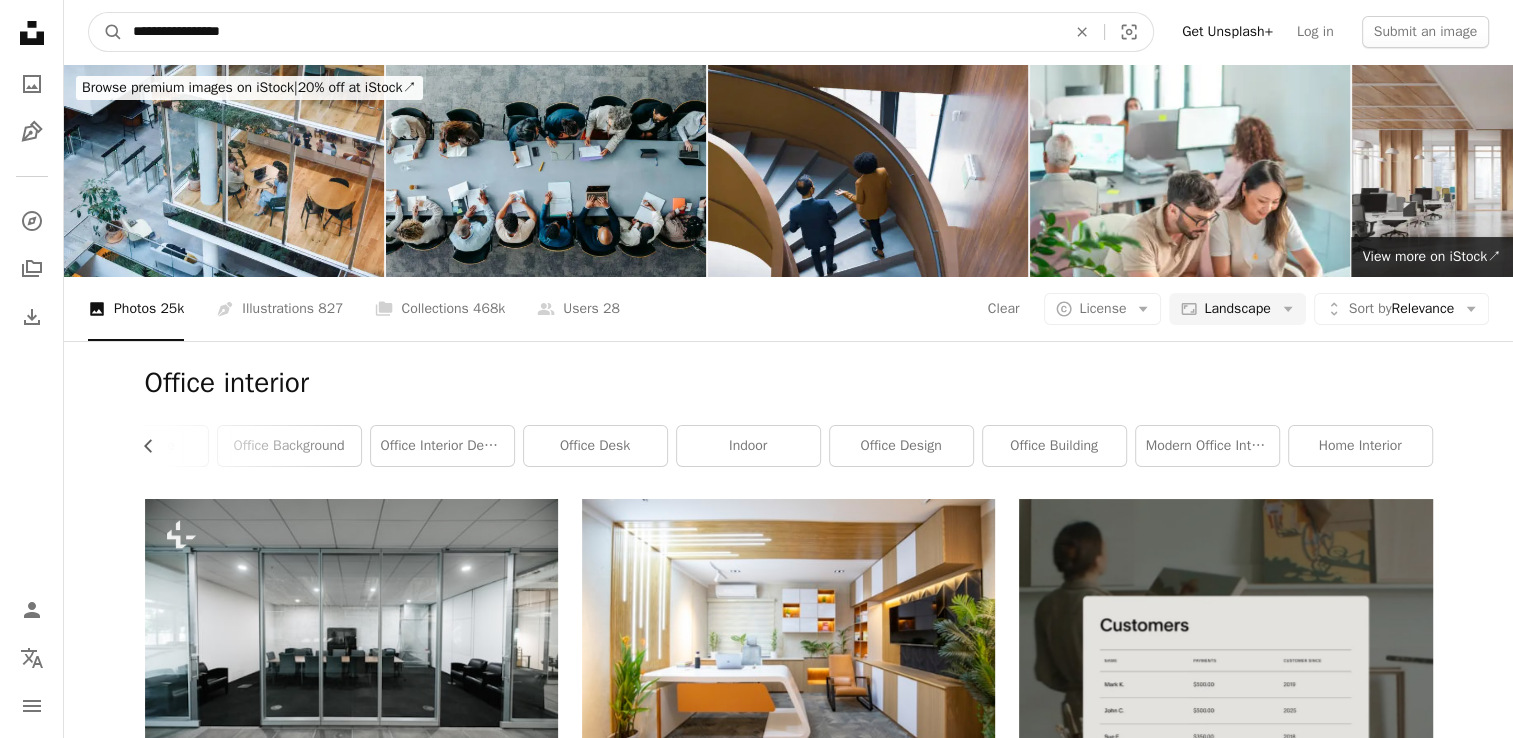 type on "**********" 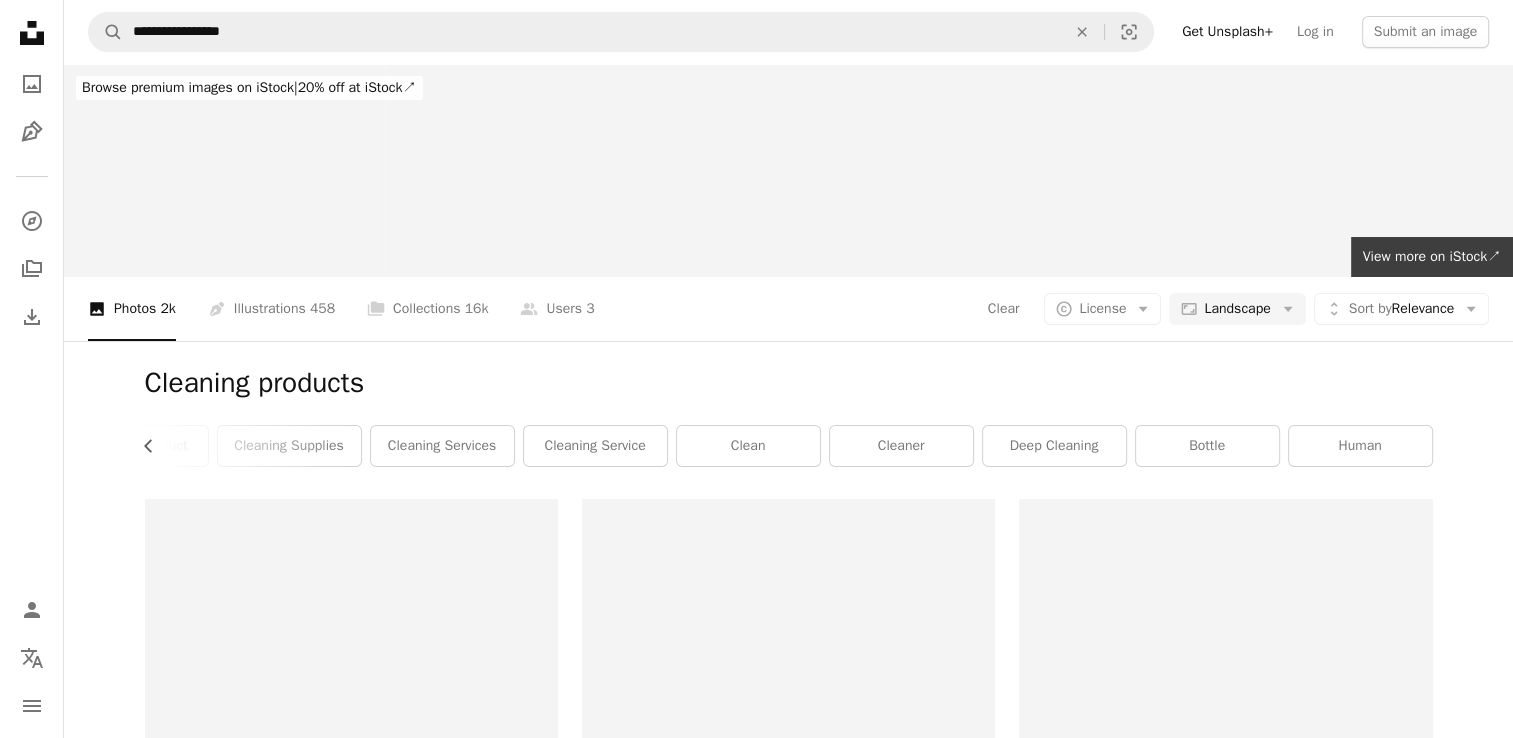 scroll, scrollTop: 0, scrollLeft: 234, axis: horizontal 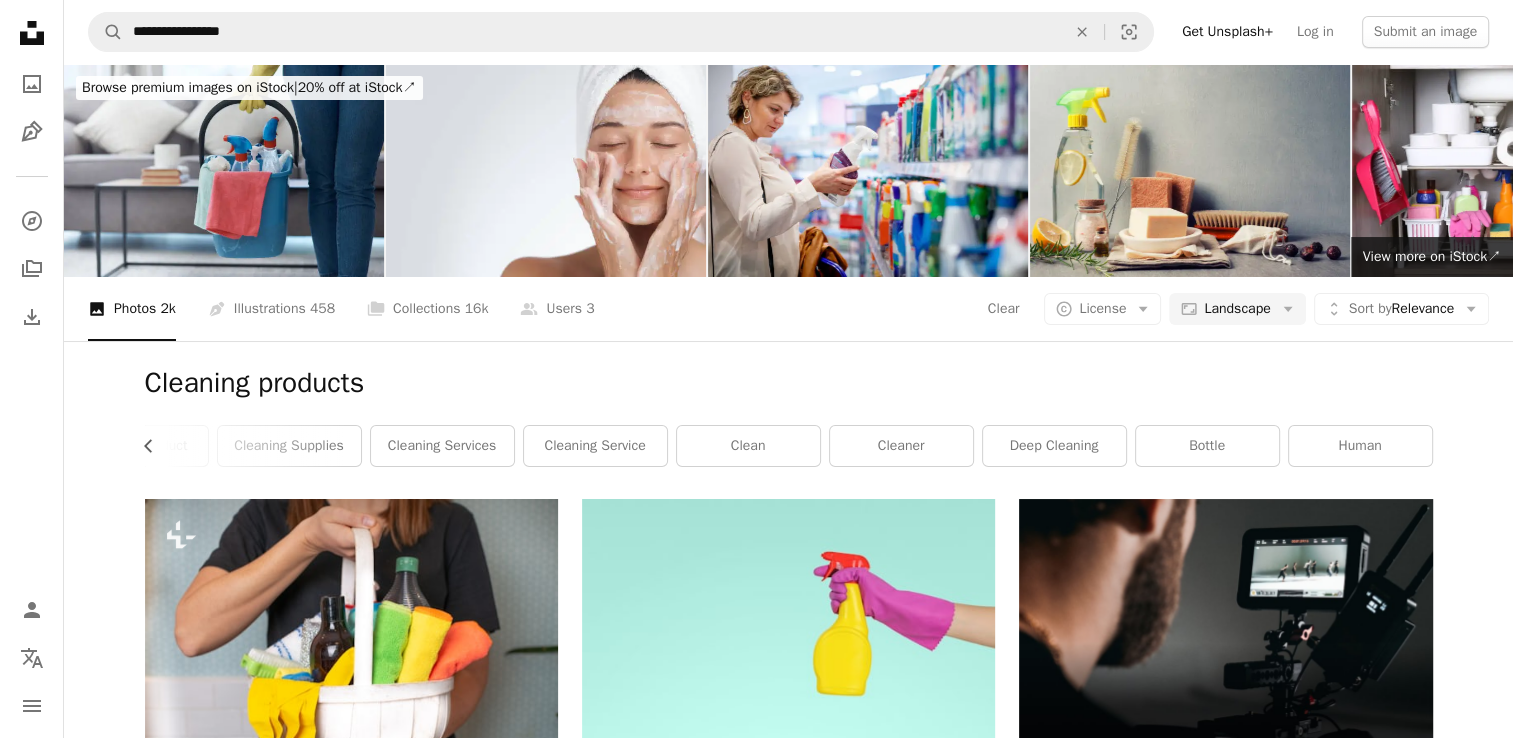click on "Load more" at bounding box center [789, 3248] 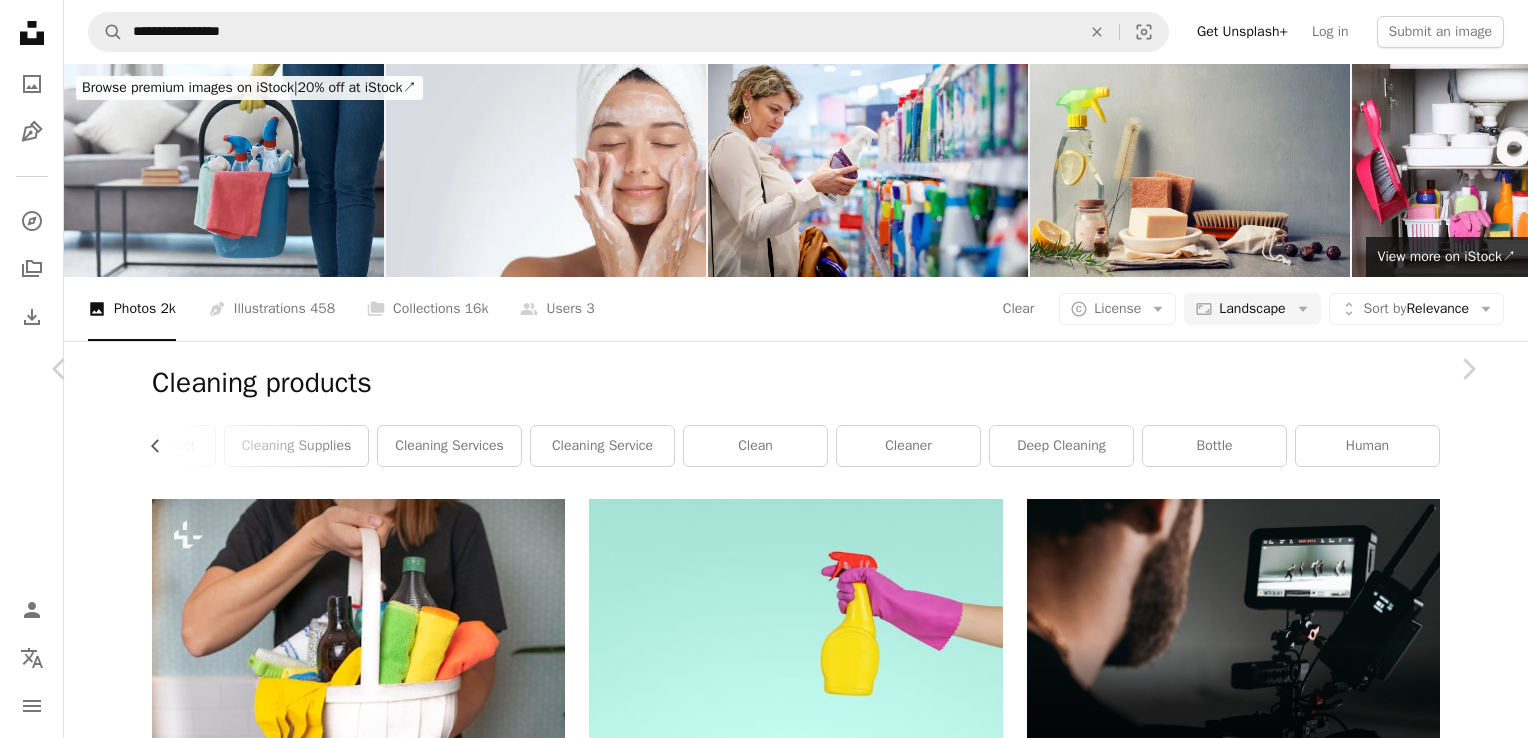 click on "An X shape Chevron left Chevron right everdrop GmbH everdrop A heart A plus sign Edit image   Plus sign for Unsplash+ Download free Chevron down Zoom in Views 153,298 Downloads 1,965 A forward-right arrow Share Info icon Info More Actions Calendar outlined Published on  January 21, 2022 Safety Free to use under the  Unsplash License cleaning bottle clean cleaner washing cleaning products wash set tab no plastic home decor cosmetics Creative Commons images Browse premium related images on iStock  |  Save 20% with code UNSPLASH20 View more on iStock  ↗ Related images A heart A plus sign everdrop GmbH Arrow pointing down Plus sign for Unsplash+ A heart A plus sign Getty Images For  Unsplash+ A lock   Download A heart A plus sign Nora Topicals Arrow pointing down A heart A plus sign Maria Lupan Available for hire A checkmark inside of a circle Arrow pointing down A heart A plus sign breee luise Arrow pointing down Plus sign for Unsplash+ A heart A plus sign Getty Images For  Unsplash+ A lock   Download A heart" at bounding box center [764, 9959] 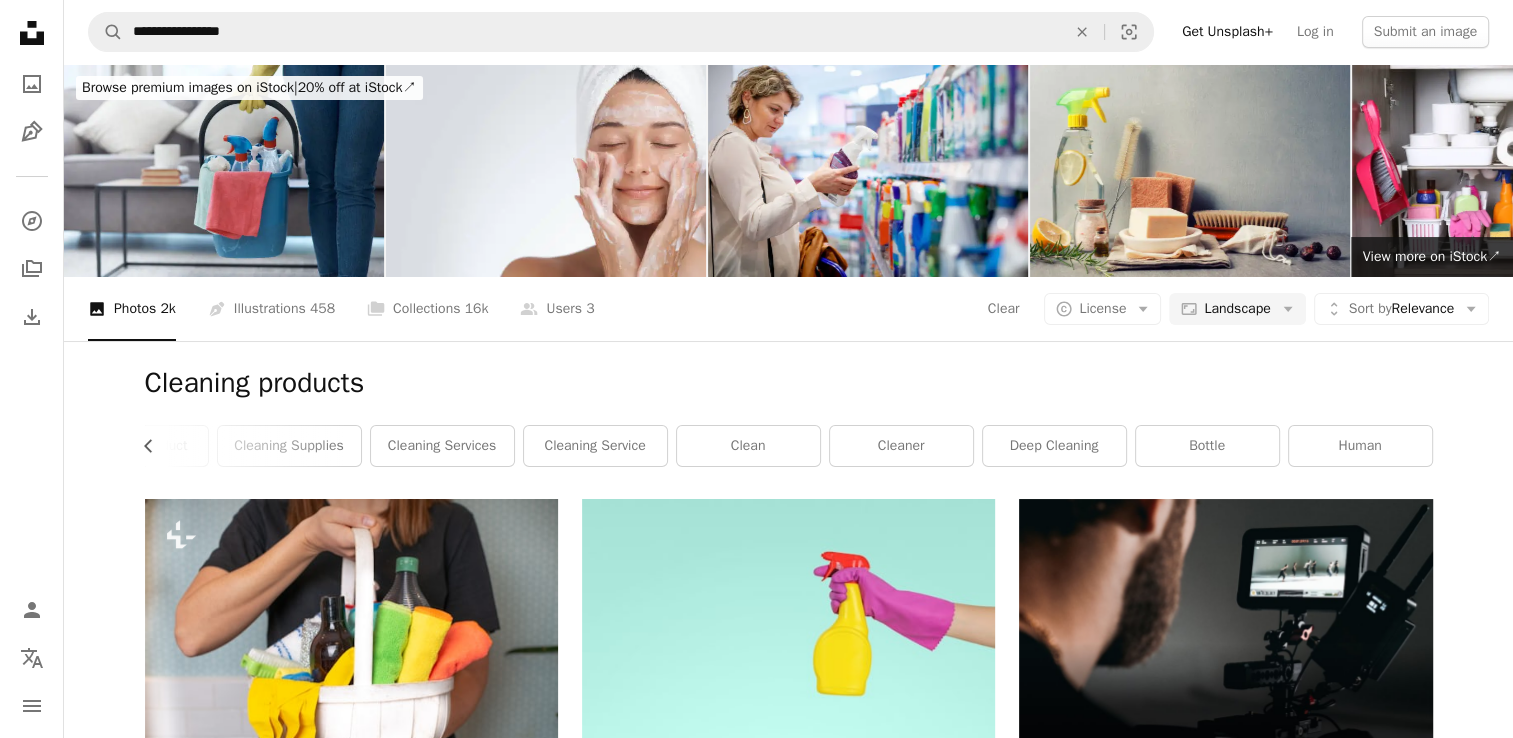 scroll, scrollTop: 5205, scrollLeft: 0, axis: vertical 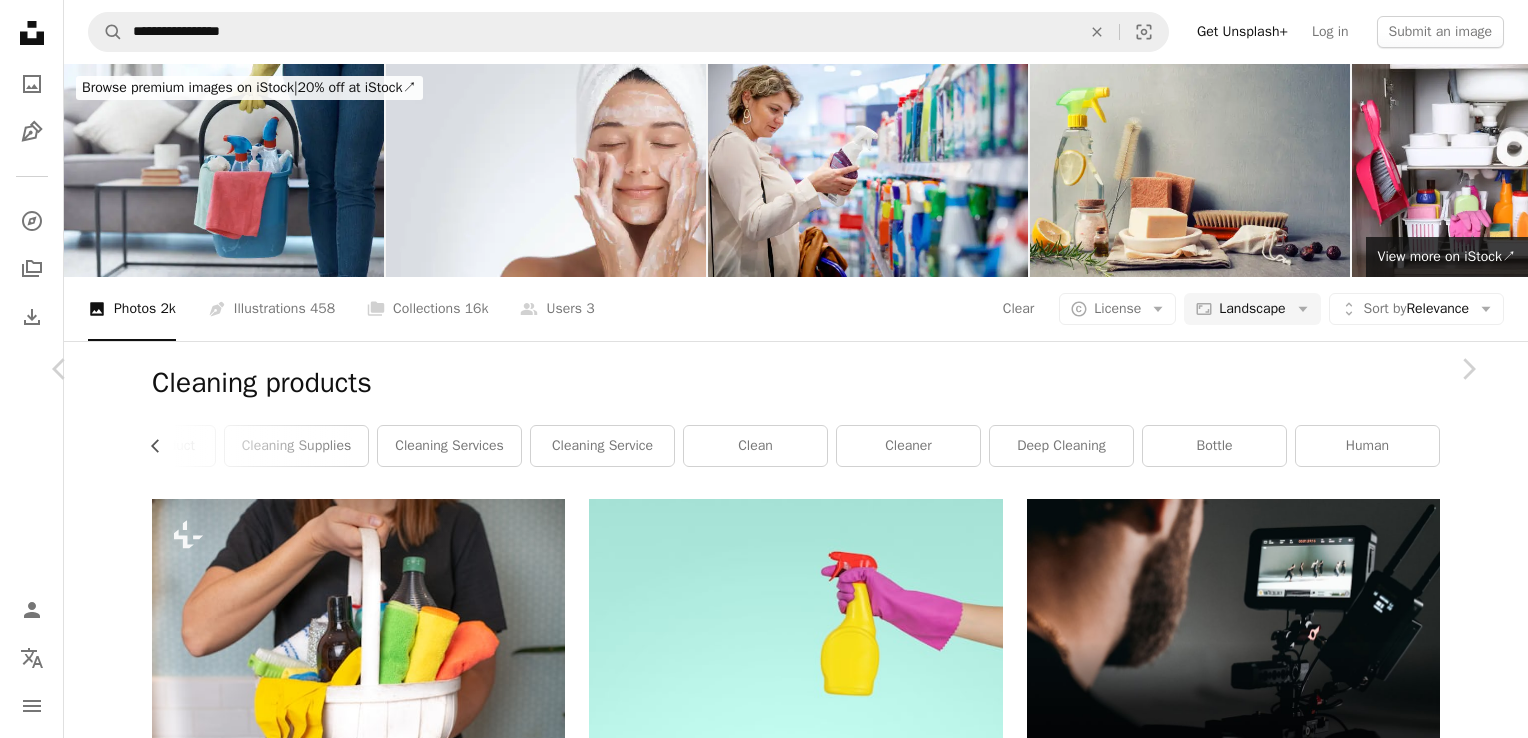 click on "An X shape Chevron left Chevron right Spruce Refillable Cleaning wearespruce A heart A plus sign Edit image   Plus sign for Unsplash+ Download free Chevron down Zoom in Views 623,346 Downloads 3,344 A forward-right arrow Share Info icon Info More Actions A map marker London, UK Calendar outlined Published on  June 22, 2021 Camera Canon, EOS 5DS Safety Free to use under the  Unsplash License cleaning sustainable eco friendly cleaning products plastic free reusable bottle non toxic london bottle can aluminium tin spray can Creative Commons images Browse premium related images on iStock  |  Save 20% with code UNSPLASH20 View more on iStock  ↗ Related images A heart A plus sign everdrop GmbH Arrow pointing down Plus sign for Unsplash+ A heart A plus sign Anita Austvika For  Unsplash+ A lock   Download A heart A plus sign Trần Văn Sơn Available for hire A checkmark inside of a circle Arrow pointing down A heart A plus sign everdrop GmbH Arrow pointing down Plus sign for Unsplash+ A heart A plus sign For" at bounding box center [764, 9959] 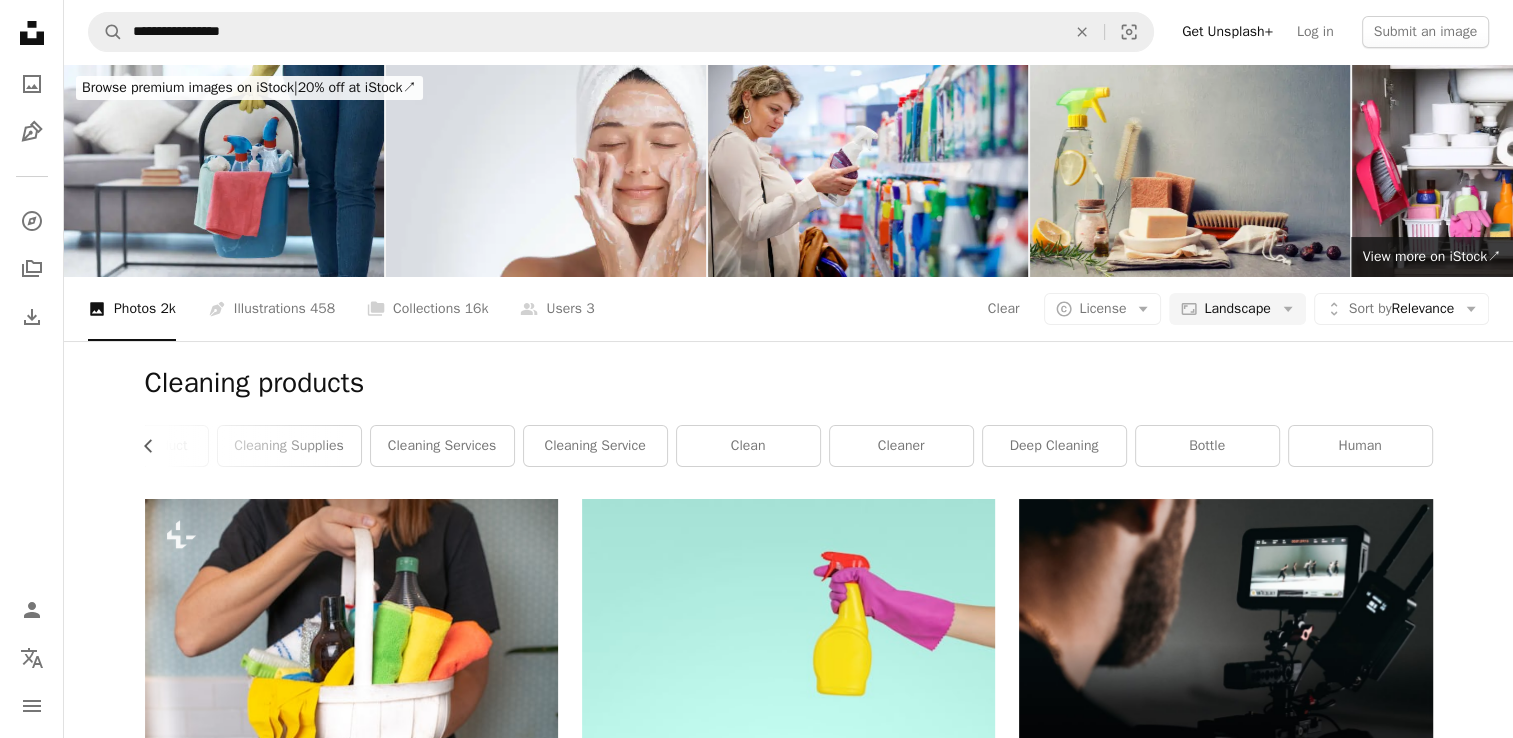scroll, scrollTop: 10928, scrollLeft: 0, axis: vertical 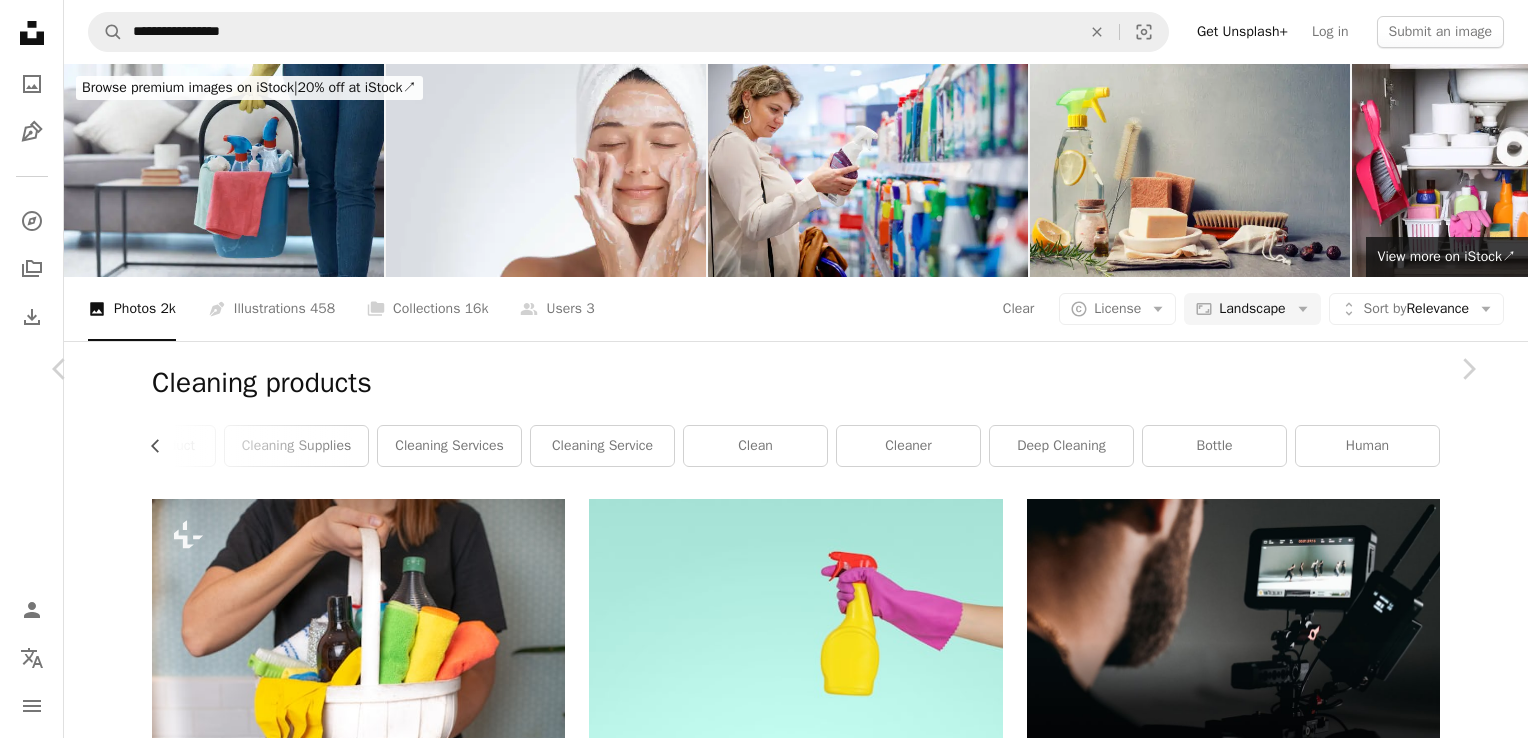 click on "An X shape Chevron left Chevron right Faruk Tokluoğlu For  Unsplash+ A heart A plus sign Edit image   Plus sign for Unsplash+ A lock   Download Zoom in A forward-right arrow Share More Actions Calendar outlined Published on  March 6, 2023 Safety Licensed under the  Unsplash+ License kitchen cleaning cloth cleaning products cleaning spray Free stock photos From this series Plus sign for Unsplash+ Plus sign for Unsplash+ Related images Plus sign for Unsplash+ A heart A plus sign Getty Images For  Unsplash+ A lock   Download Plus sign for Unsplash+ A heart A plus sign Annie Spratt For  Unsplash+ A lock   Download Plus sign for Unsplash+ A heart A plus sign Pascal Bullan For  Unsplash+ A lock   Download Plus sign for Unsplash+ A heart A plus sign Jordan González For  Unsplash+ A lock   Download Plus sign for Unsplash+ A heart A plus sign Ahmet Kurt For  Unsplash+ A lock   Download Plus sign for Unsplash+ A heart A plus sign Annie Spratt For  Unsplash+ A lock   Download Plus sign for Unsplash+ A heart For" at bounding box center (764, 16020) 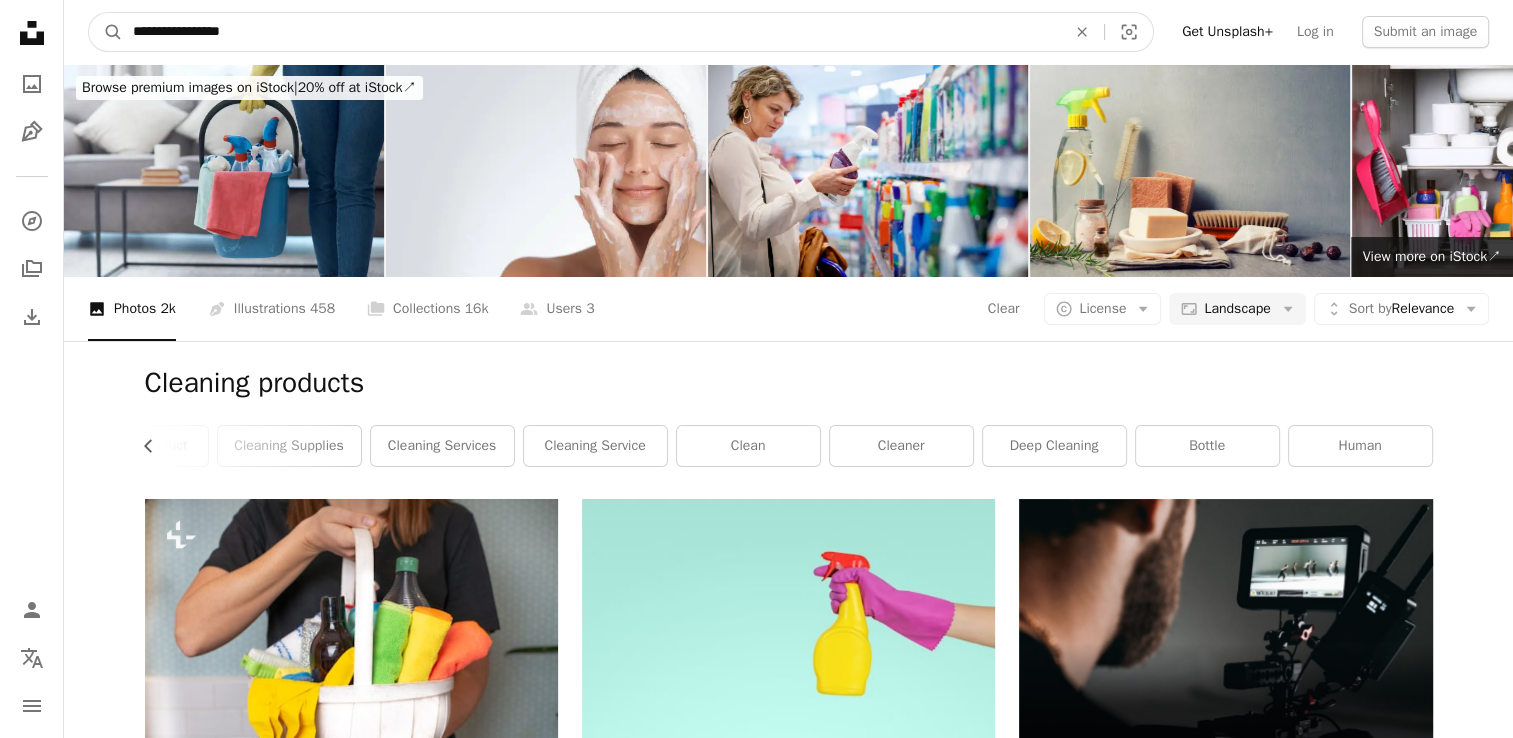 click on "**********" at bounding box center (591, 32) 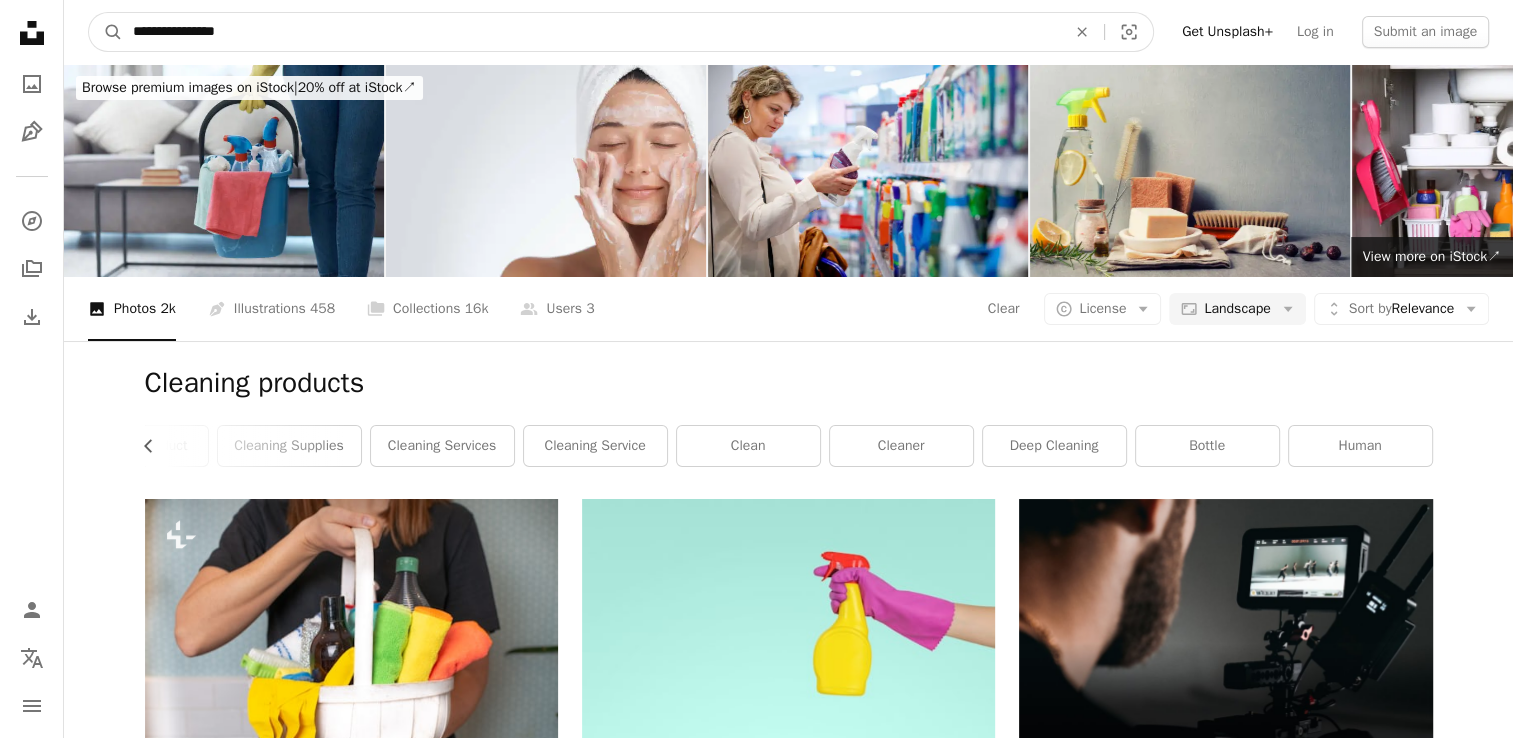 type on "**********" 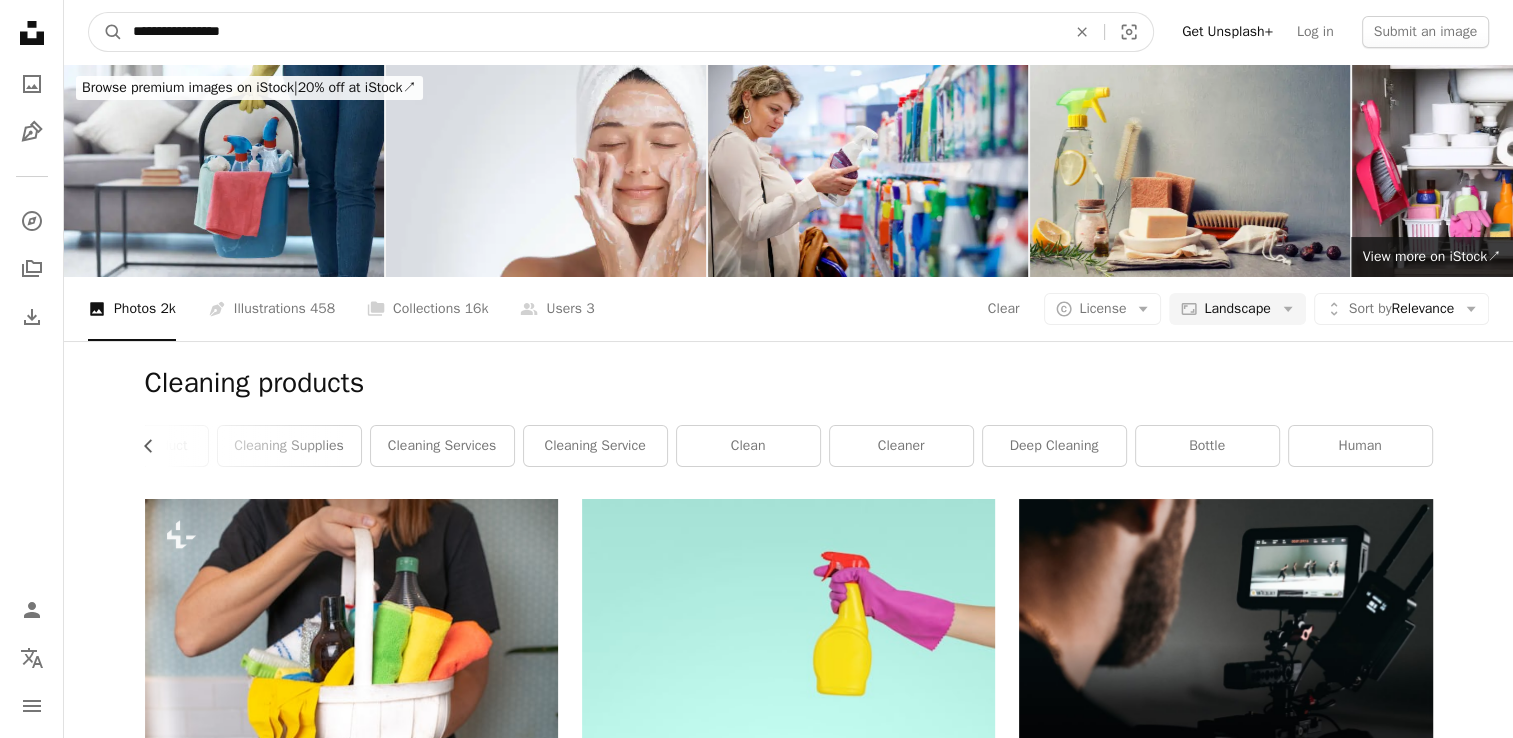 click on "A magnifying glass" at bounding box center (106, 32) 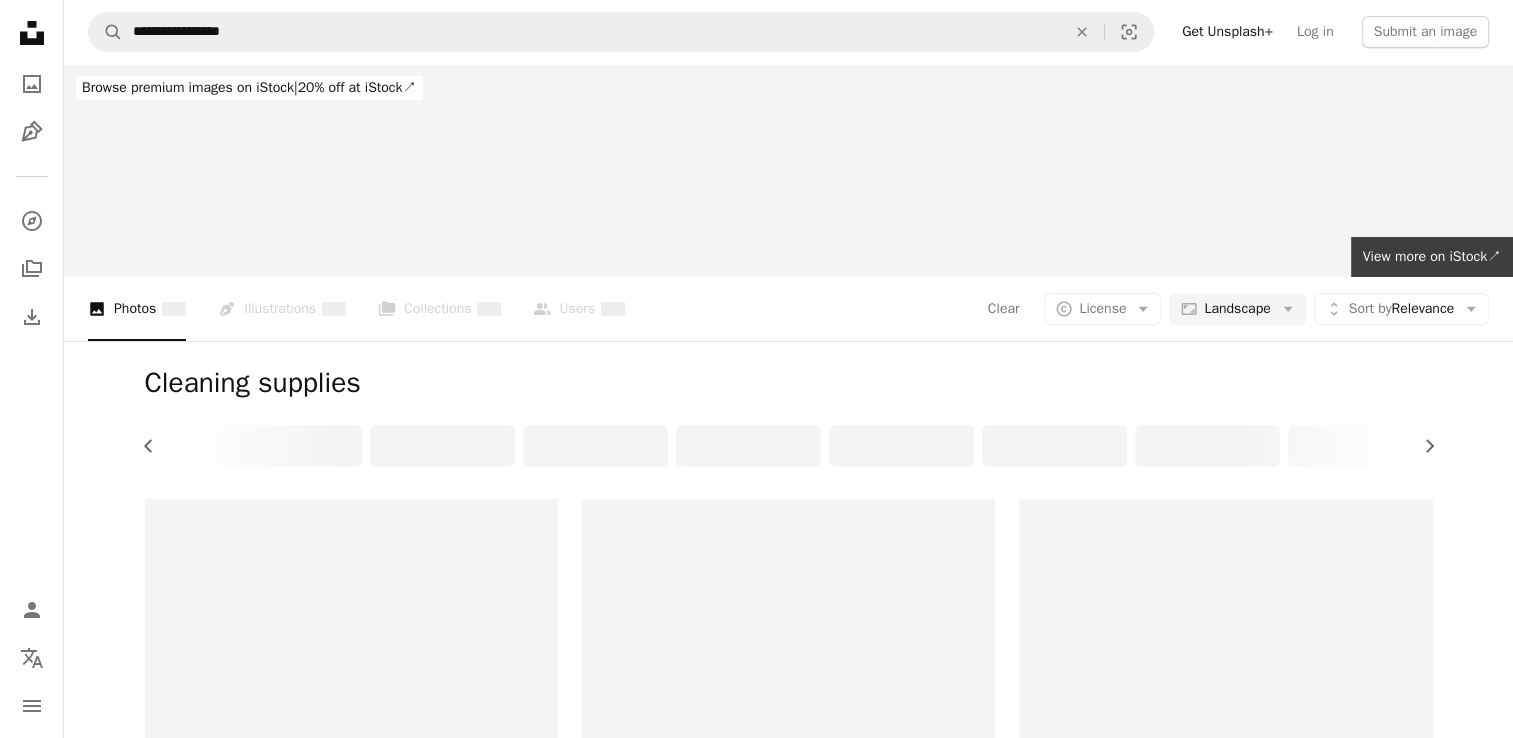 scroll, scrollTop: 0, scrollLeft: 0, axis: both 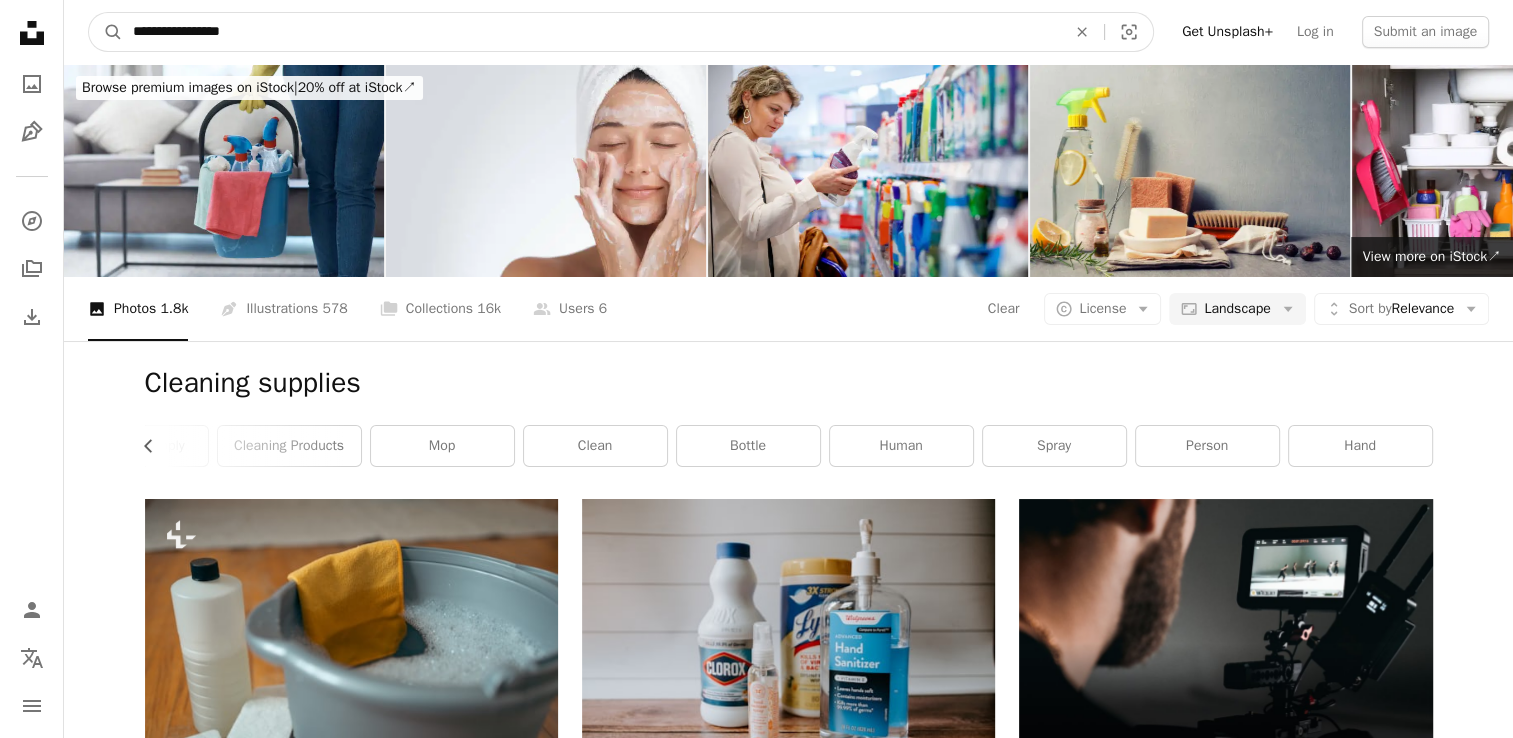 click on "**********" at bounding box center [591, 32] 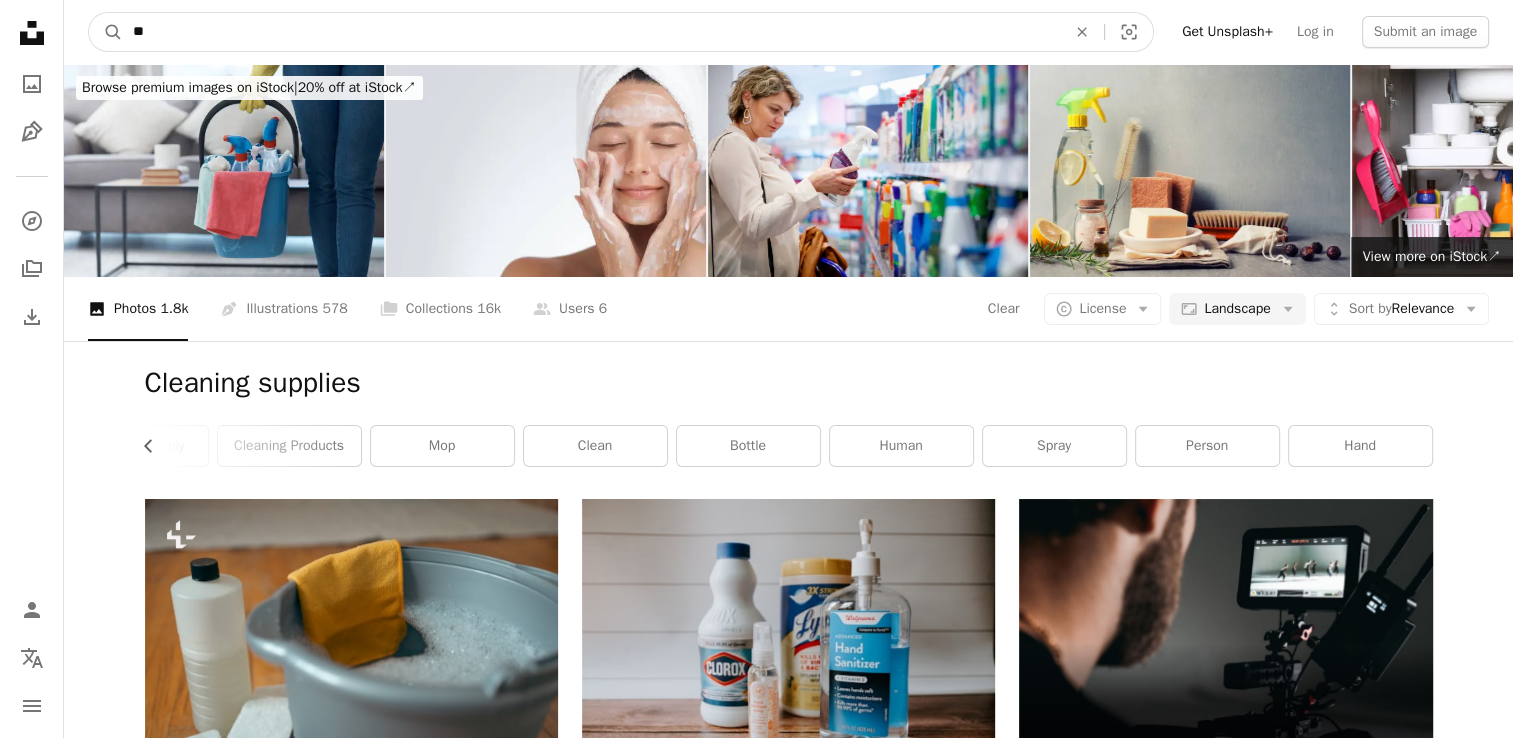 type on "*" 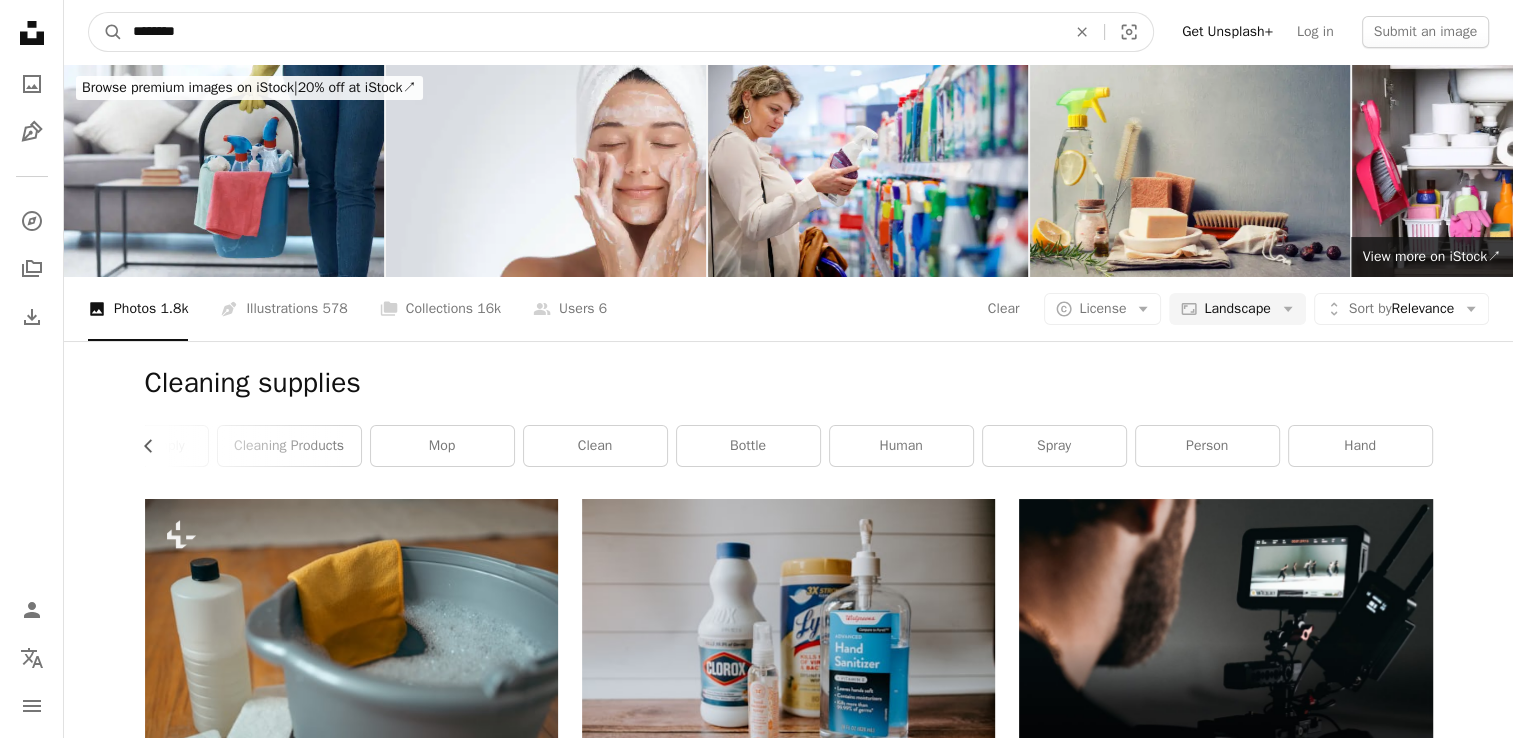type on "********" 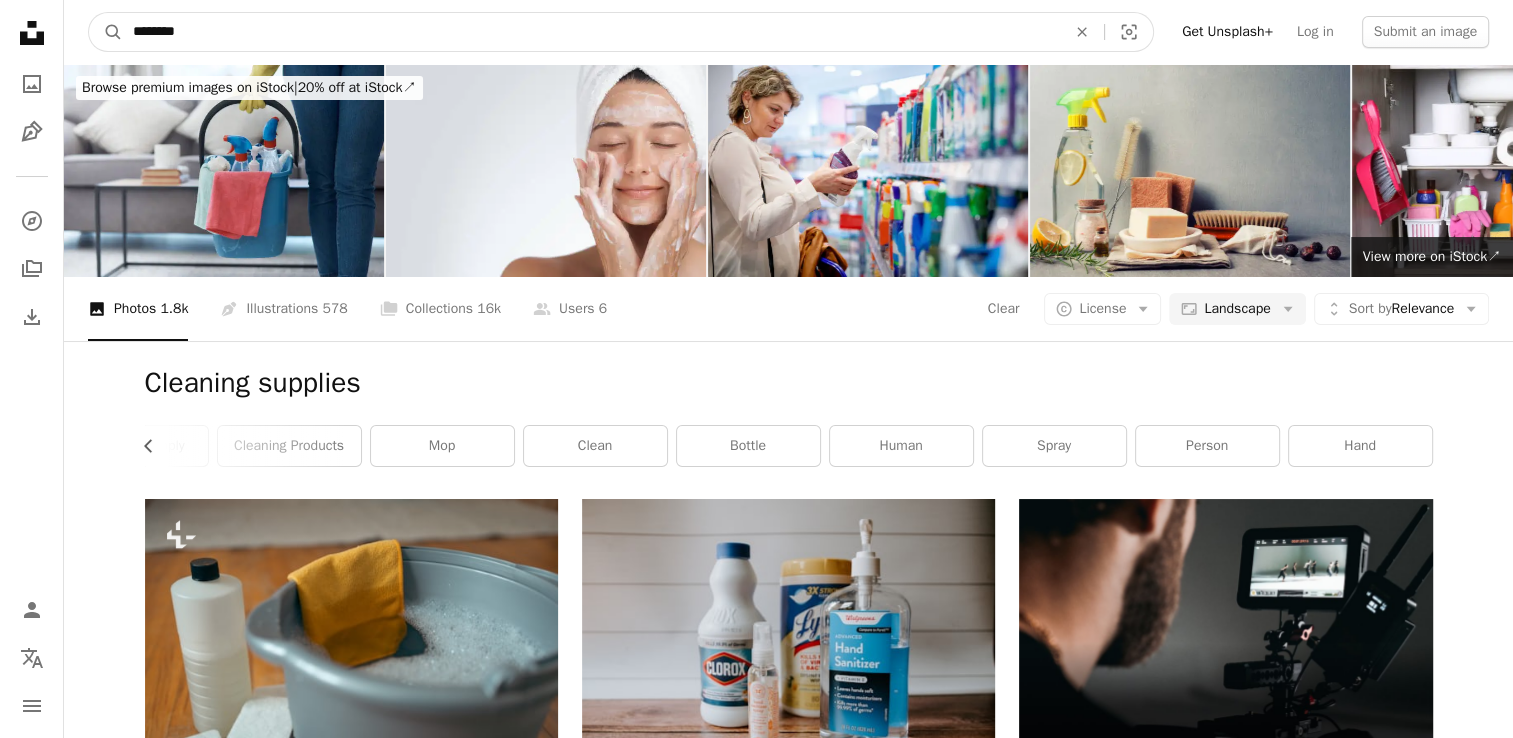 click on "A magnifying glass" at bounding box center (106, 32) 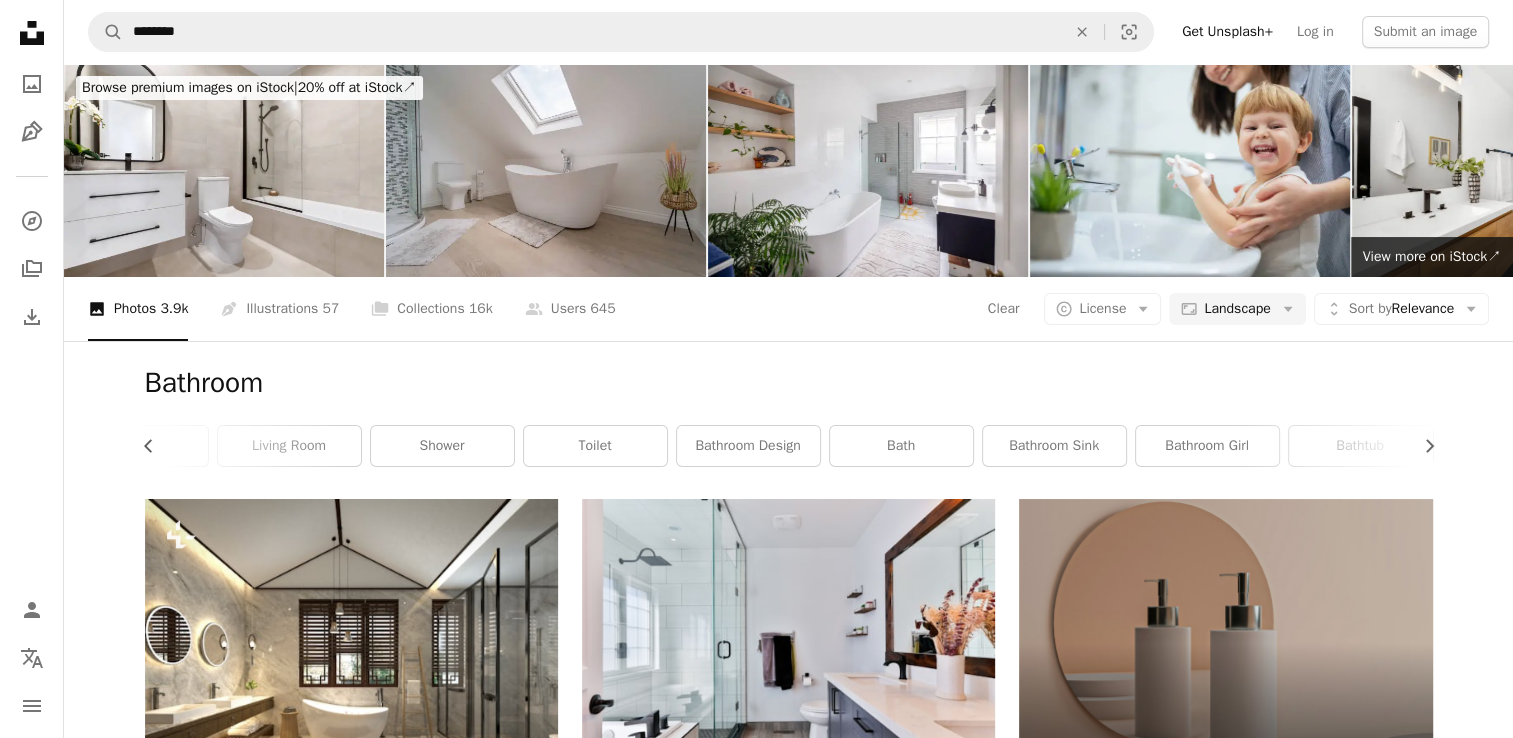 scroll, scrollTop: 1400, scrollLeft: 0, axis: vertical 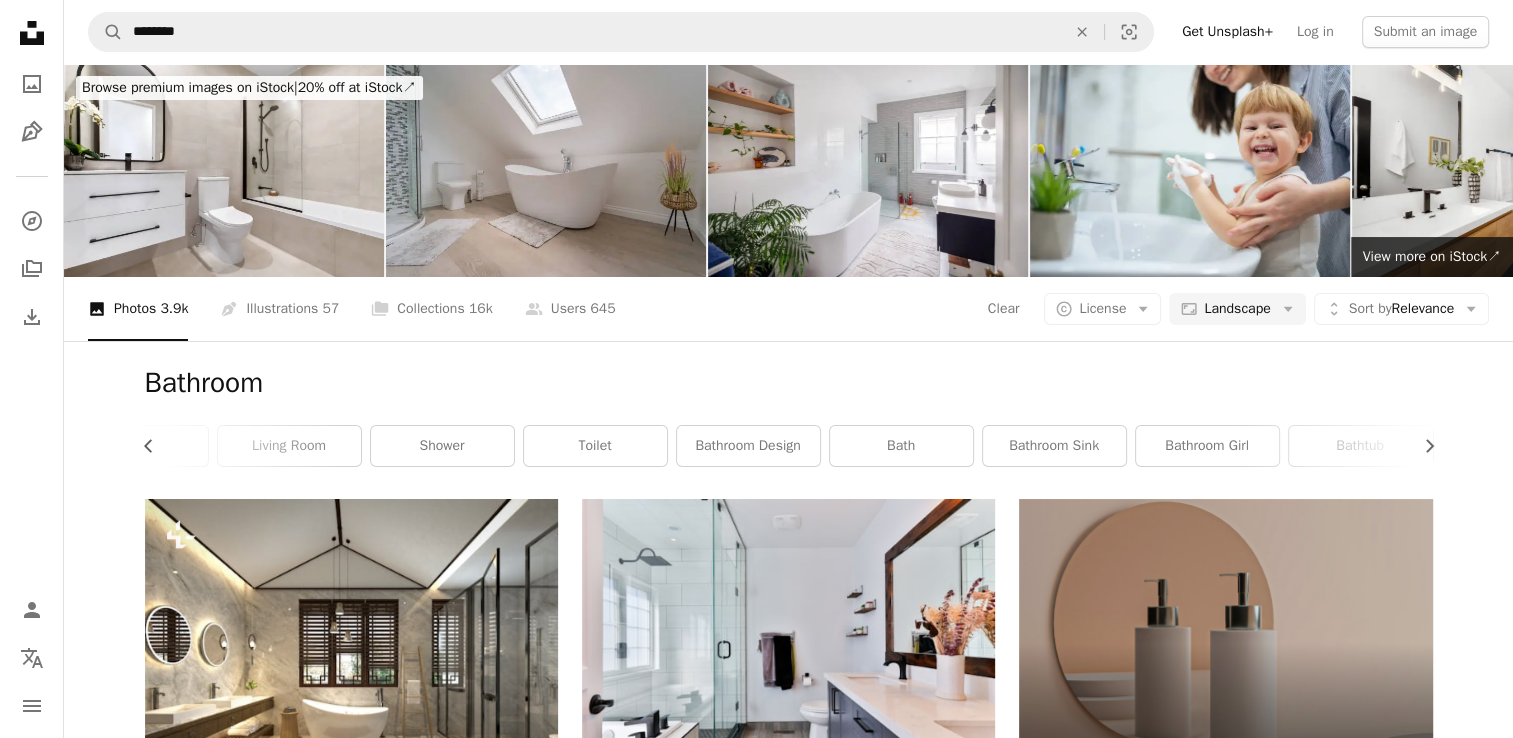 click at bounding box center [788, 1519] 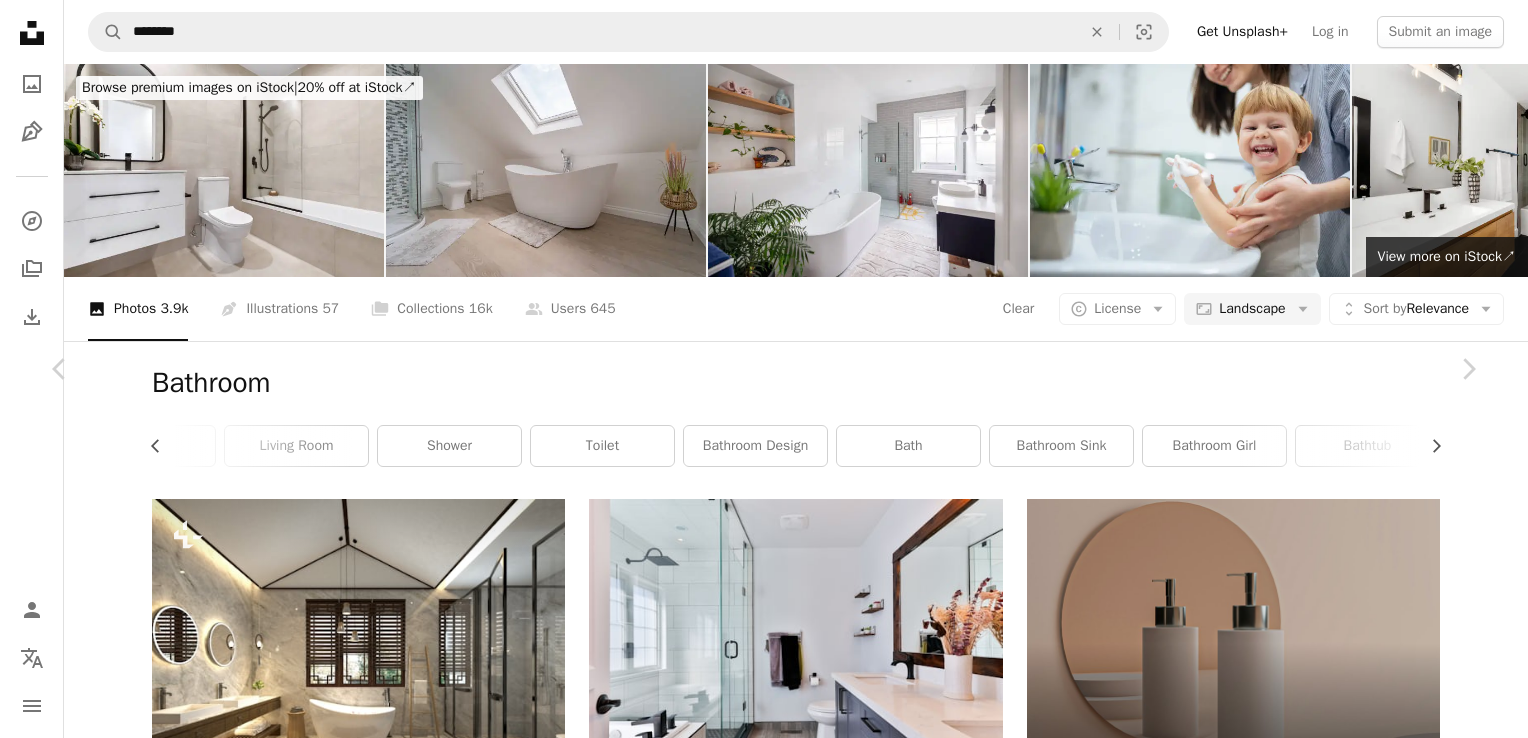 click on "Download free" at bounding box center [1279, 11010] 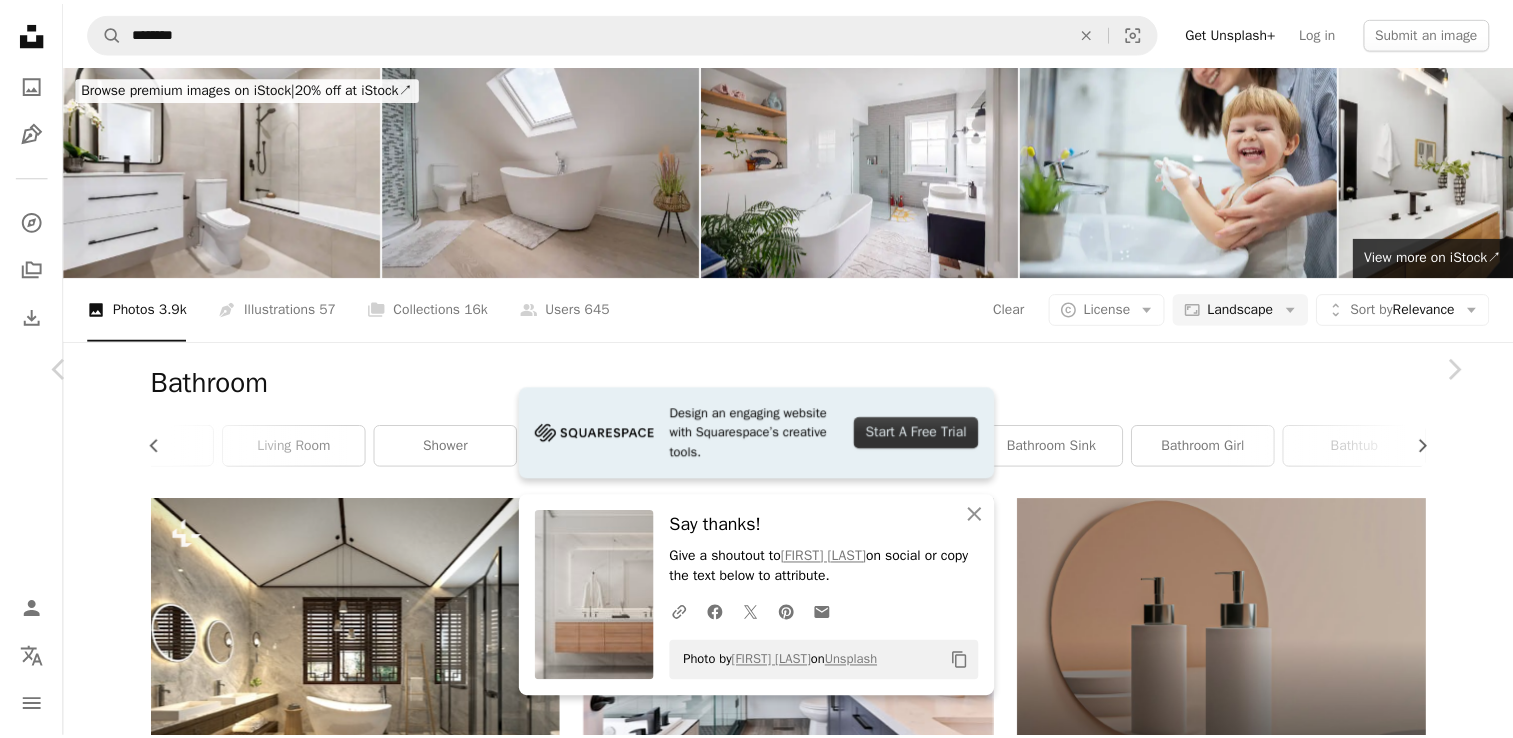 scroll, scrollTop: 0, scrollLeft: 0, axis: both 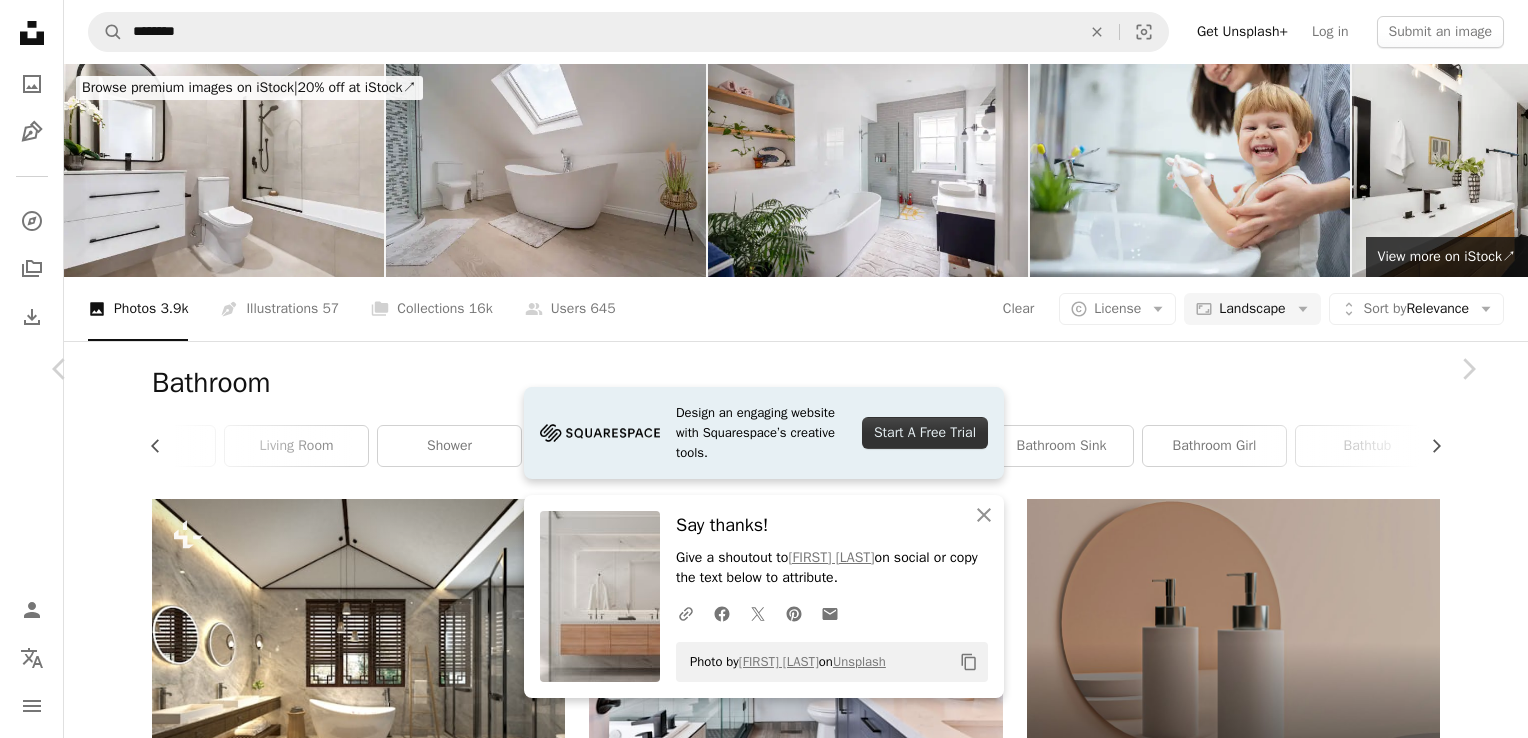 click on "An X shape Chevron left Chevron right Design an engaging website with Squarespace’s creative tools. Start A Free Trial An X shape Close Say thanks! Give a shoutout to  [NAME]  on social or copy the text below to attribute. A URL sharing icon (chains) Facebook icon X (formerly Twitter) icon Pinterest icon An envelope Photo by  [NAME]  on  Unsplash
Copy content [NAME] csebastian_ A heart A plus sign Edit image   Plus sign for Unsplash+ Download free Chevron down Zoom in Views 160,884 Downloads 3,336 A forward-right arrow Share Info icon Info More Actions Calendar outlined Published on  September 18, 2023 Safety Free to use under the  Unsplash License design room bathroom render bath interior designer visualization interior design plant shower bathtub indoors sink bathing tub sink faucet shower faucet Backgrounds Browse premium related images on iStock  |  Save 20% with code UNSPLASH20 View more on iStock  ↗ Related images A heart A plus sign Lisa Anna Available for hire" at bounding box center [764, 11332] 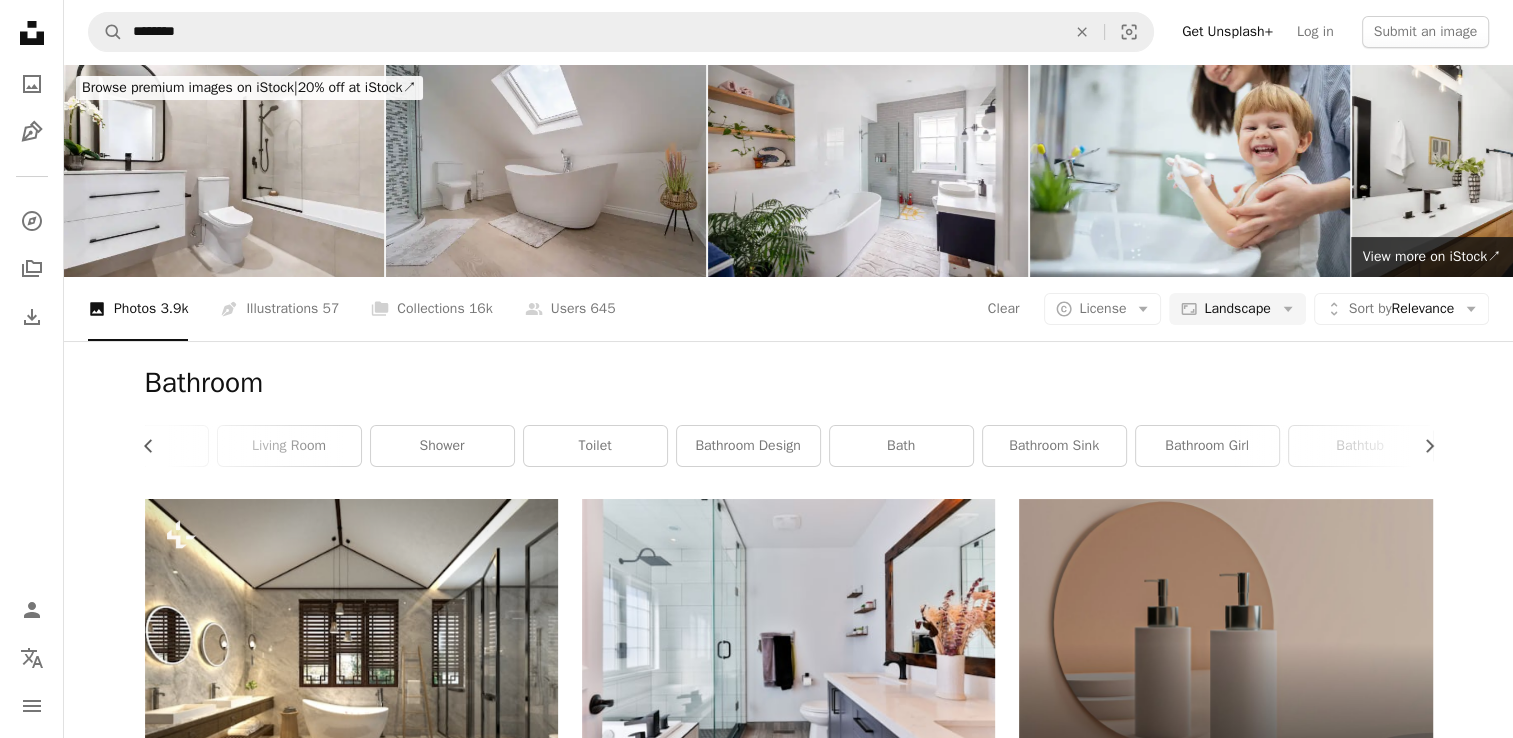 scroll, scrollTop: 3972, scrollLeft: 0, axis: vertical 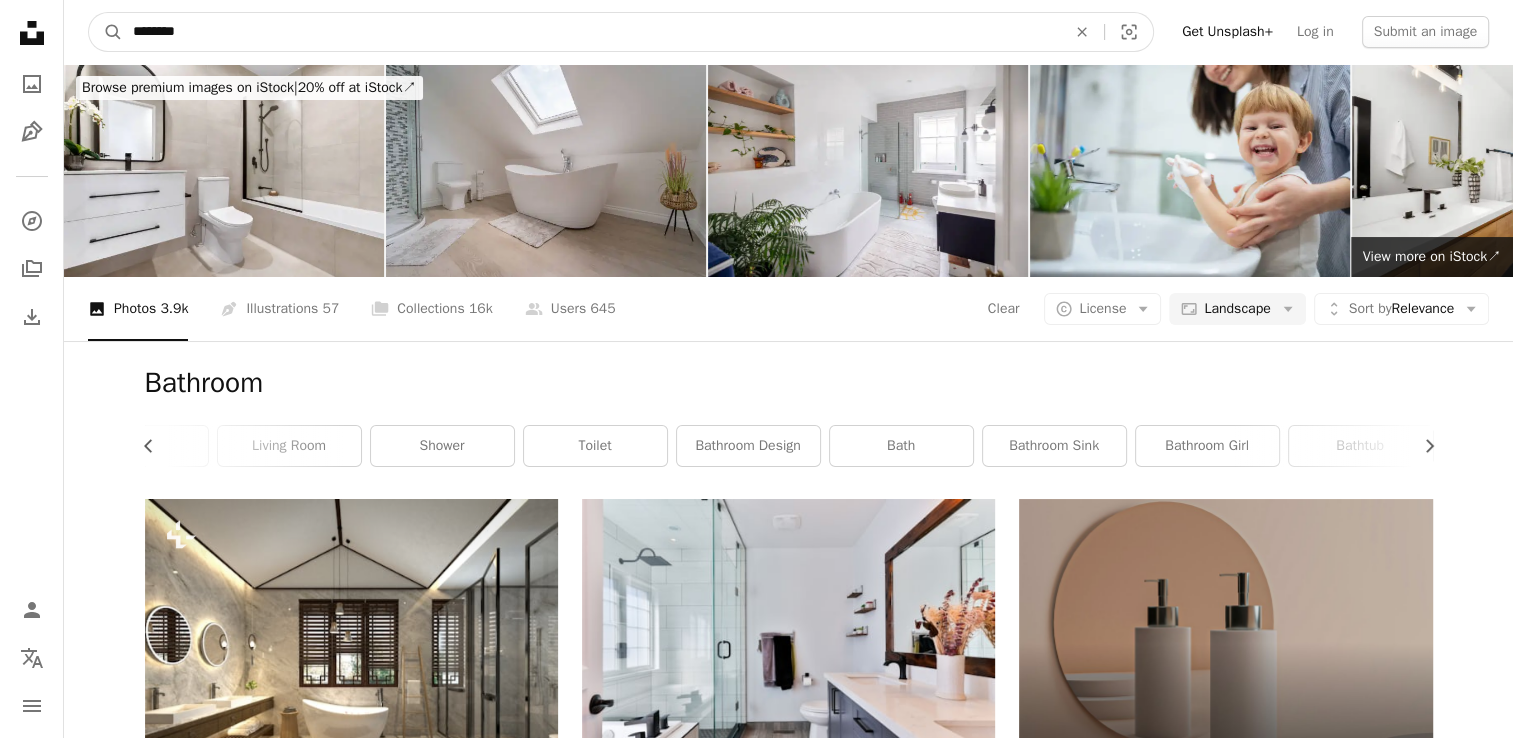 click on "********" at bounding box center (591, 32) 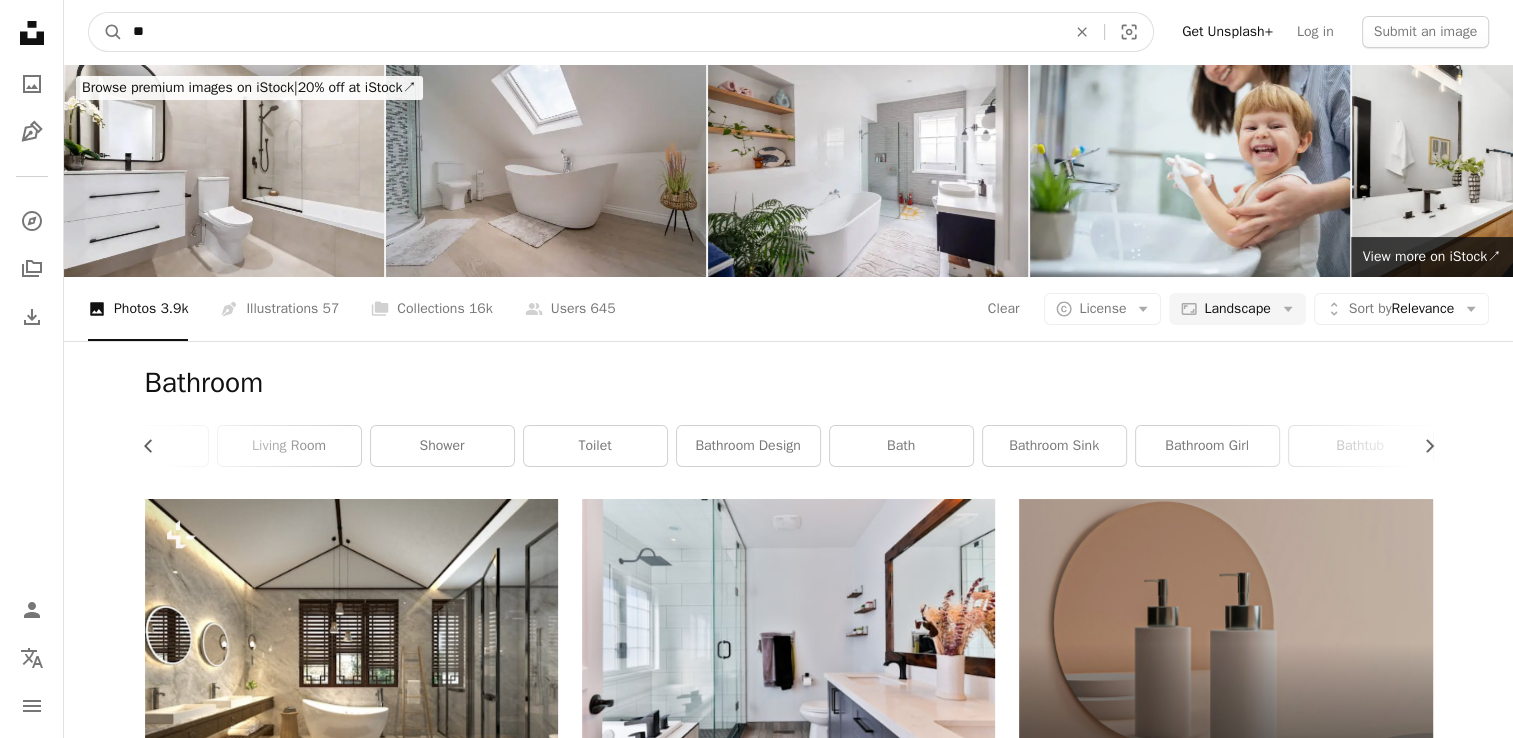 type on "*" 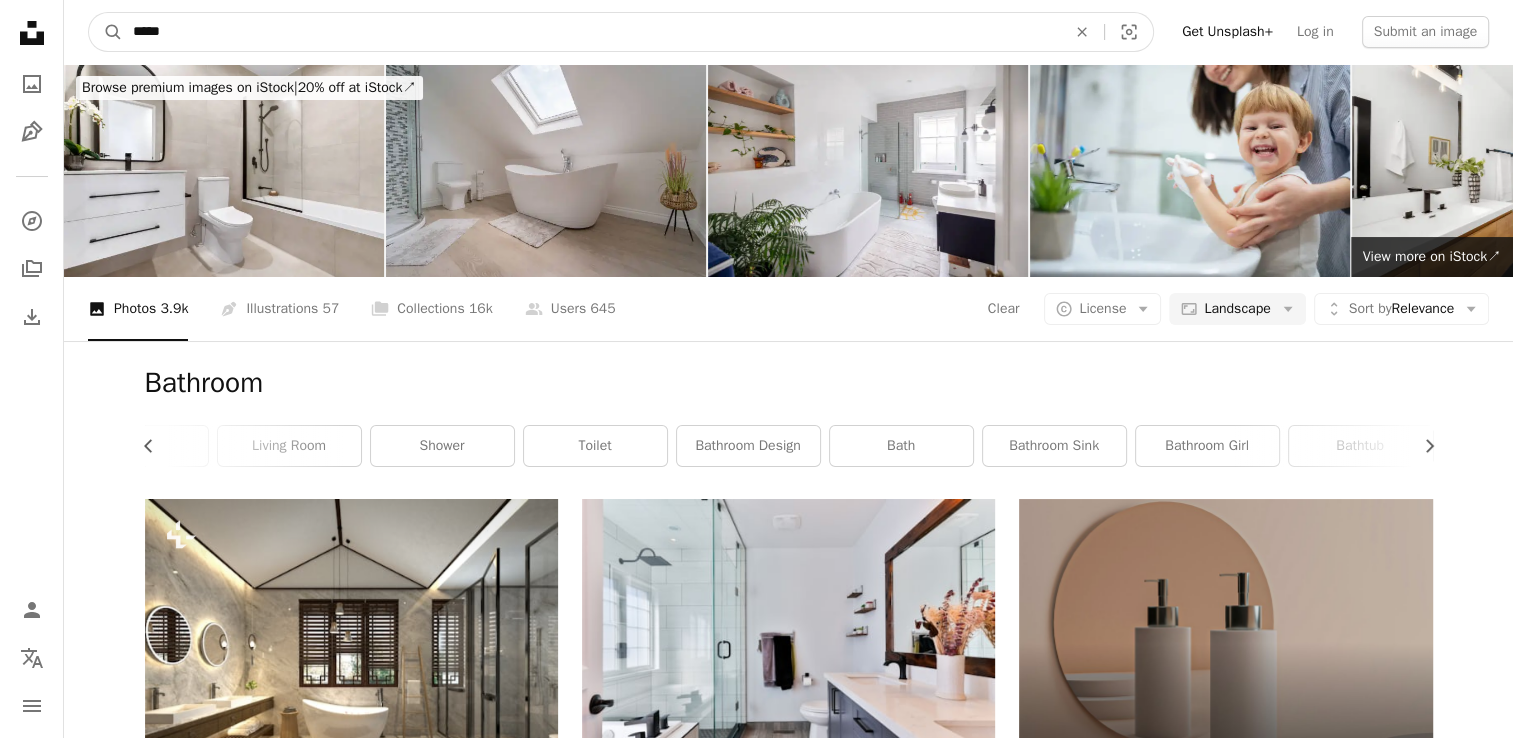 type on "******" 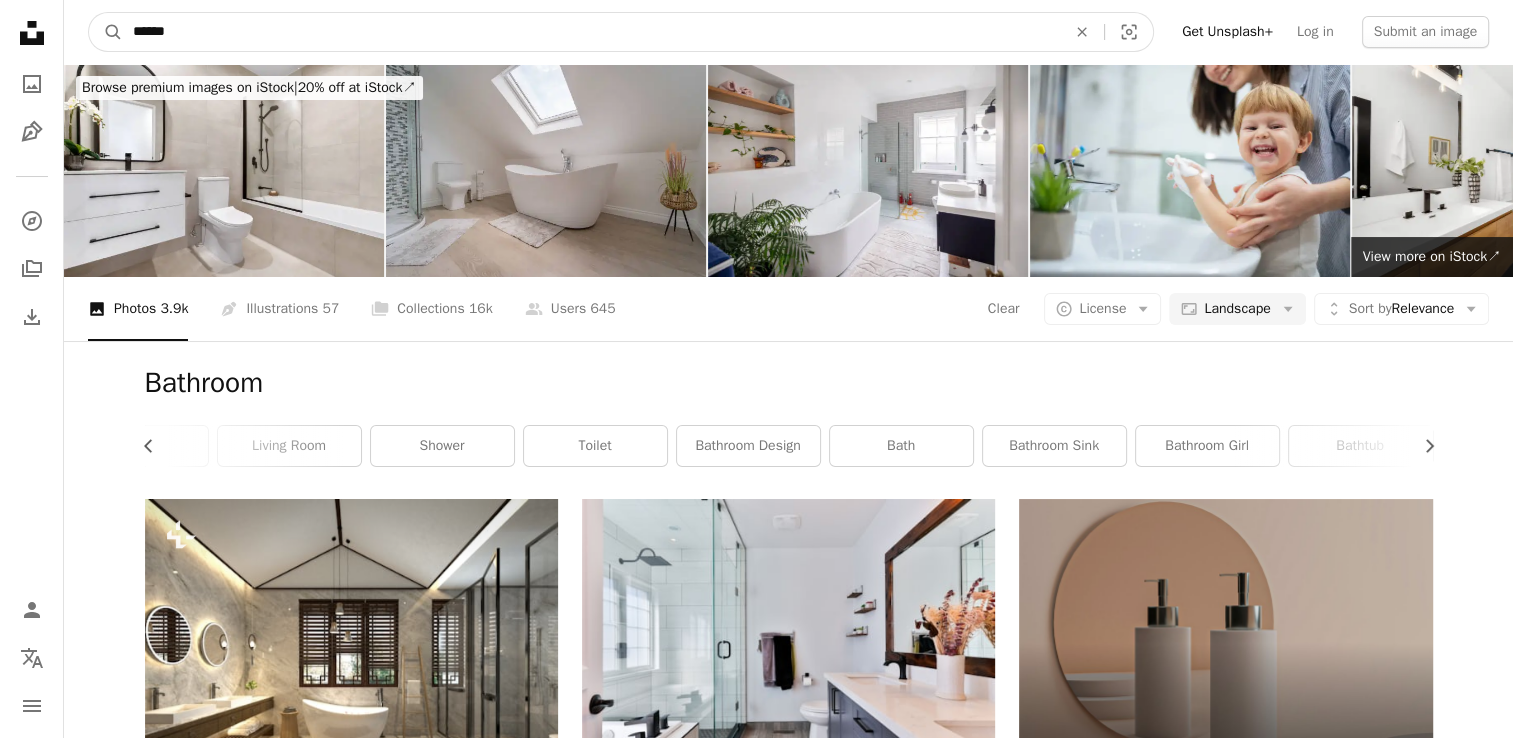 click on "A magnifying glass" at bounding box center (106, 32) 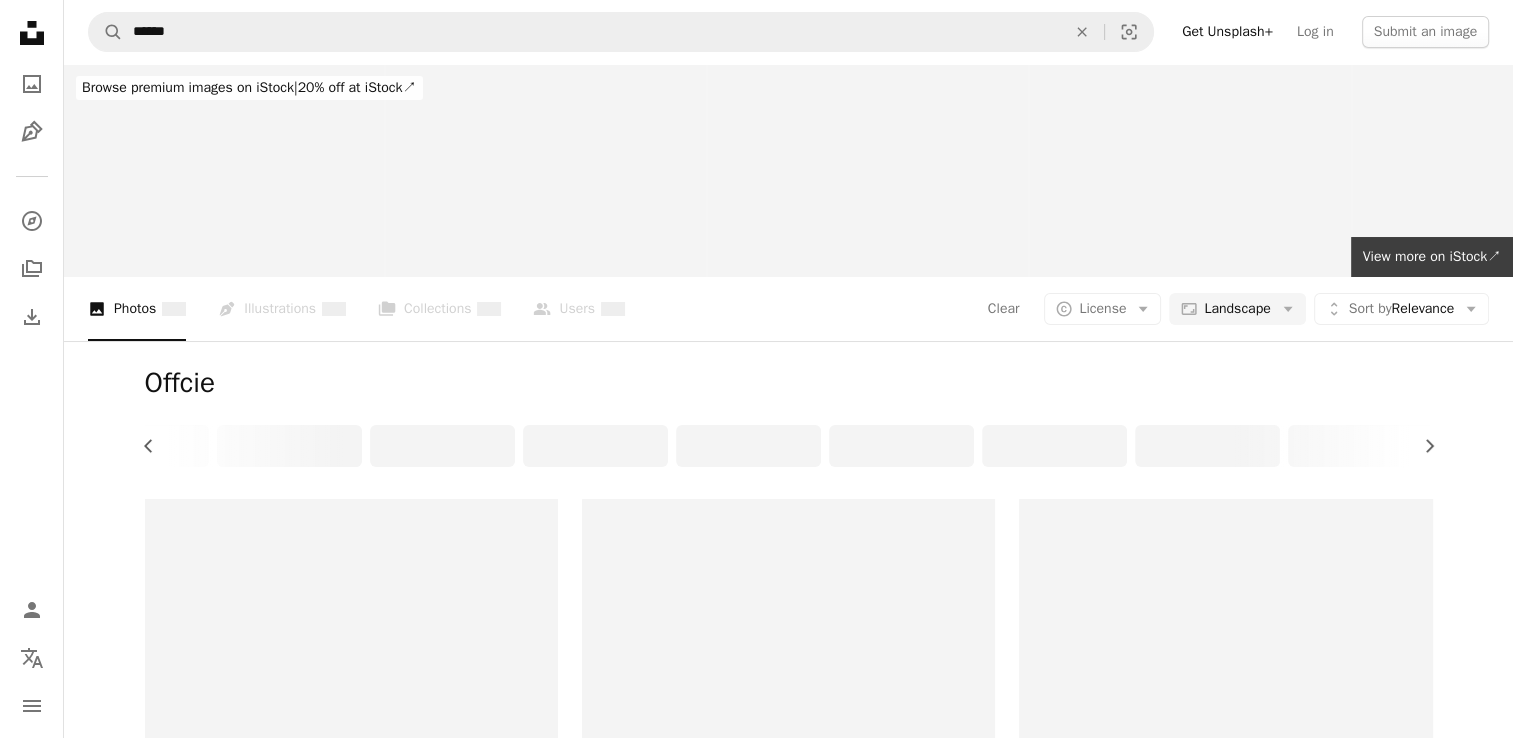 scroll, scrollTop: 0, scrollLeft: 0, axis: both 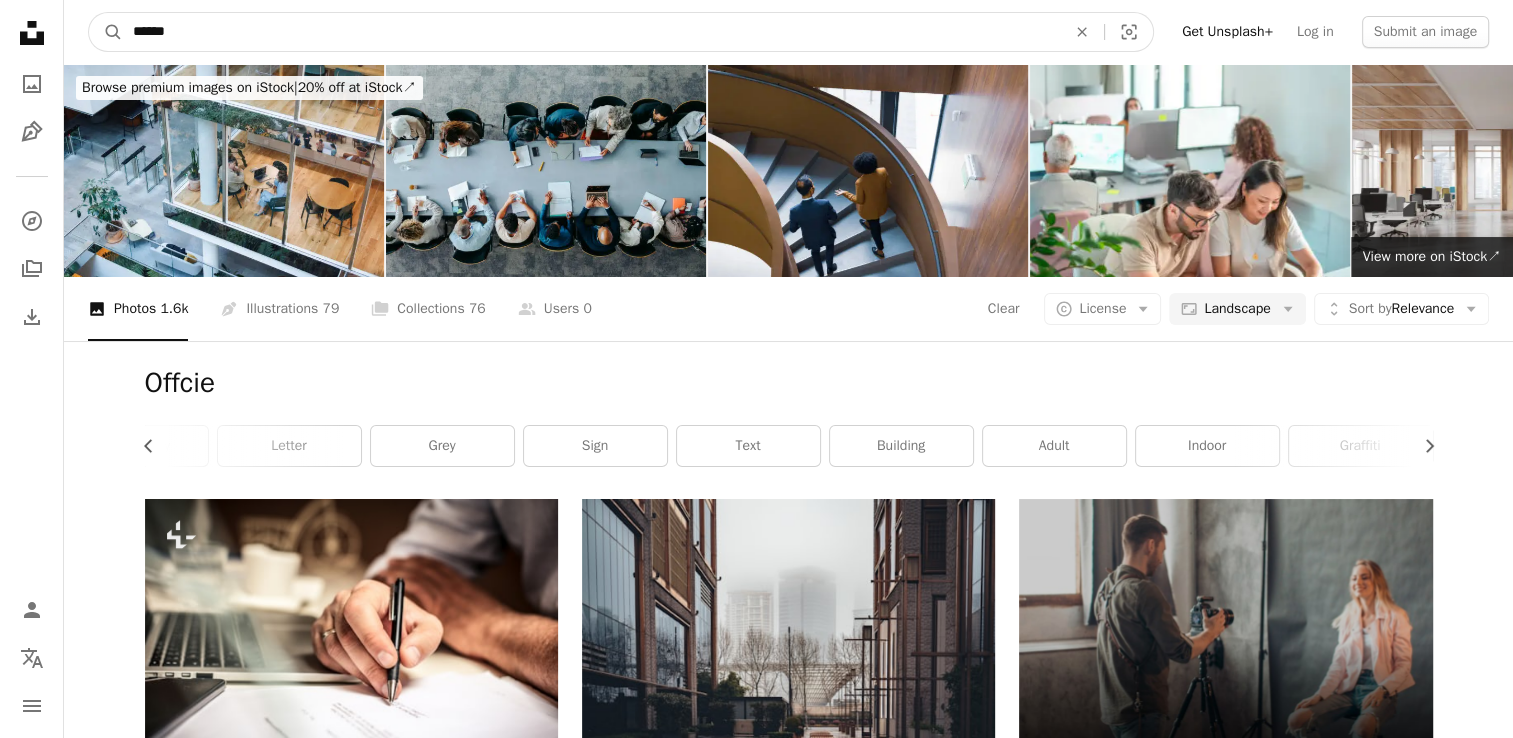 click on "******" at bounding box center [591, 32] 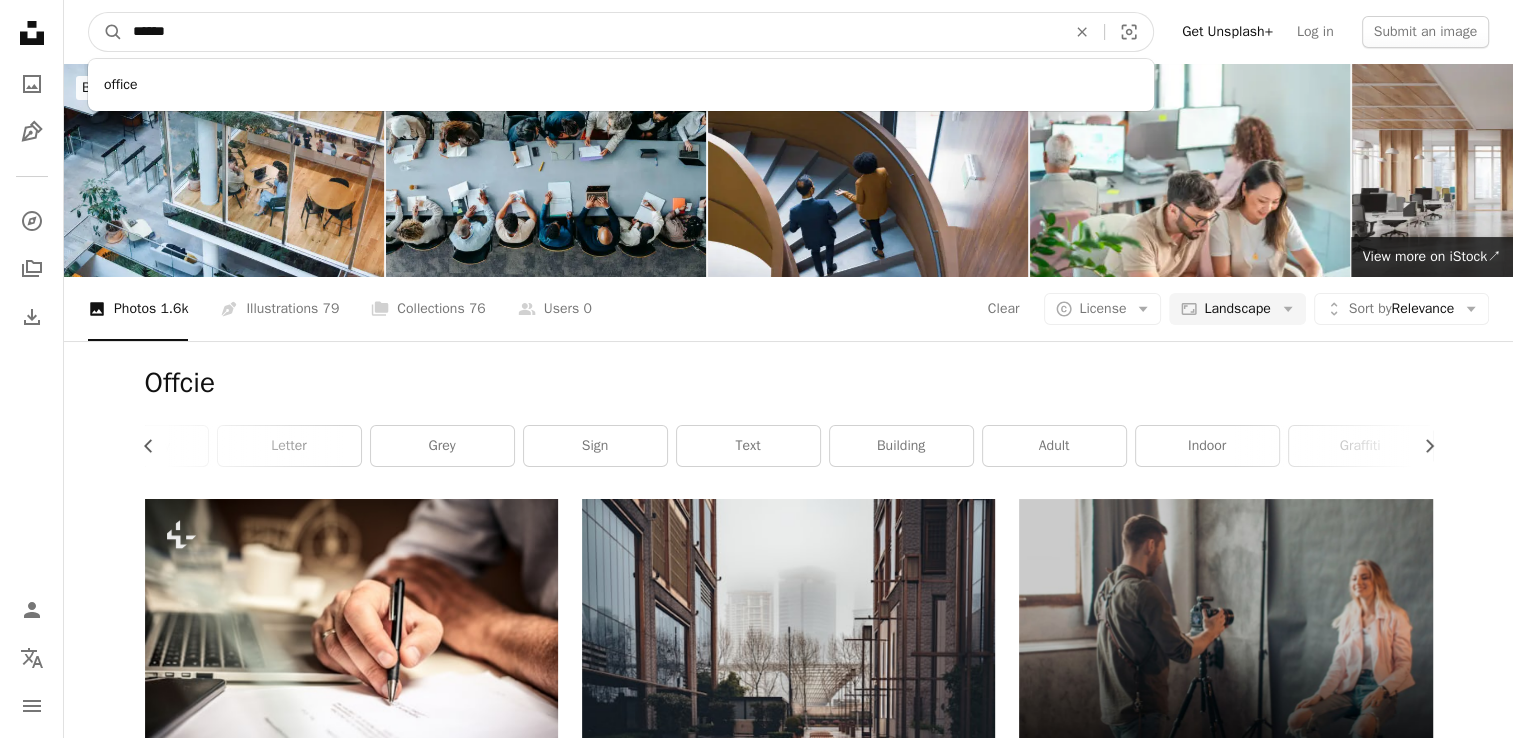 type on "******" 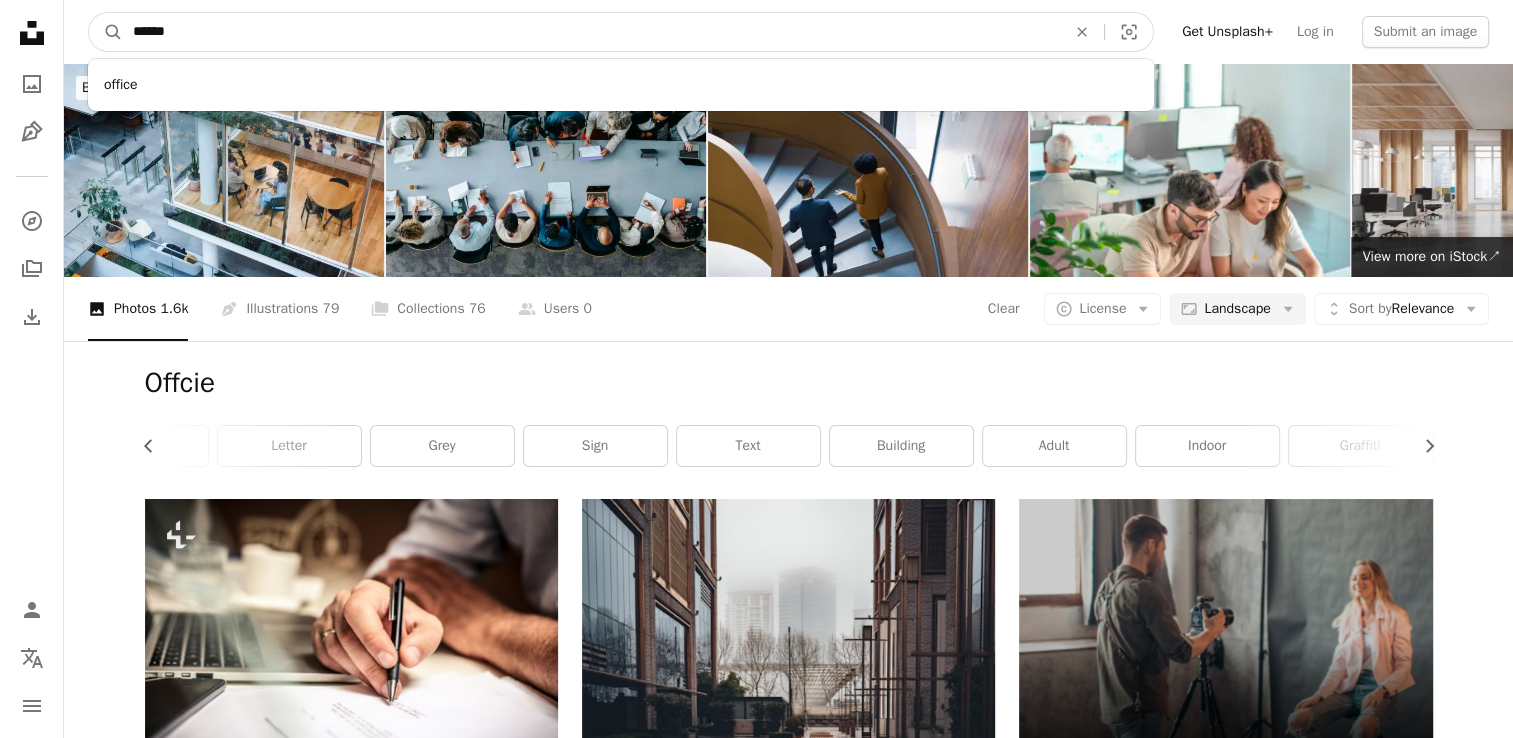 click on "A magnifying glass" at bounding box center [106, 32] 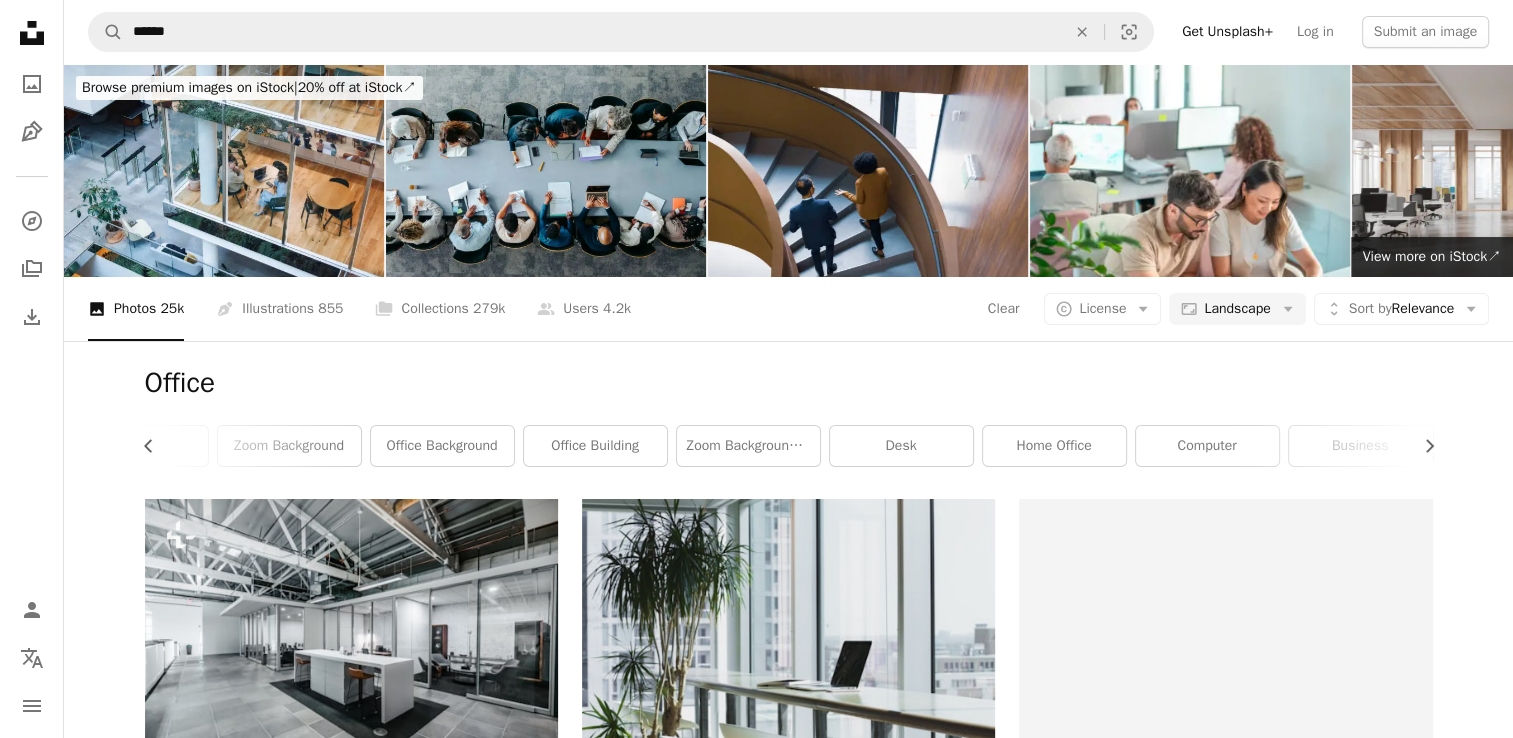scroll, scrollTop: 0, scrollLeft: 0, axis: both 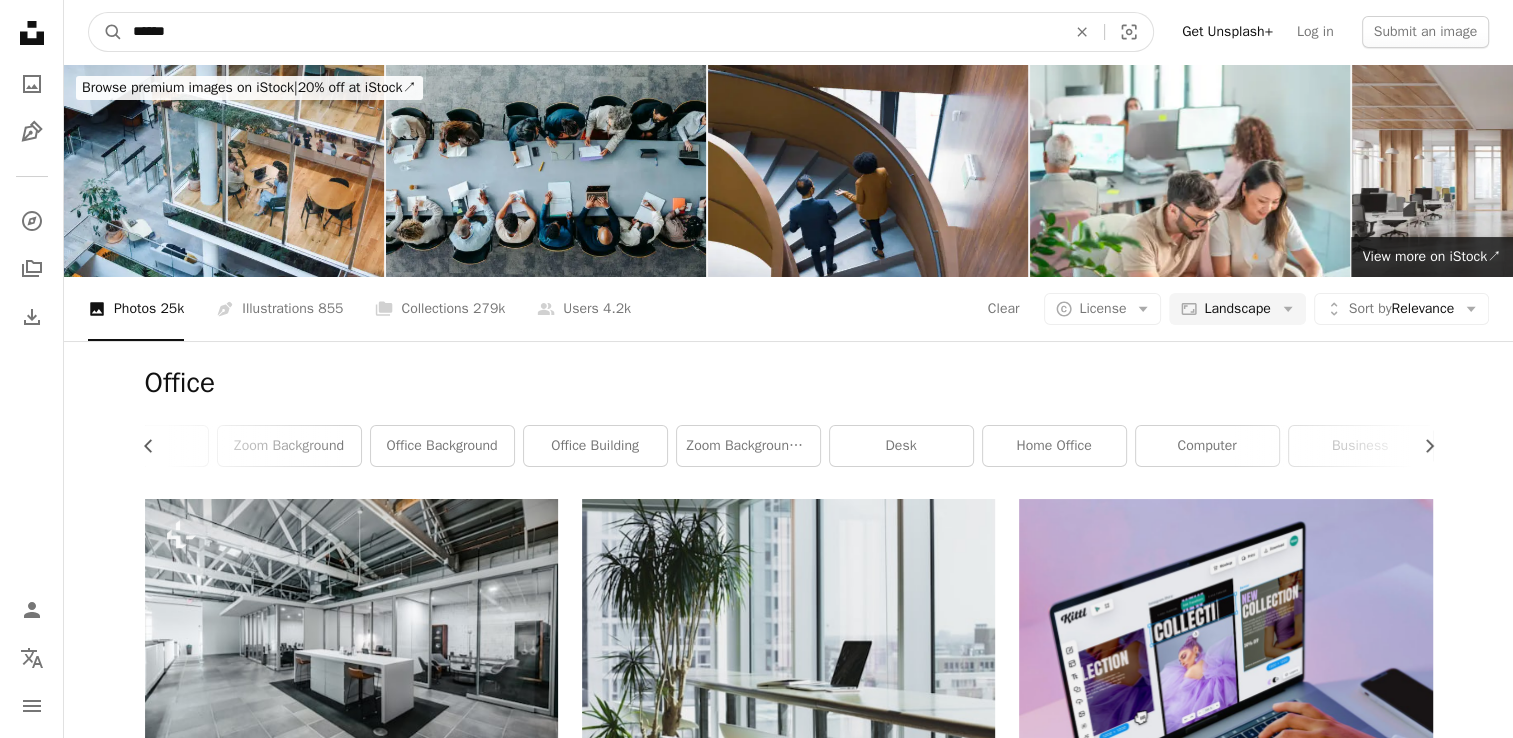 click on "******" at bounding box center (591, 32) 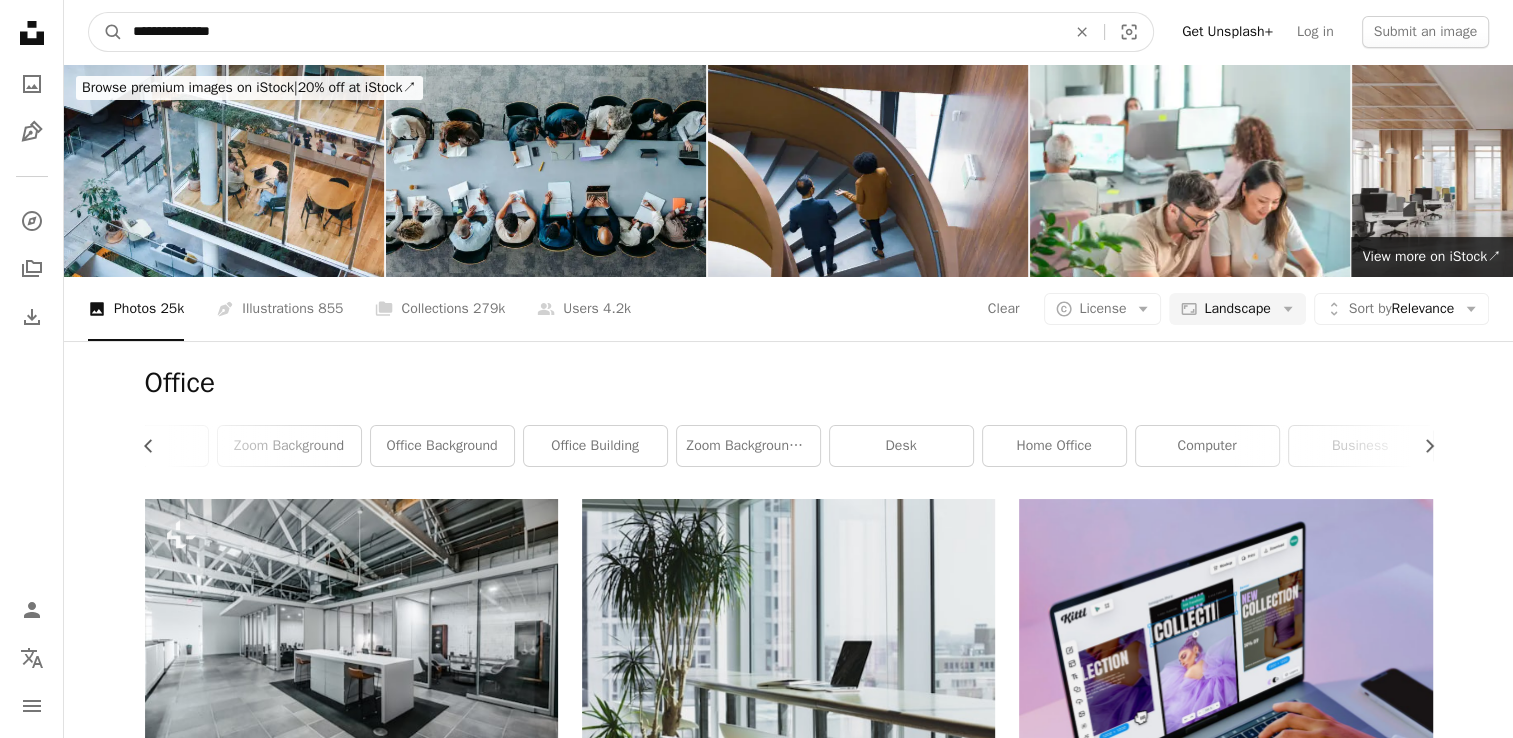 type on "**********" 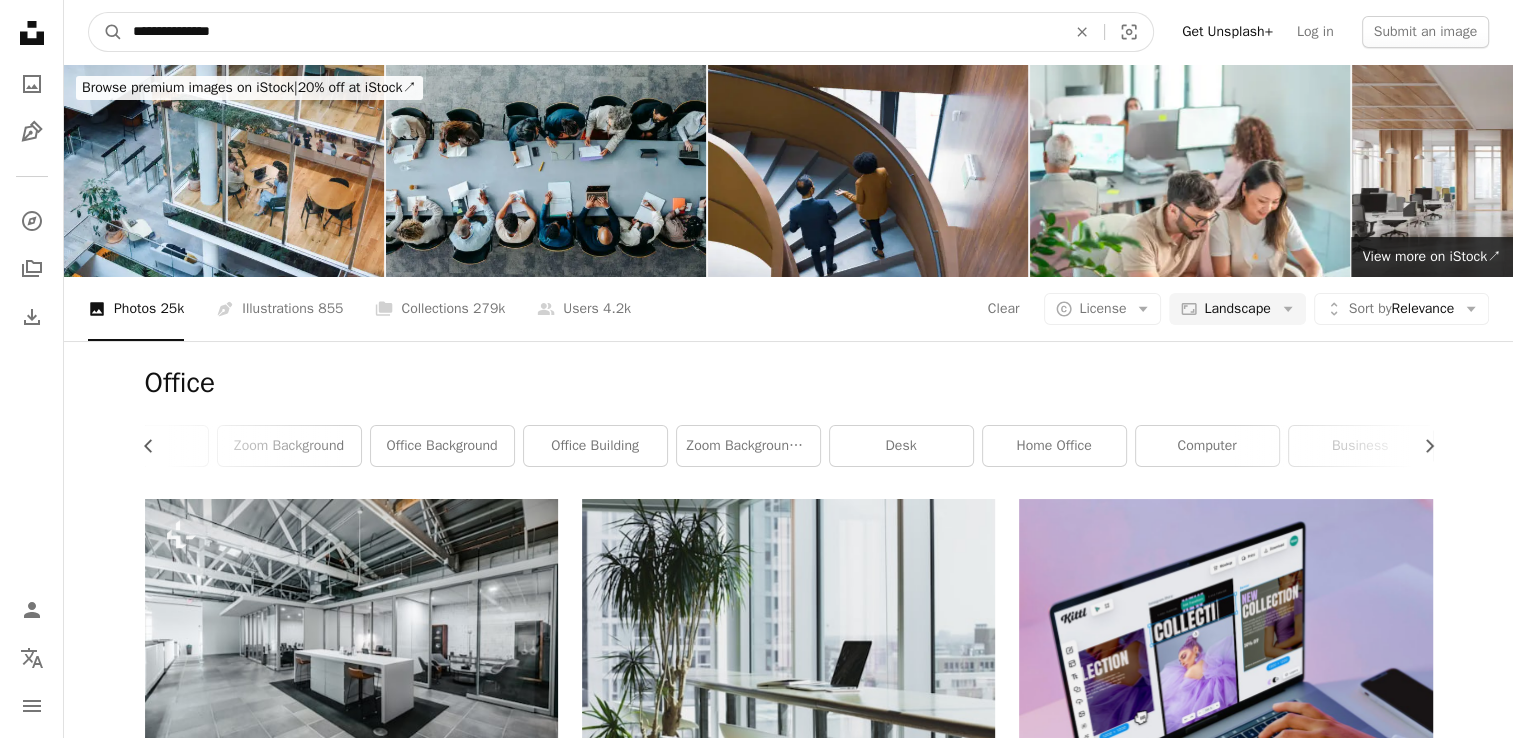 click on "A magnifying glass" at bounding box center [106, 32] 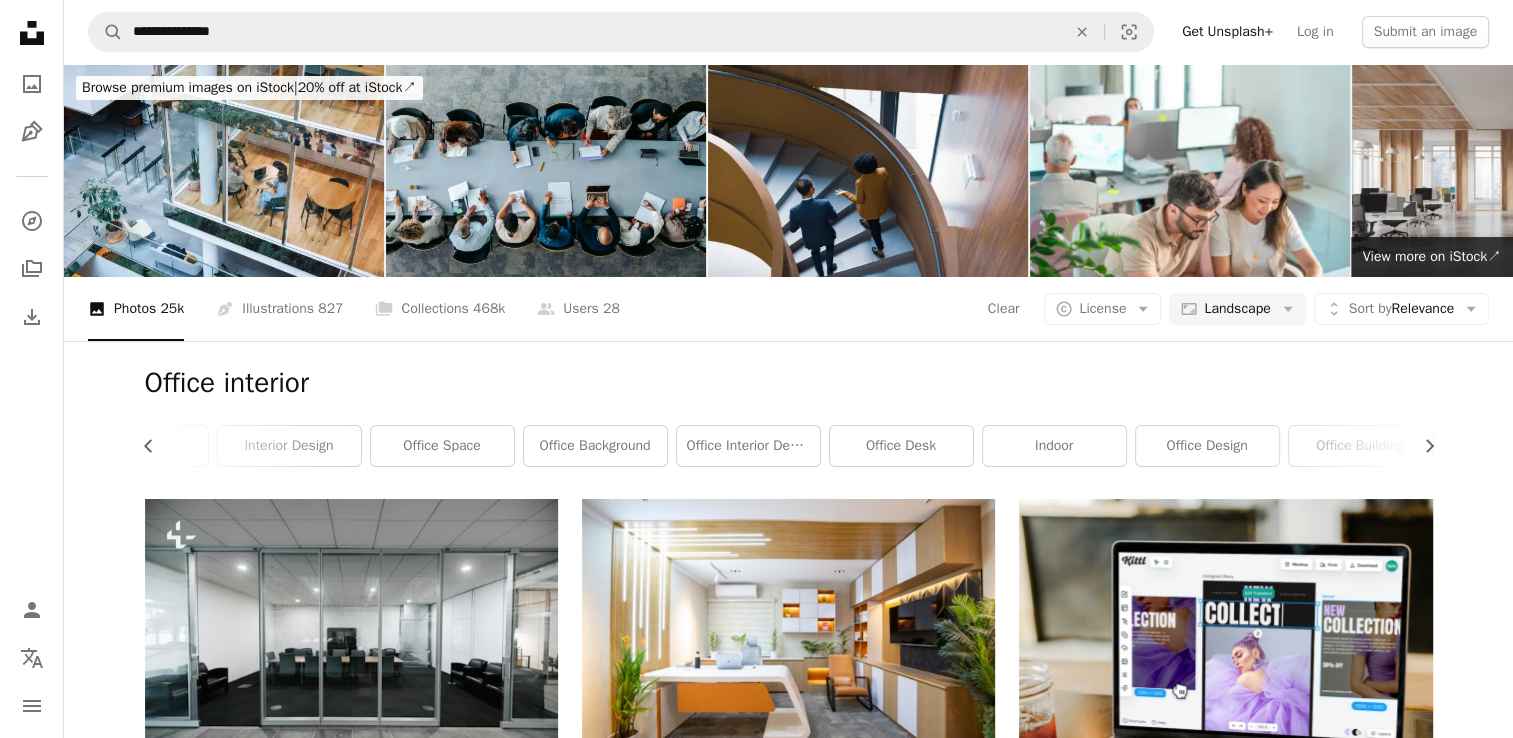 scroll, scrollTop: 776, scrollLeft: 0, axis: vertical 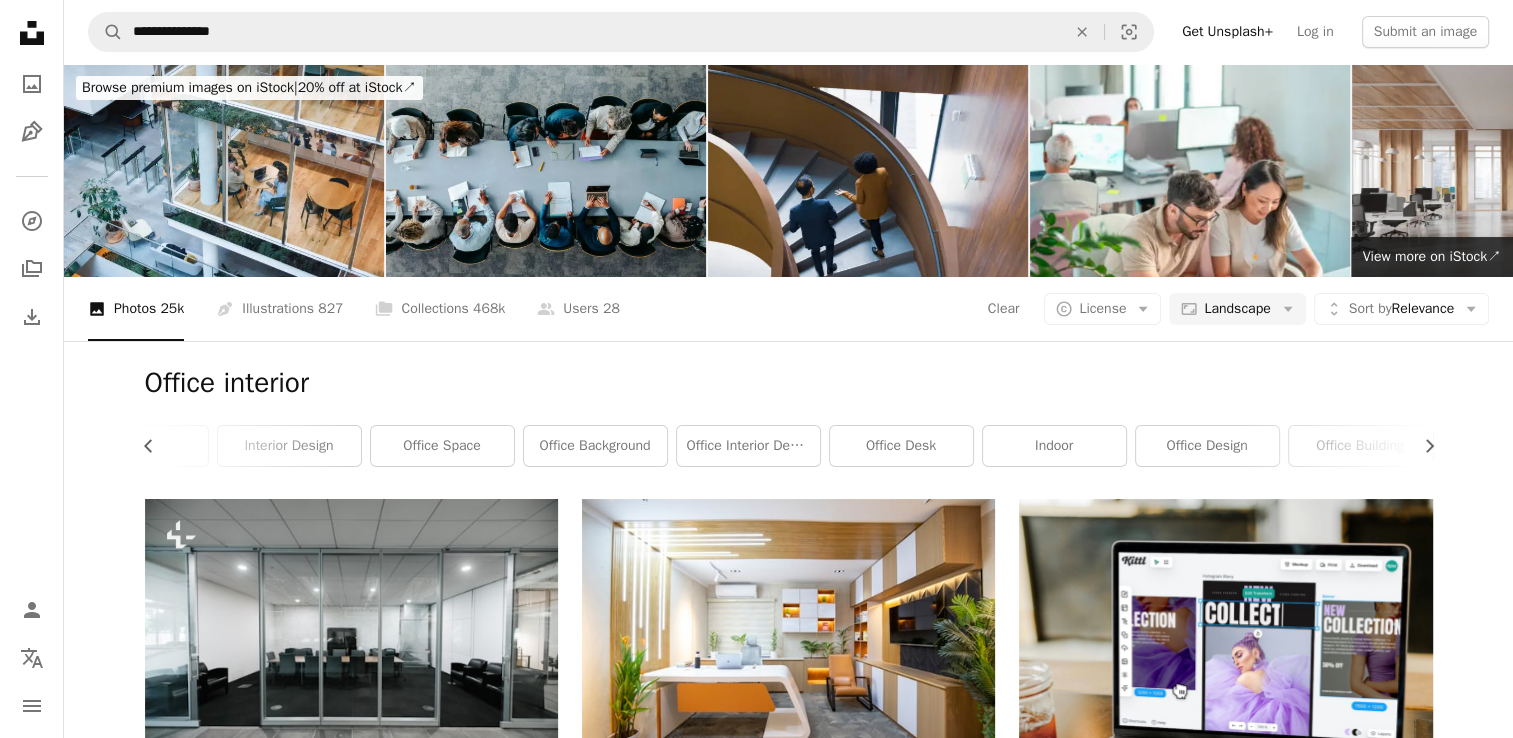 click at bounding box center [788, 1208] 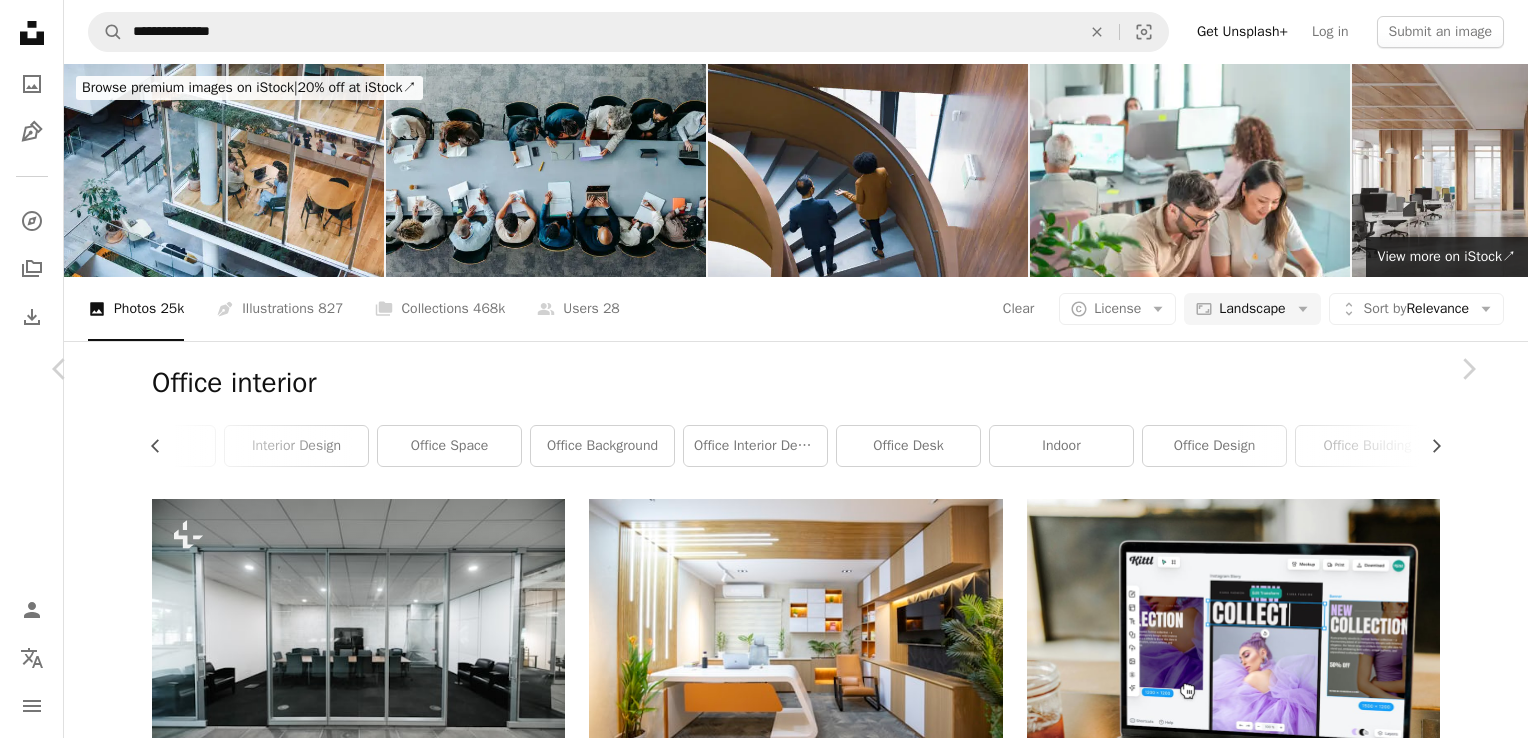 click on "A lock   Download" at bounding box center (1317, 8390) 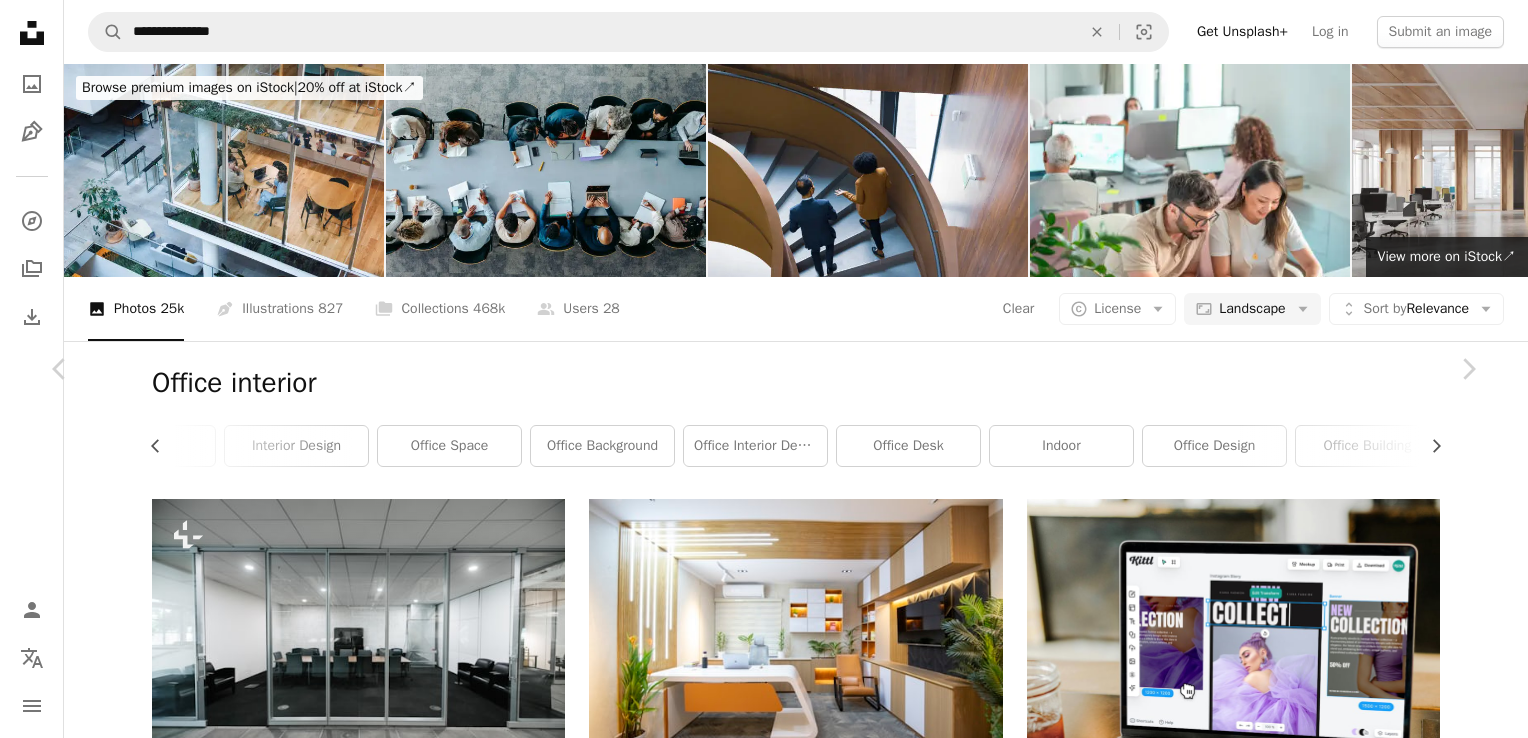 click on "An X shape Premium, ready to use images. Get unlimited access. A plus sign Members-only content added monthly A plus sign Unlimited royalty-free downloads A plus sign Illustrations  New A plus sign Enhanced legal protections yearly 62%  off monthly £16   £6 GBP per month * Get  Unsplash+ * When paid annually, billed upfront  £72 Taxes where applicable. Renews automatically. Cancel anytime." at bounding box center [764, 8712] 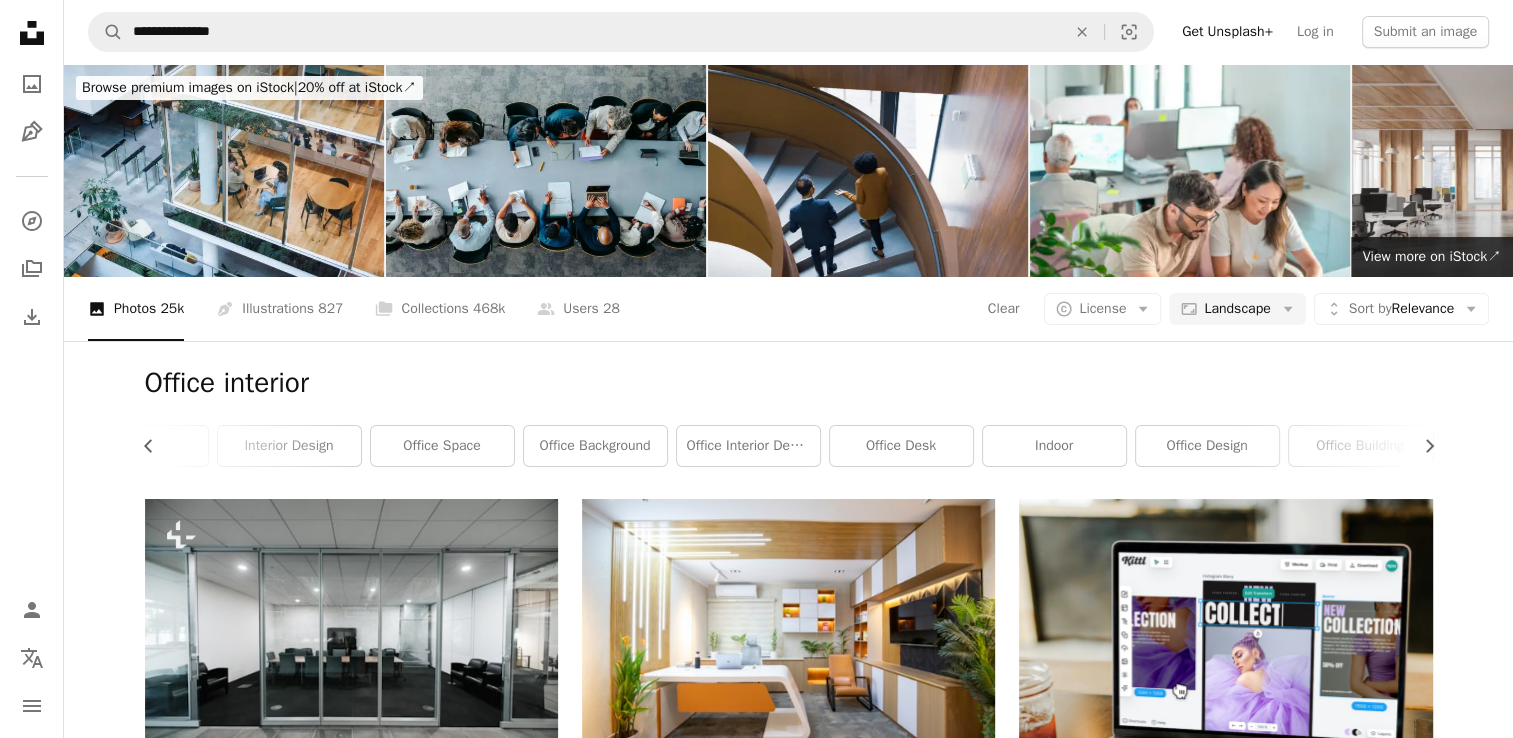 scroll, scrollTop: 3030, scrollLeft: 0, axis: vertical 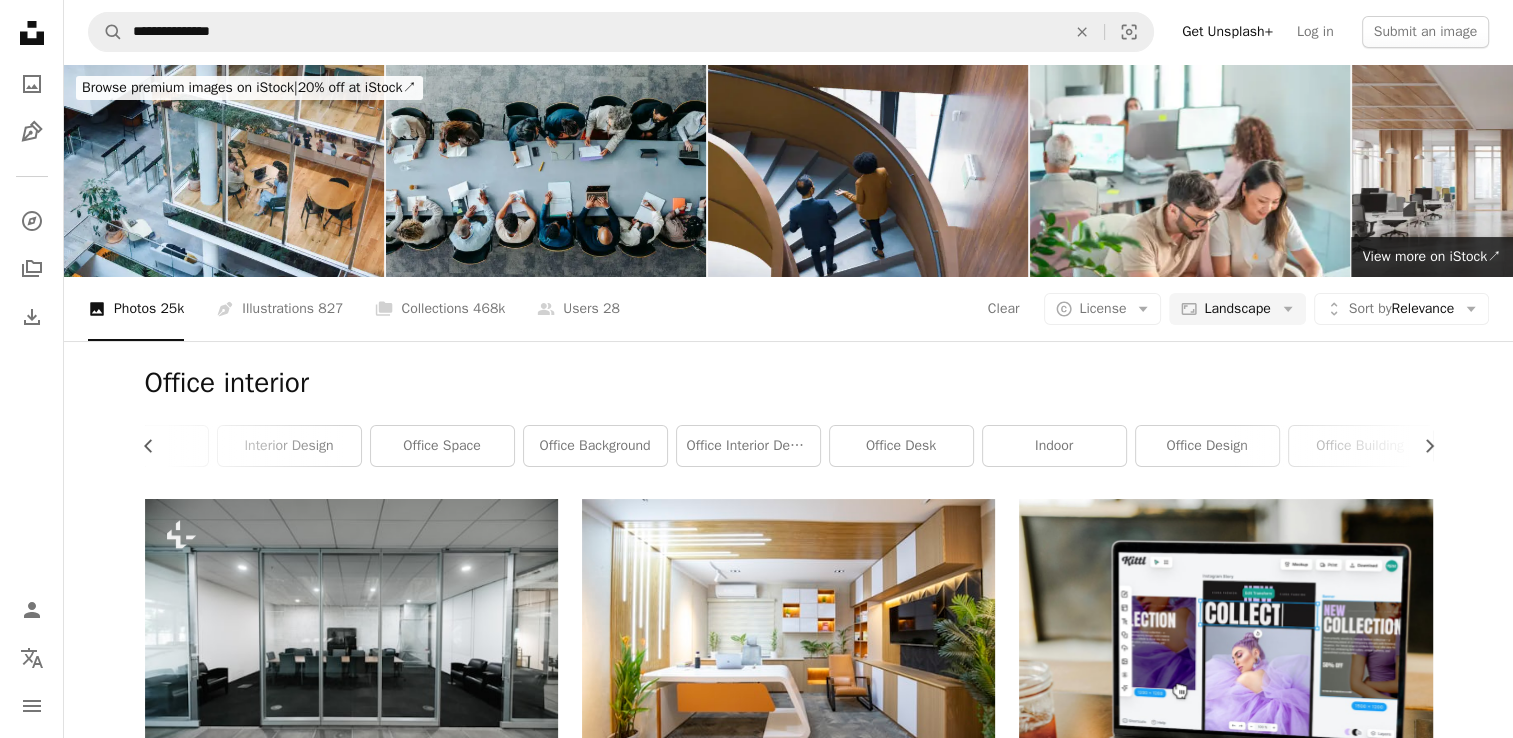 click at bounding box center [788, 4490] 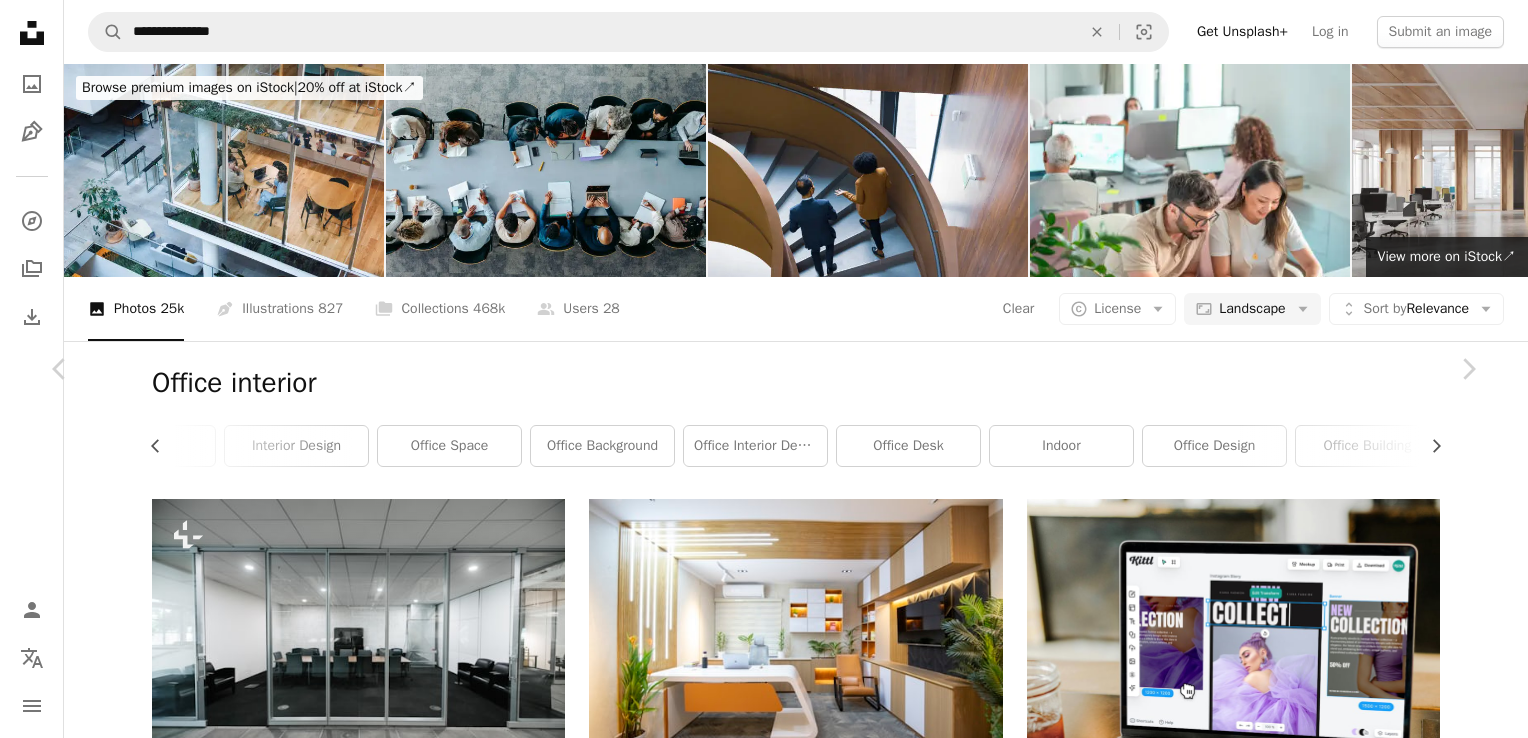 click at bounding box center (757, 8721) 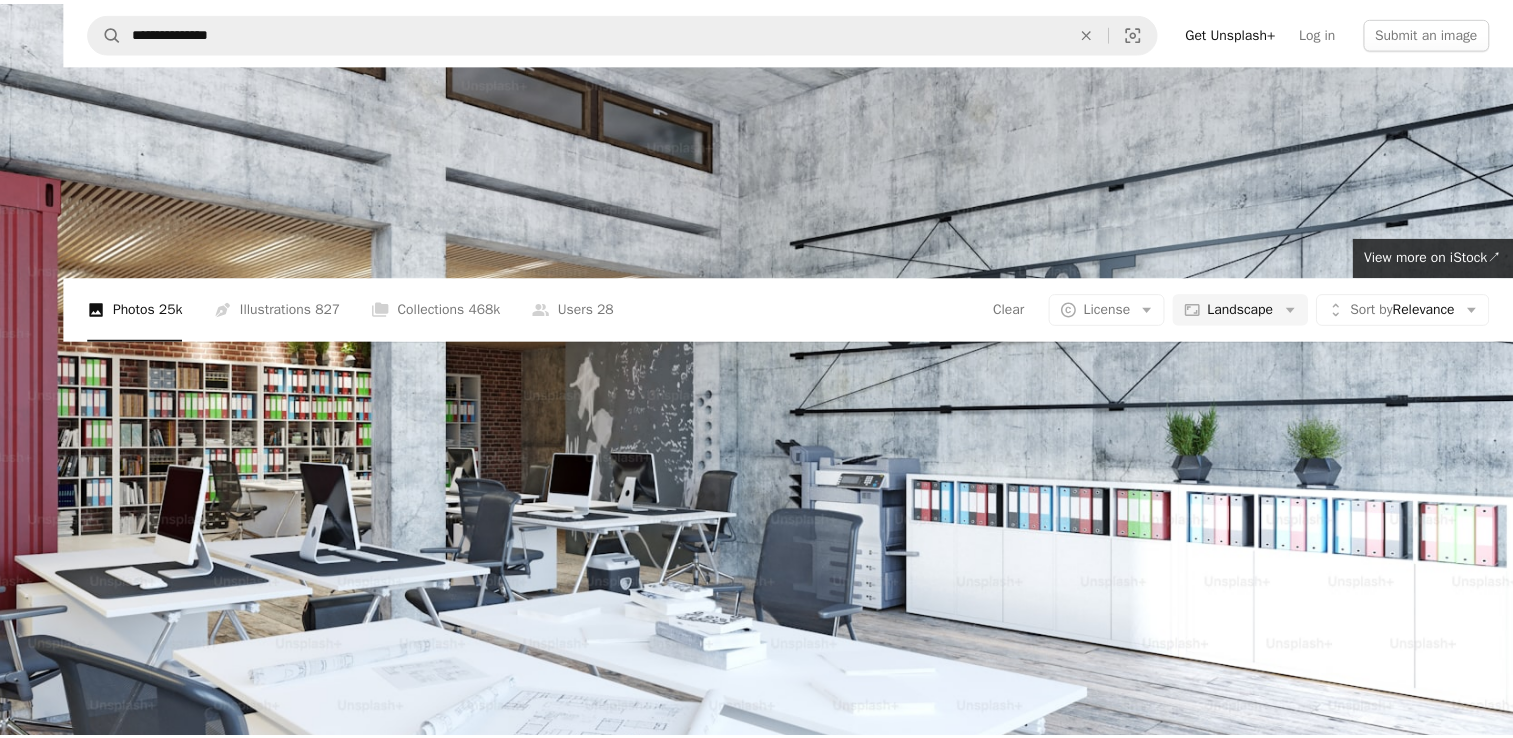 scroll, scrollTop: 40, scrollLeft: 0, axis: vertical 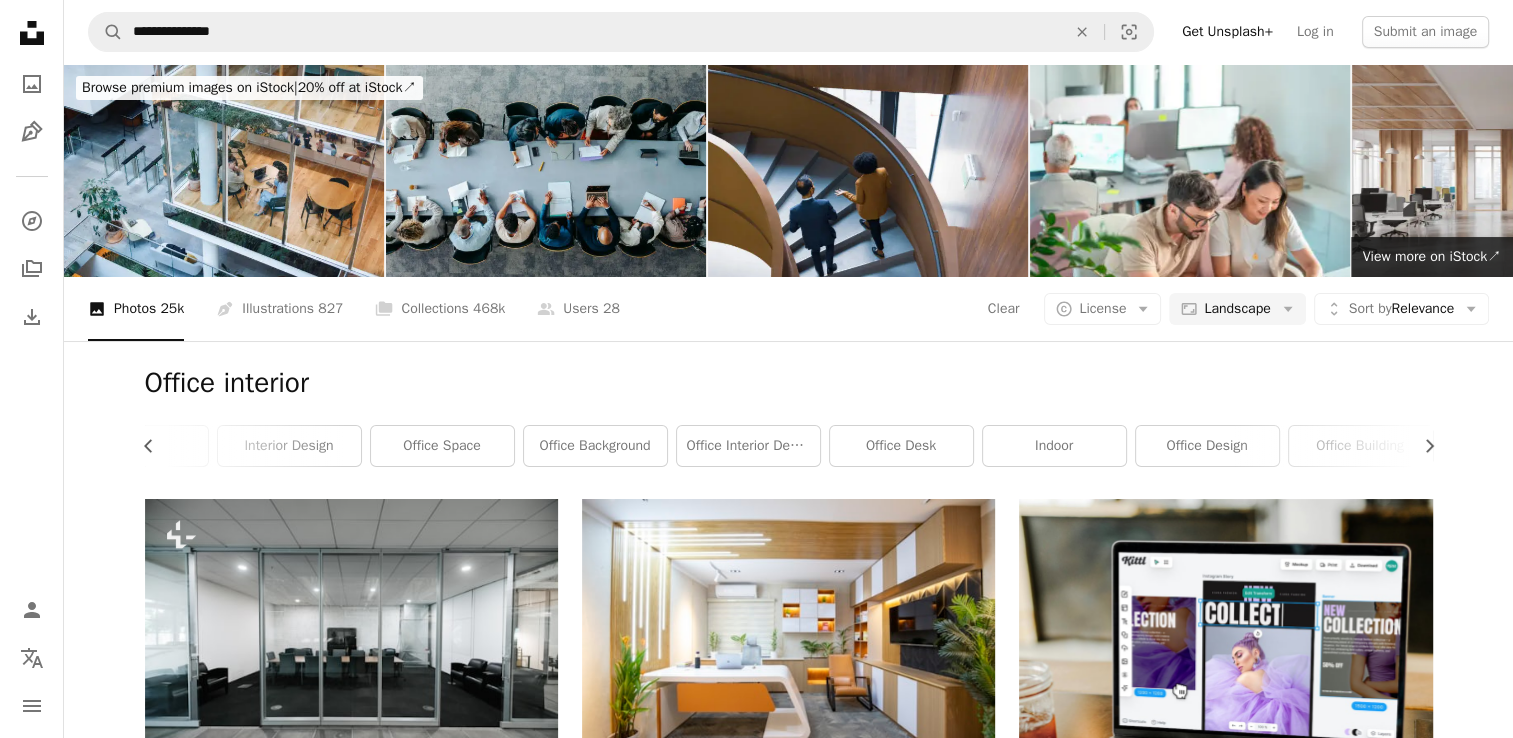 click at bounding box center (1225, 4672) 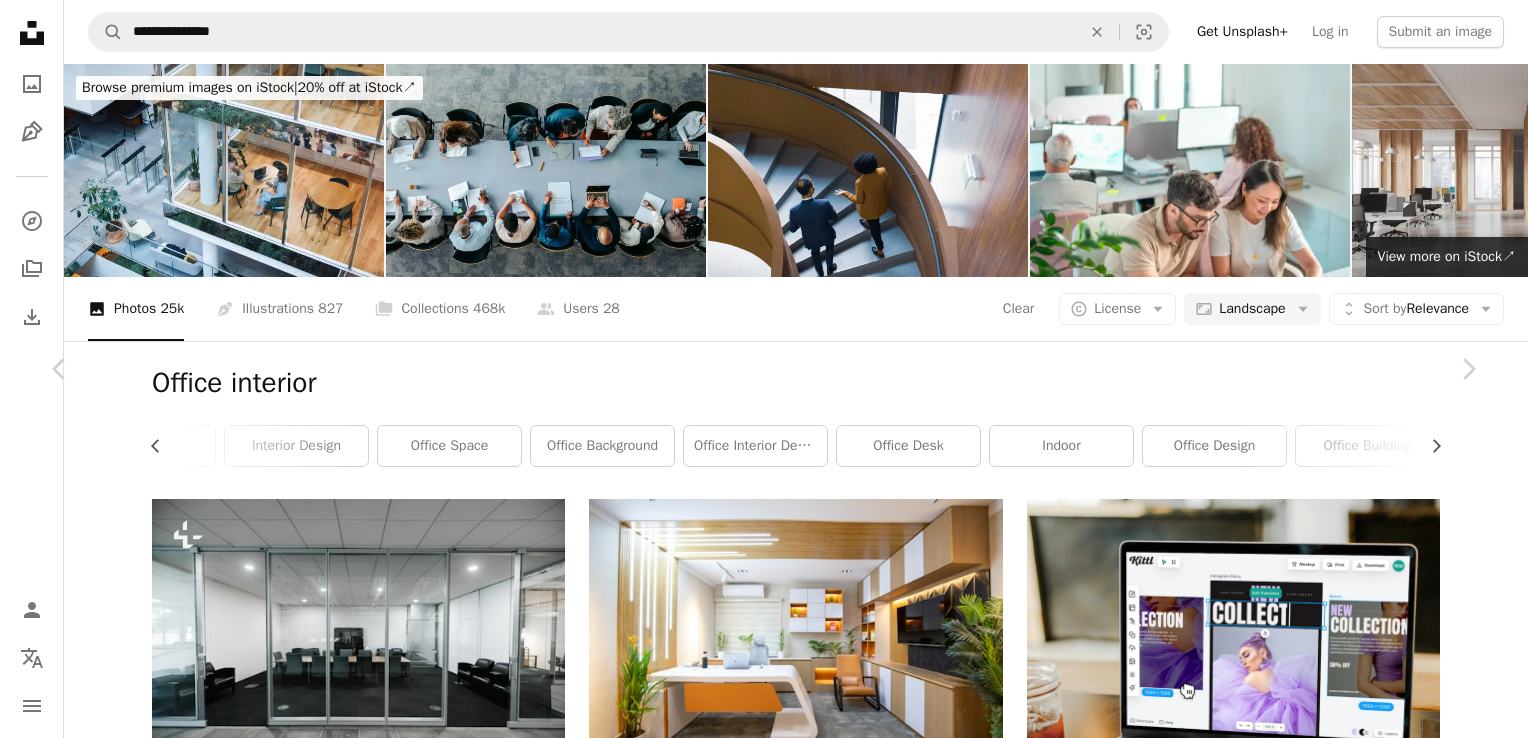 click on "An X shape Chevron left Chevron right Getty Images For  Unsplash+ A heart A plus sign Edit image   Plus sign for Unsplash+ A lock   Download Zoom in A forward-right arrow Share More Actions Calendar outlined Published on  August 31, 2022 Safety Licensed under the  Unsplash+ License business design illustration luxury table desk concrete creativity open brick horizontal flooring decoration indoors office chair white color three dimensional digitally generated image place of work Free stock photos From this series Chevron right Plus sign for Unsplash+ Plus sign for Unsplash+ Plus sign for Unsplash+ Related images Plus sign for Unsplash+ A heart A plus sign Getty Images For  Unsplash+ A lock   Download Plus sign for Unsplash+ A heart A plus sign Getty Images For  Unsplash+ A lock   Download Plus sign for Unsplash+ A heart A plus sign Getty Images For  Unsplash+ A lock   Download Plus sign for Unsplash+ A heart A plus sign Getty Images For  Unsplash+ A lock   Download Plus sign for Unsplash+ A heart A plus sign" at bounding box center [764, 8712] 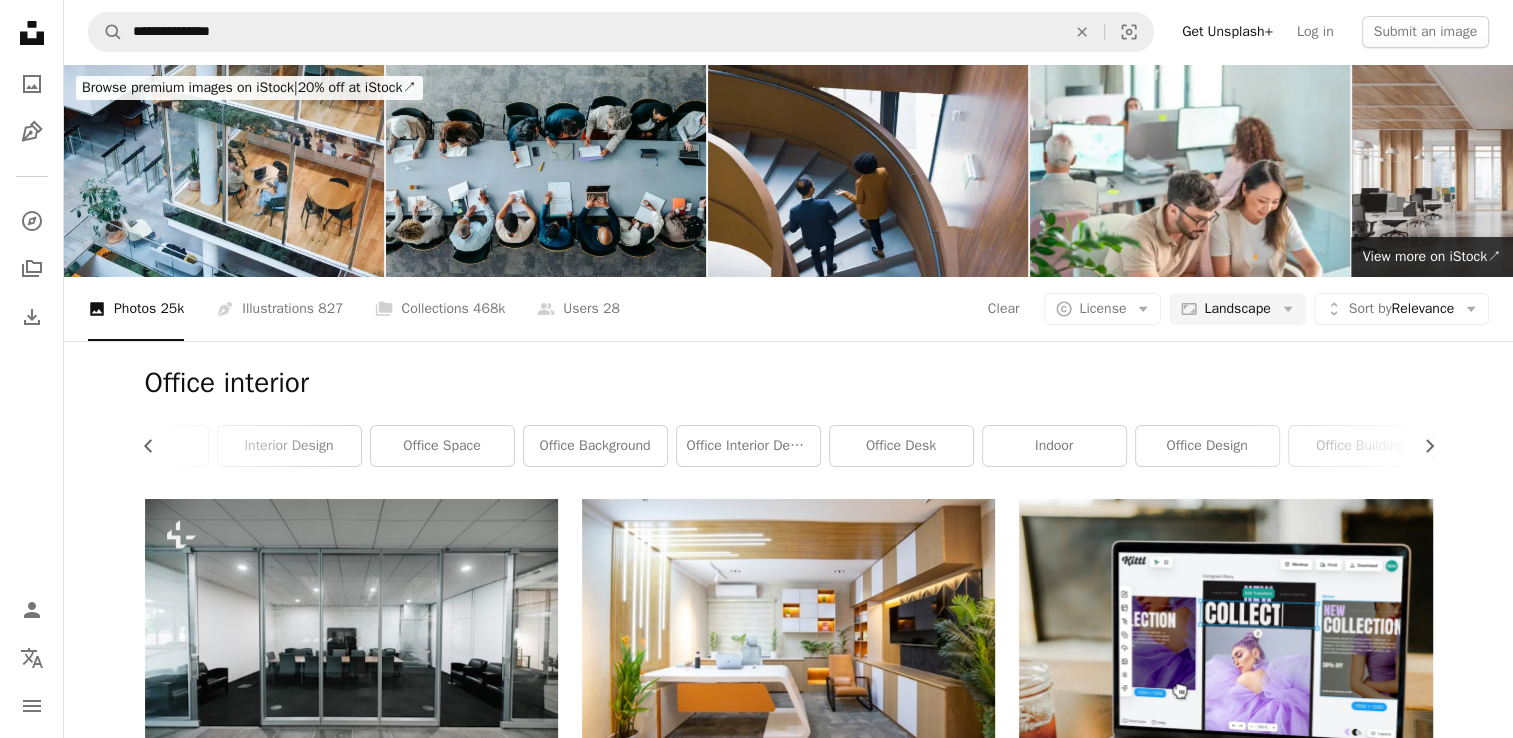 scroll, scrollTop: 5713, scrollLeft: 0, axis: vertical 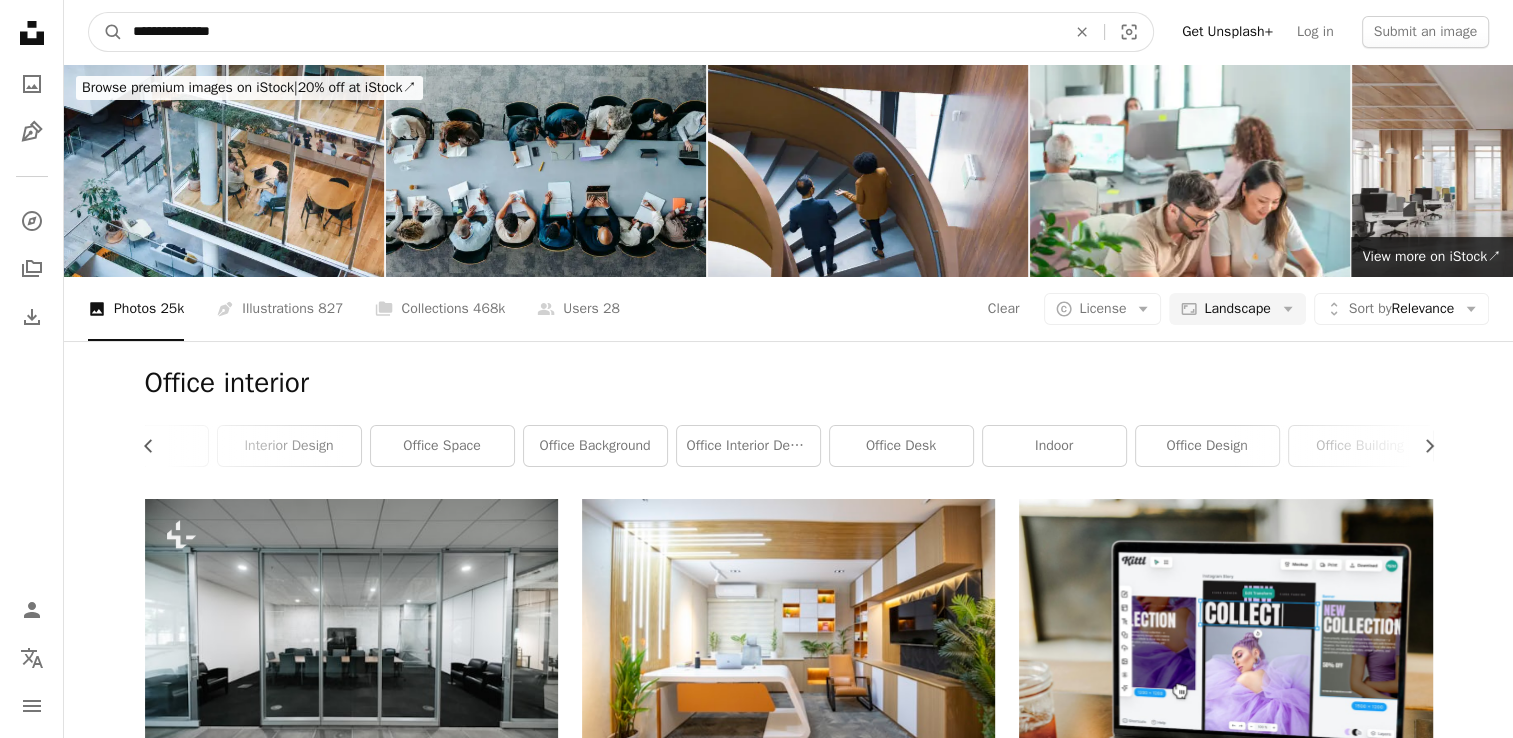 click on "**********" at bounding box center (591, 32) 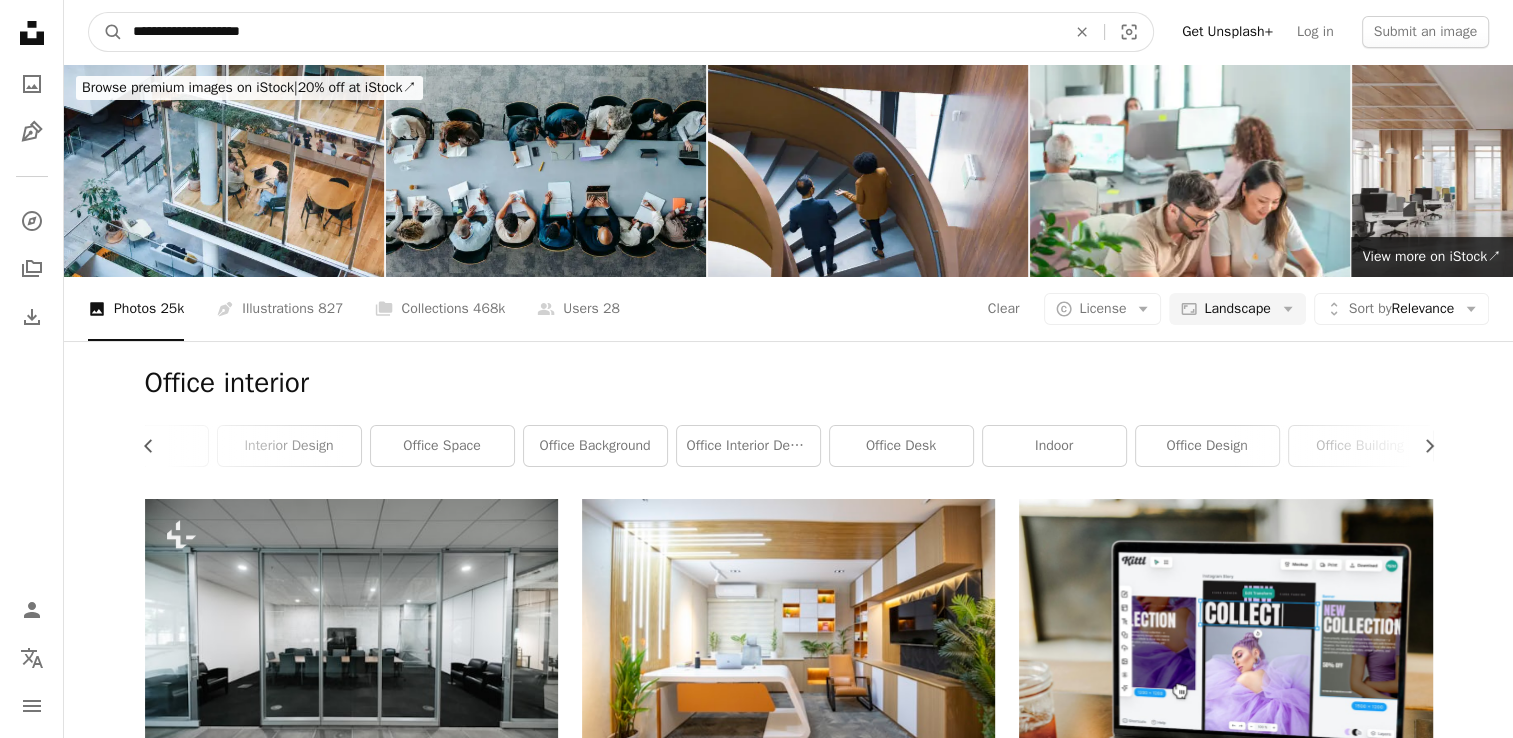 type on "**********" 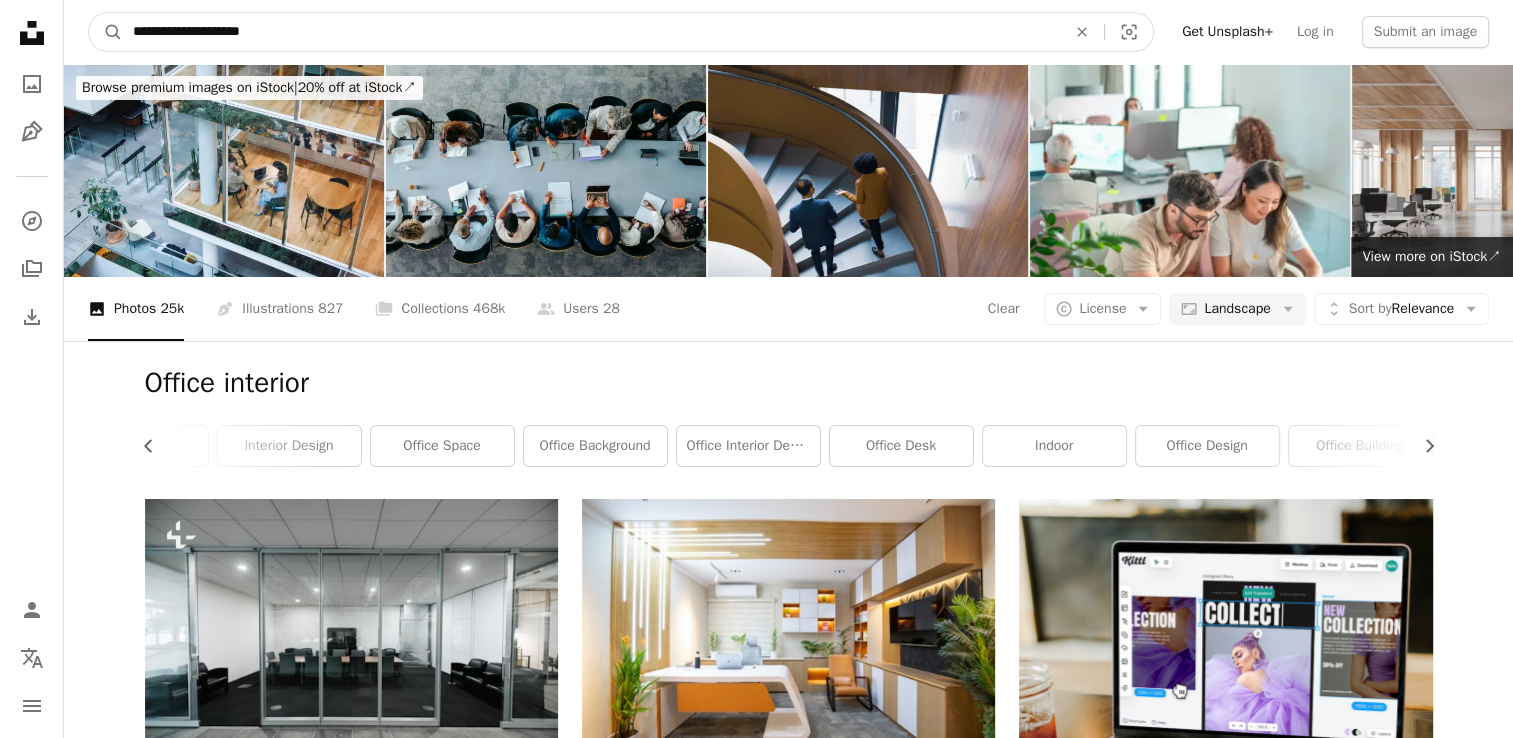 click on "A magnifying glass" at bounding box center [106, 32] 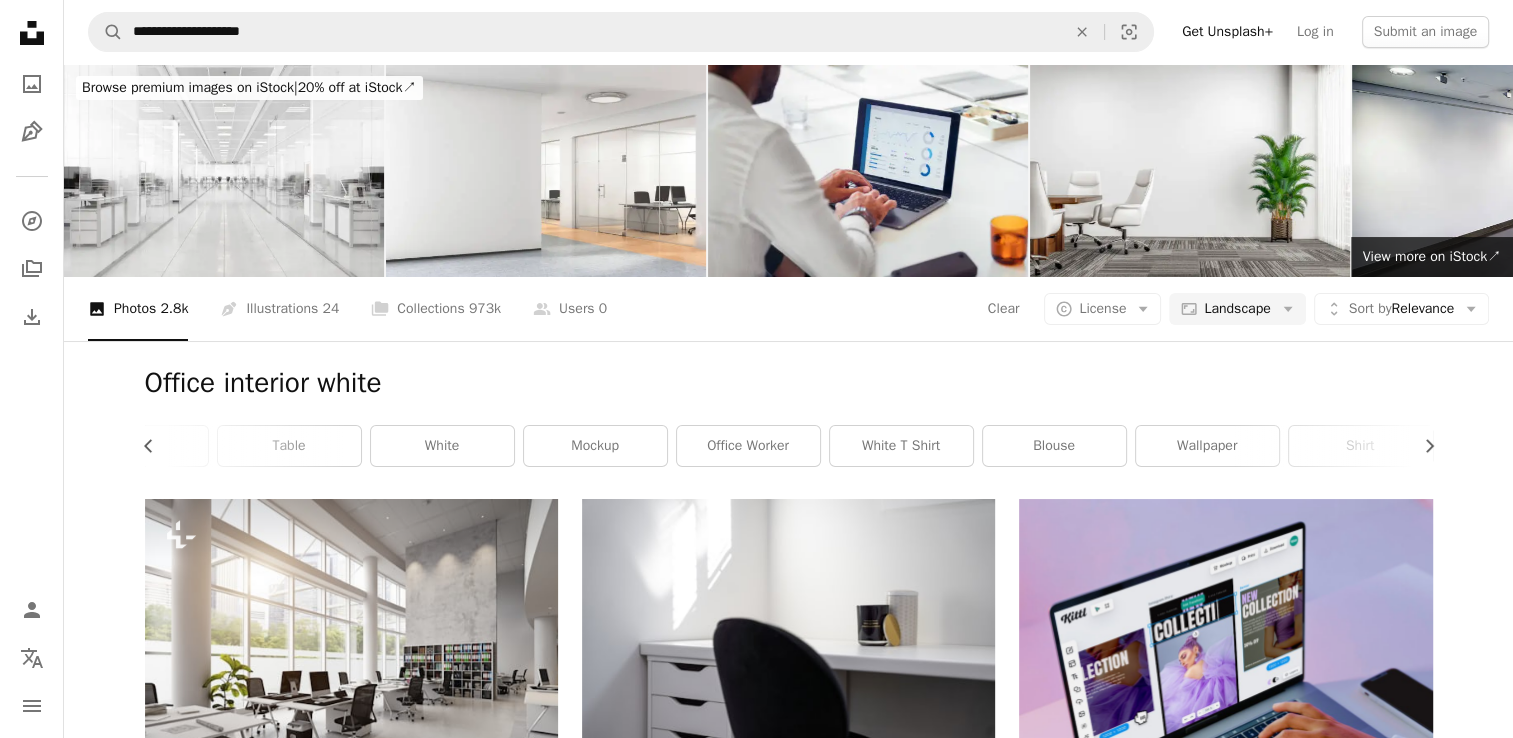 scroll, scrollTop: 0, scrollLeft: 0, axis: both 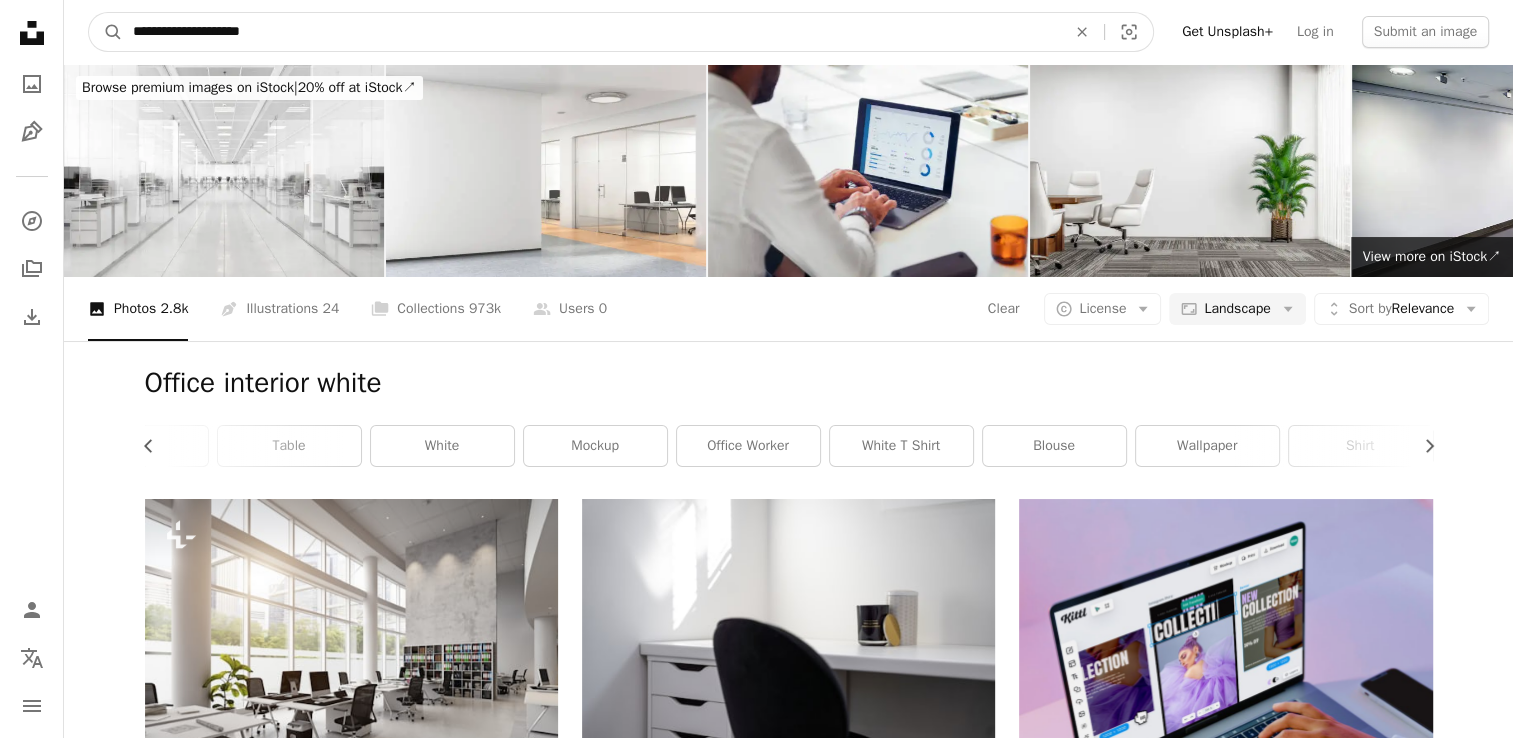 click on "**********" at bounding box center (591, 32) 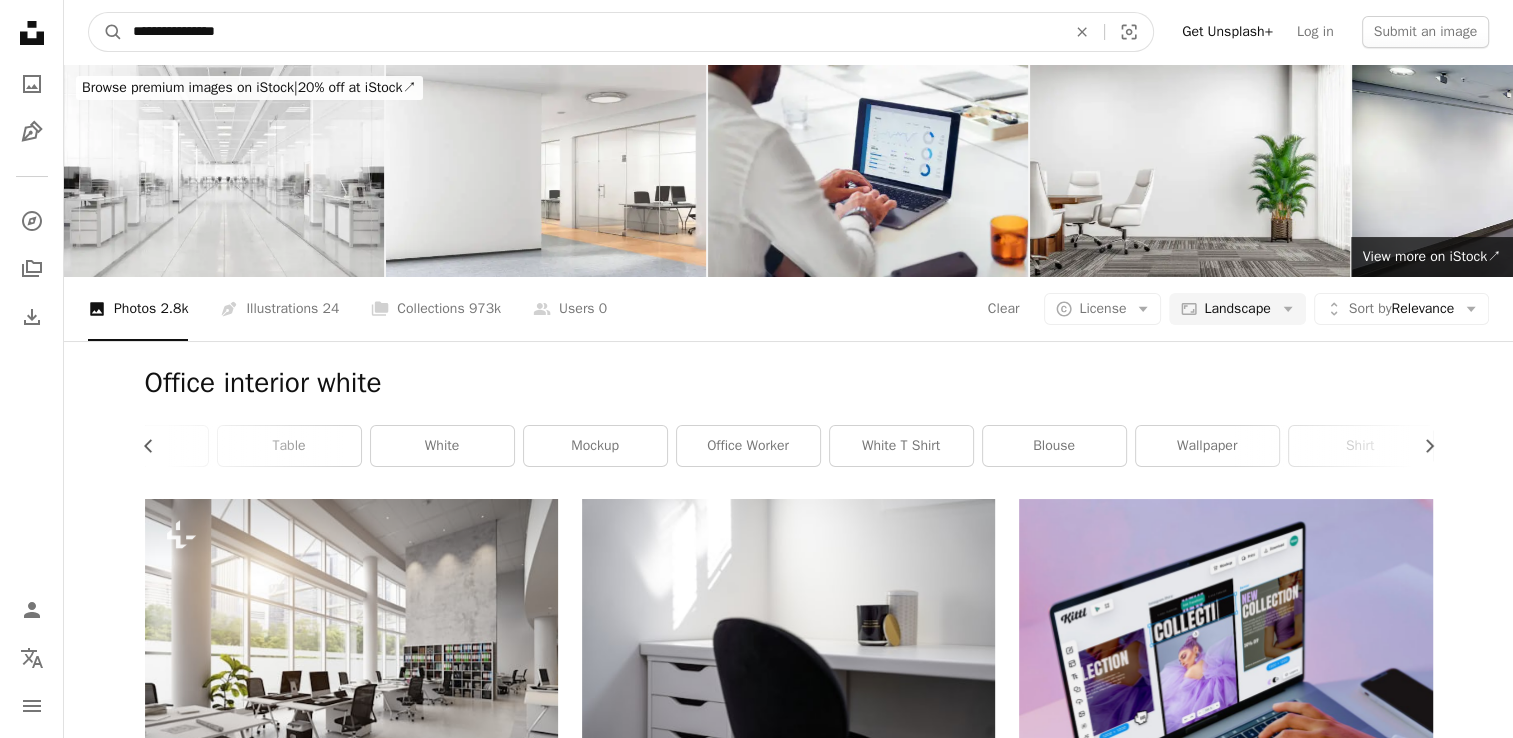 type on "**********" 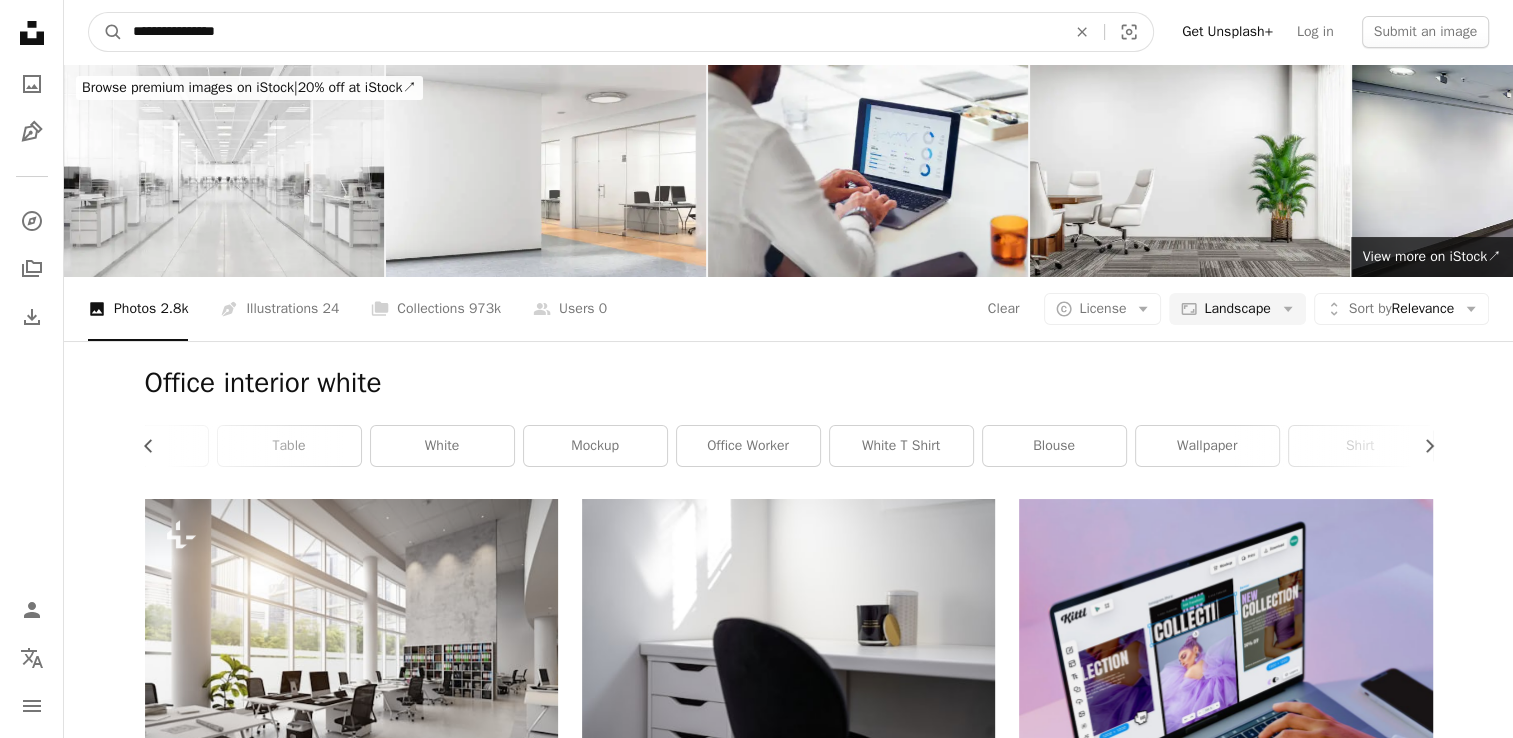 click on "A magnifying glass" at bounding box center (106, 32) 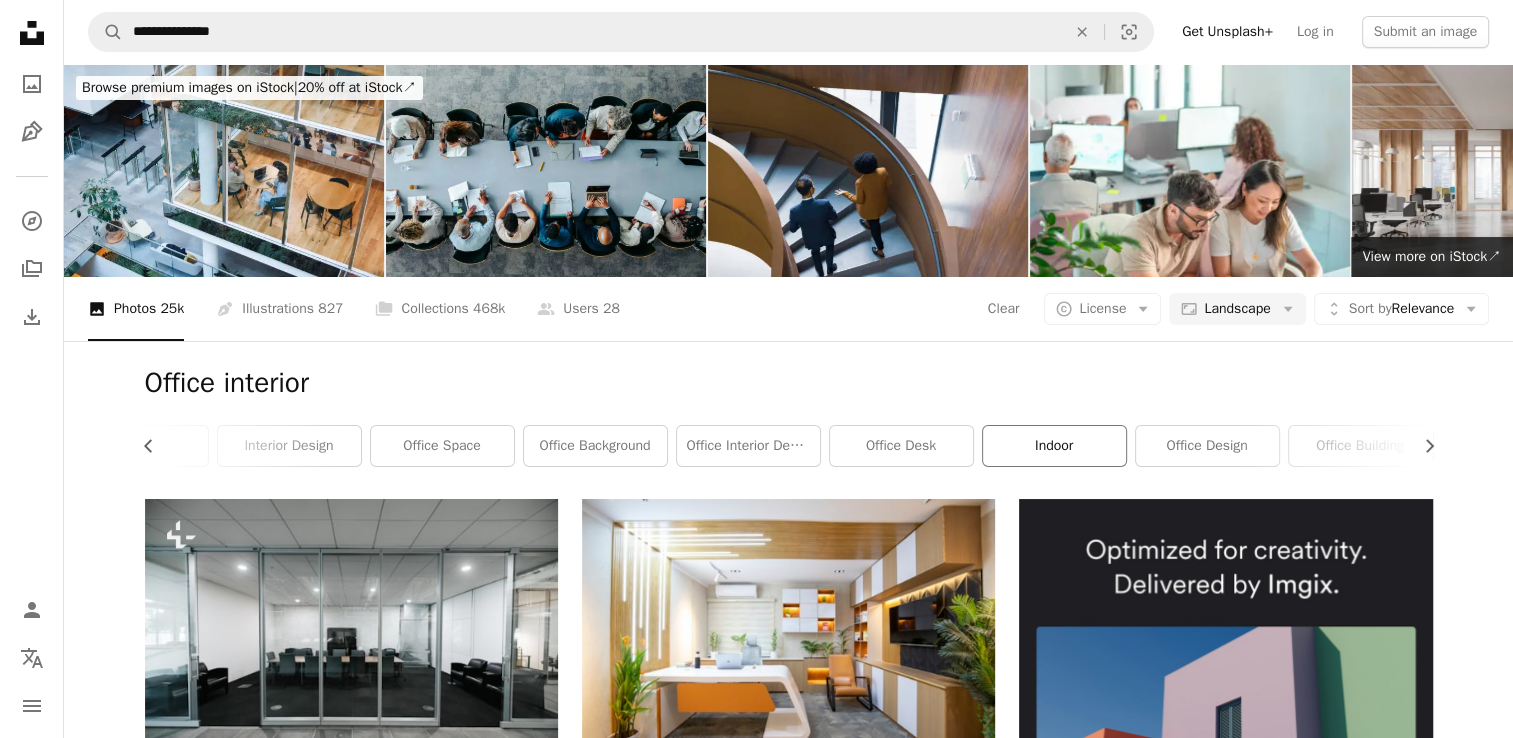 click on "indoor" at bounding box center (1054, 446) 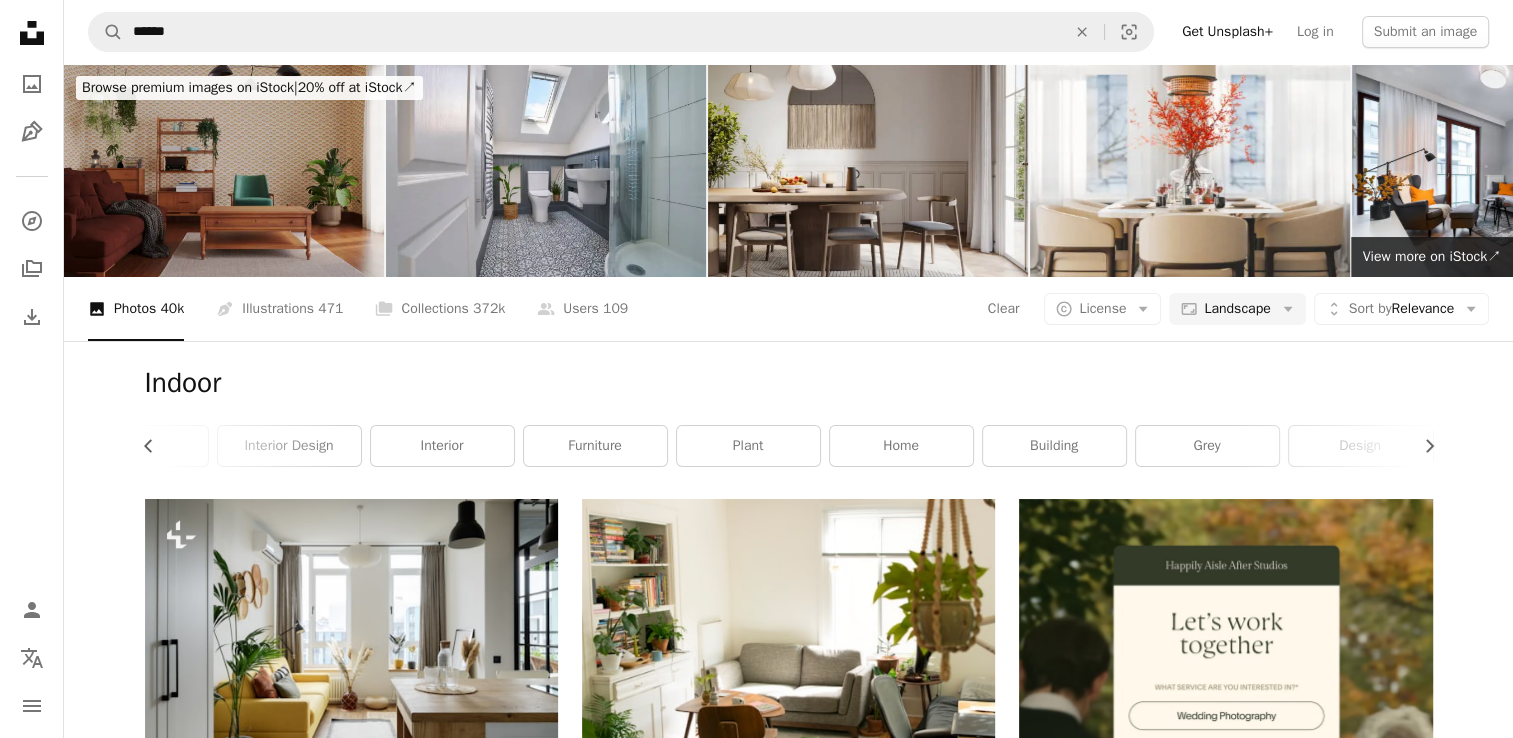 scroll, scrollTop: 0, scrollLeft: 0, axis: both 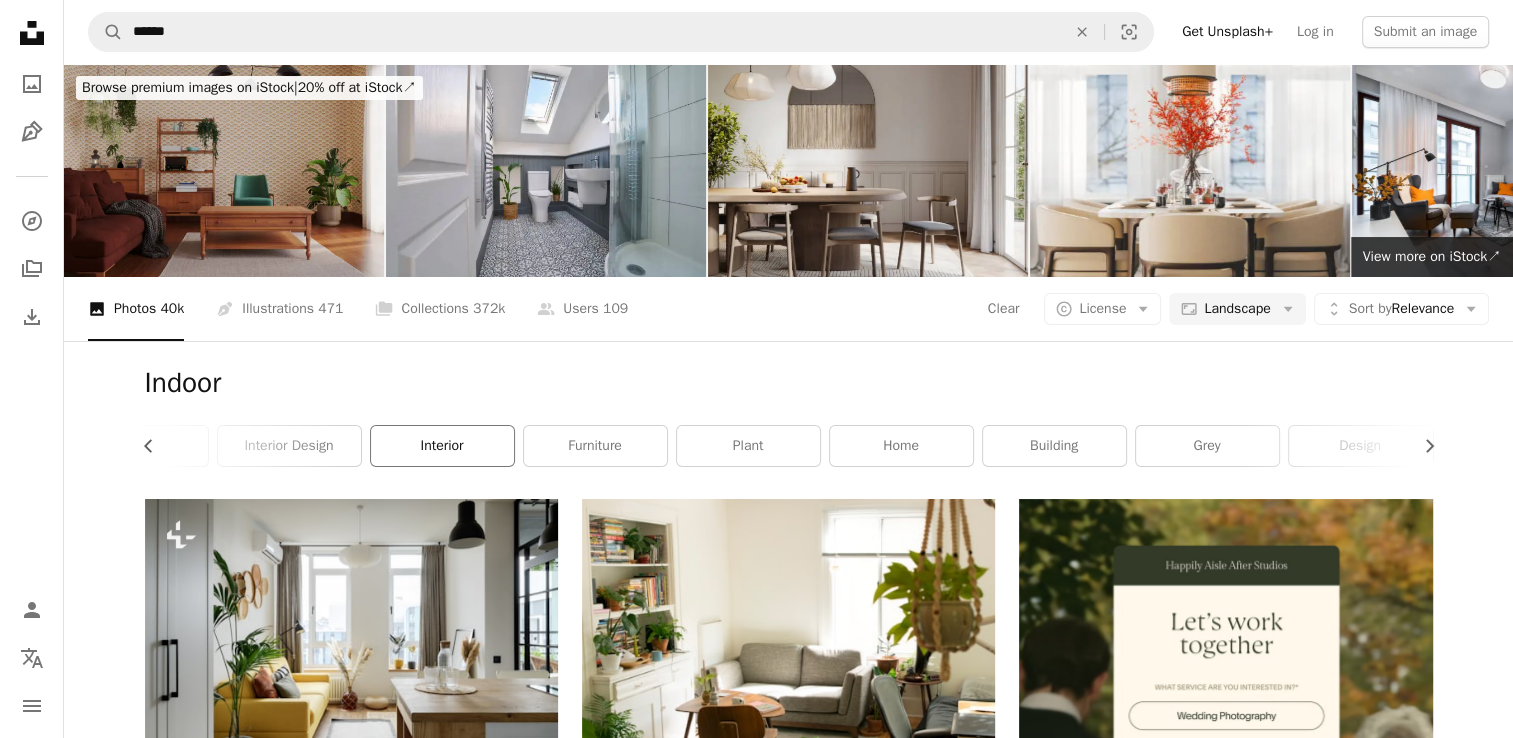 click on "interior" at bounding box center (442, 446) 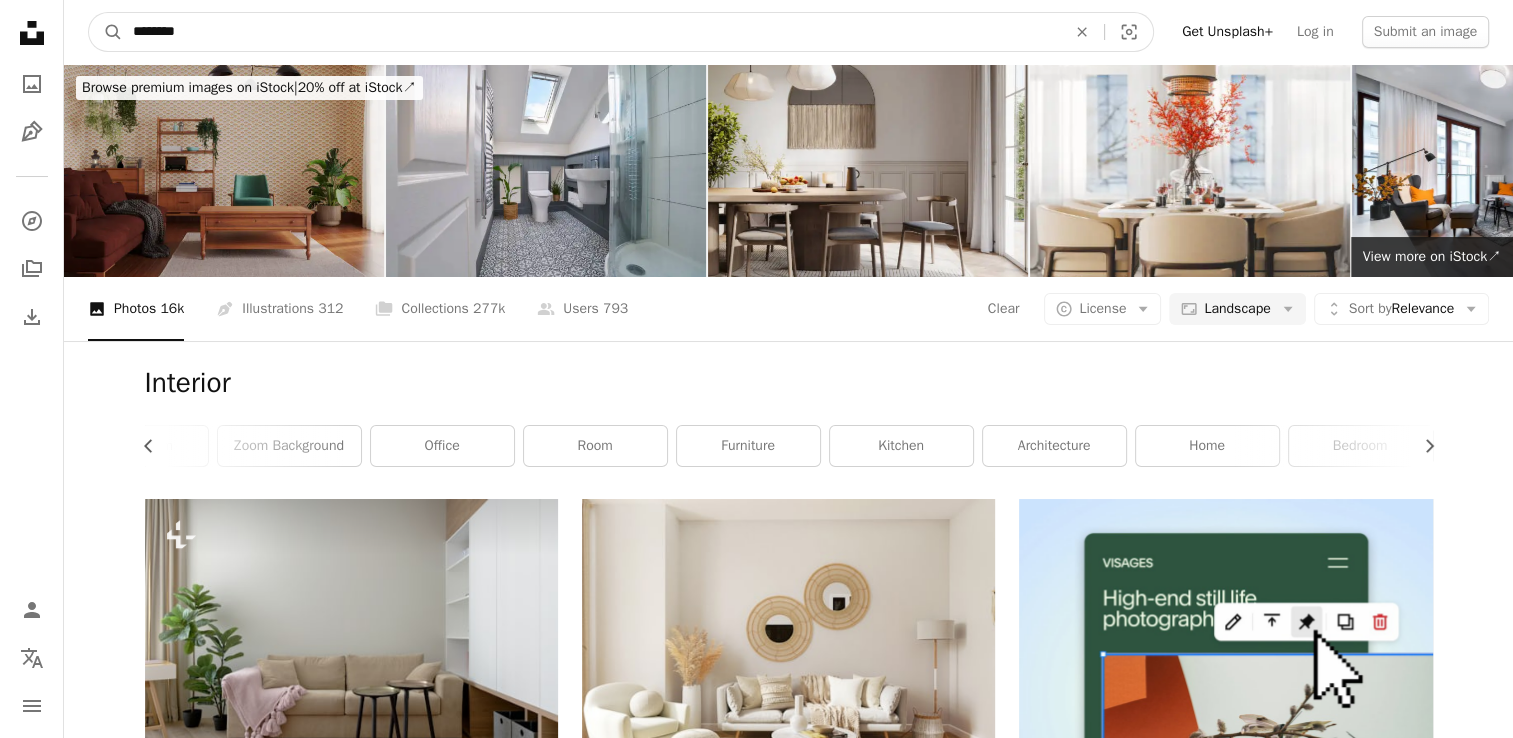 click on "********" at bounding box center (591, 32) 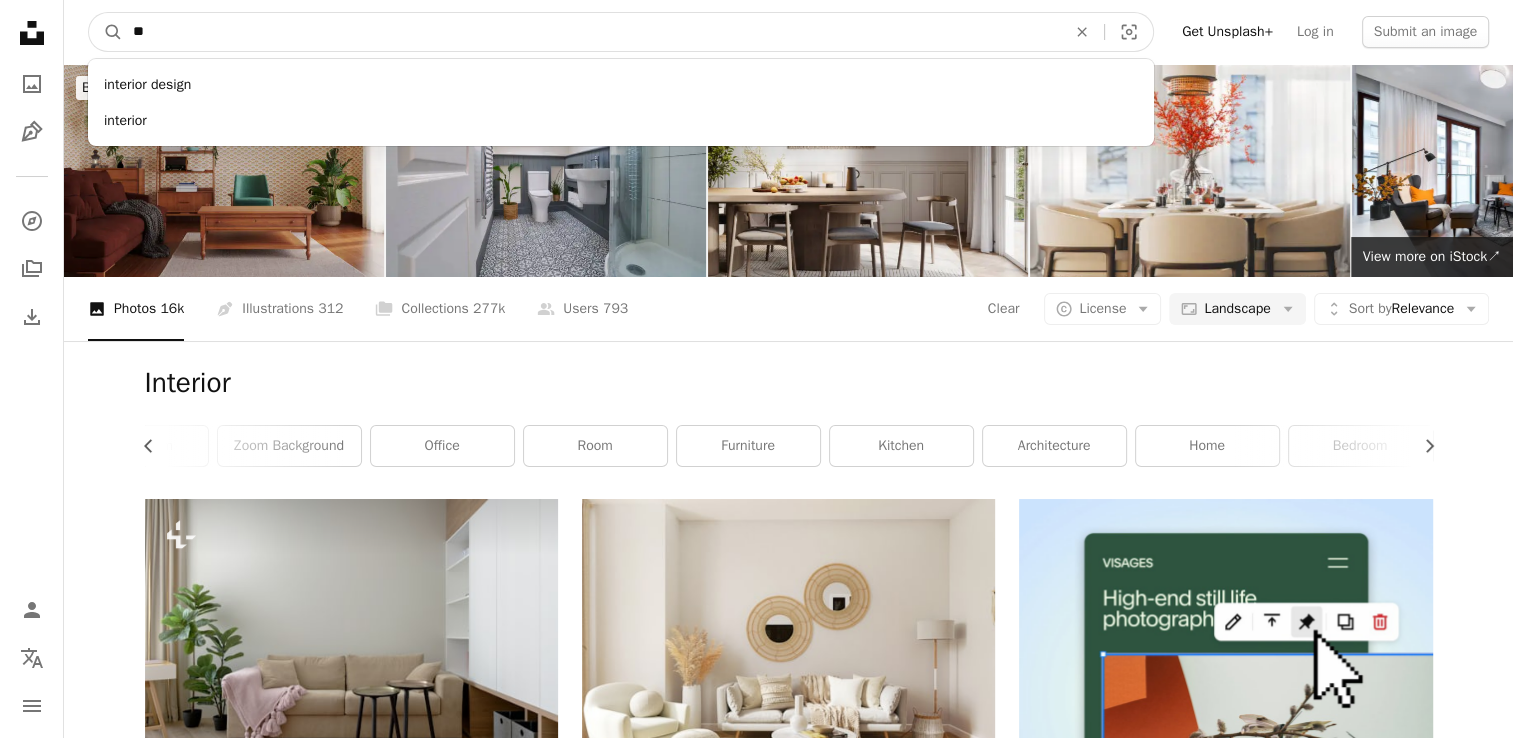 type on "*" 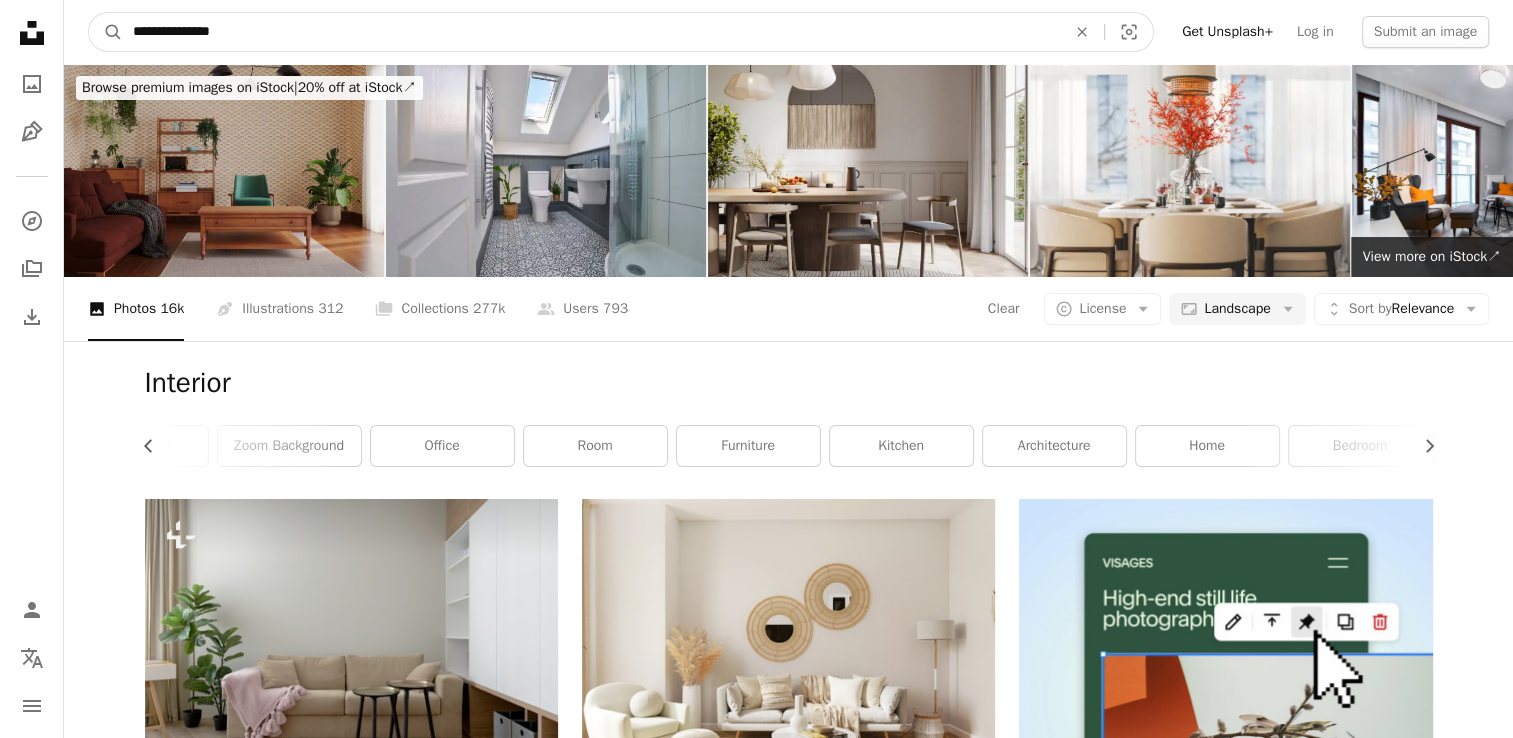 type on "**********" 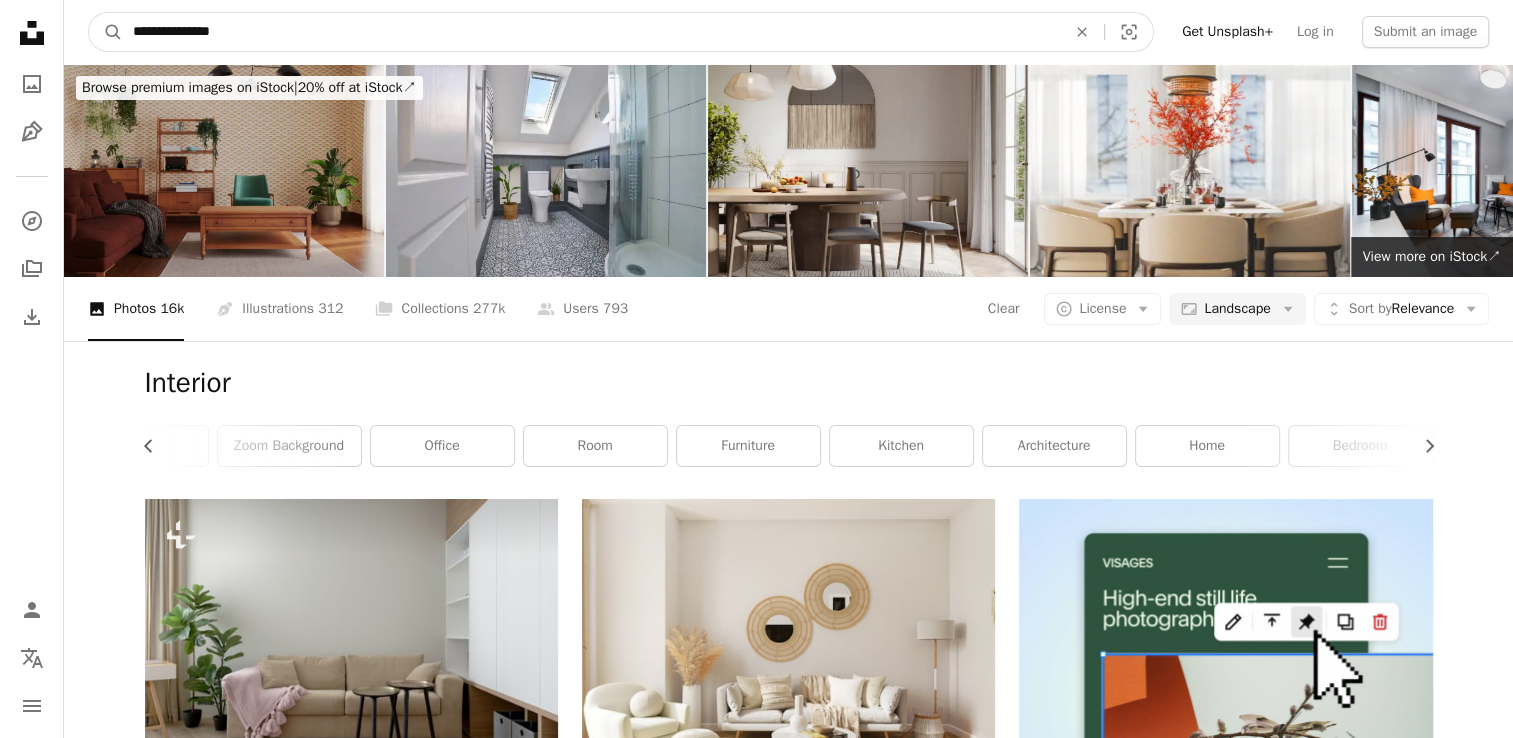 click on "A magnifying glass" at bounding box center (106, 32) 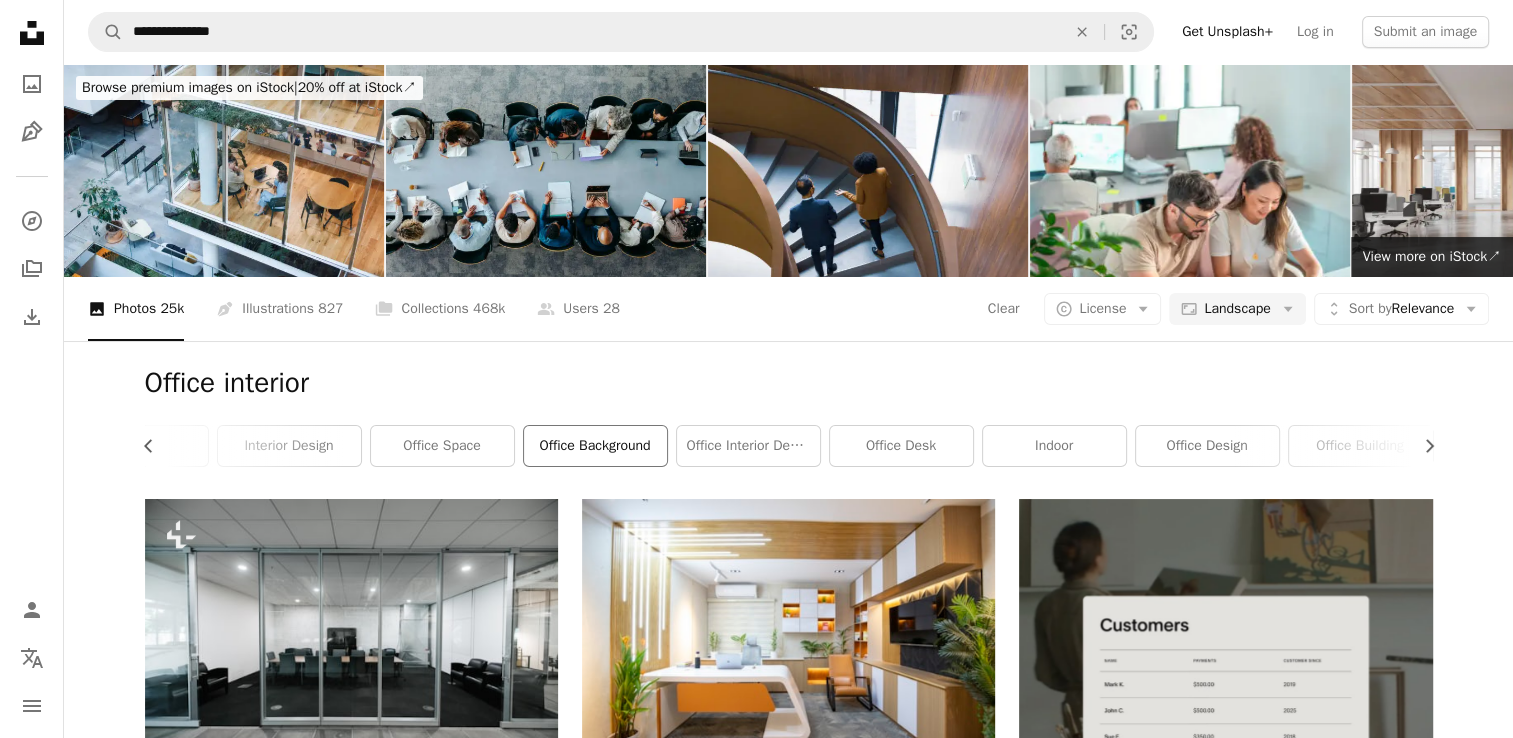 click on "office background" at bounding box center [595, 446] 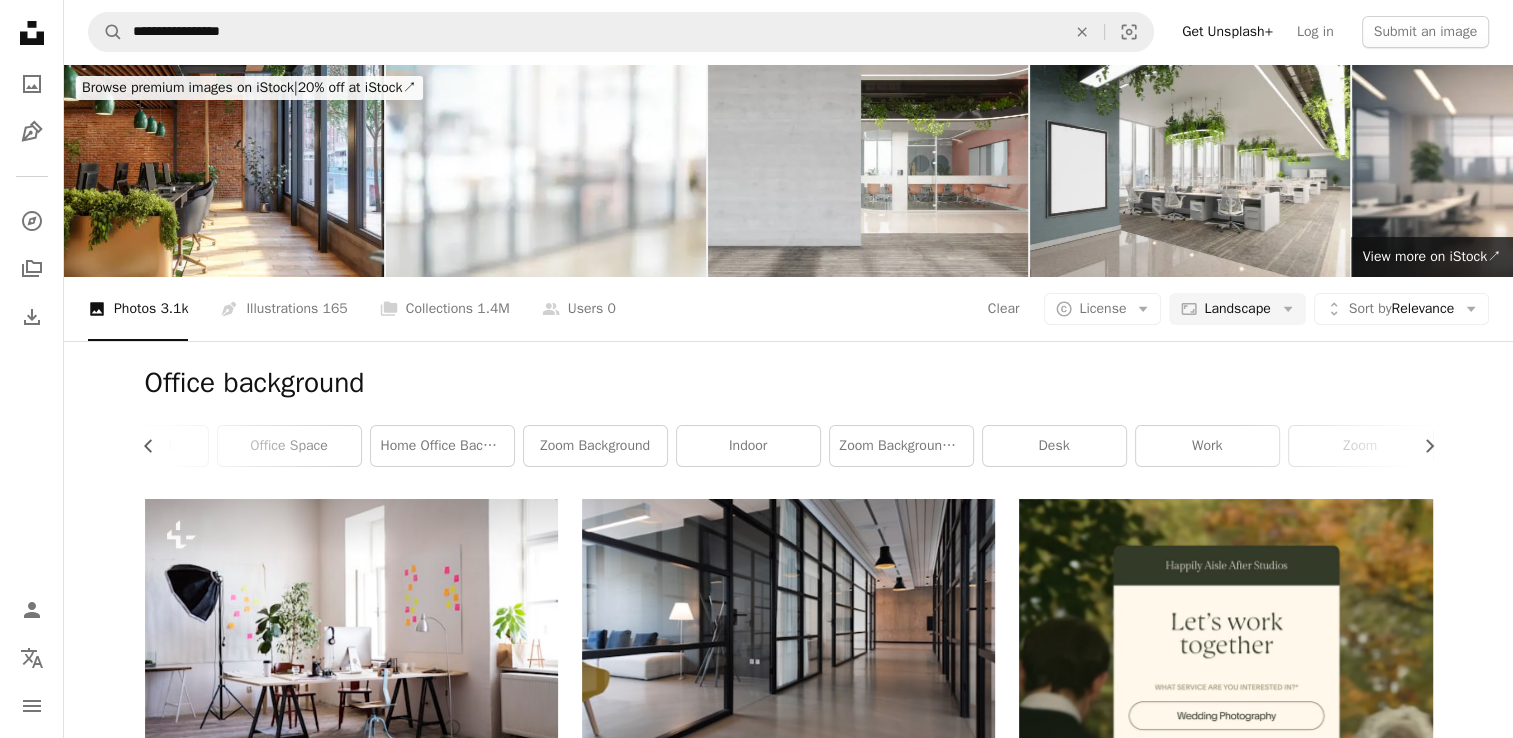 scroll, scrollTop: 204, scrollLeft: 0, axis: vertical 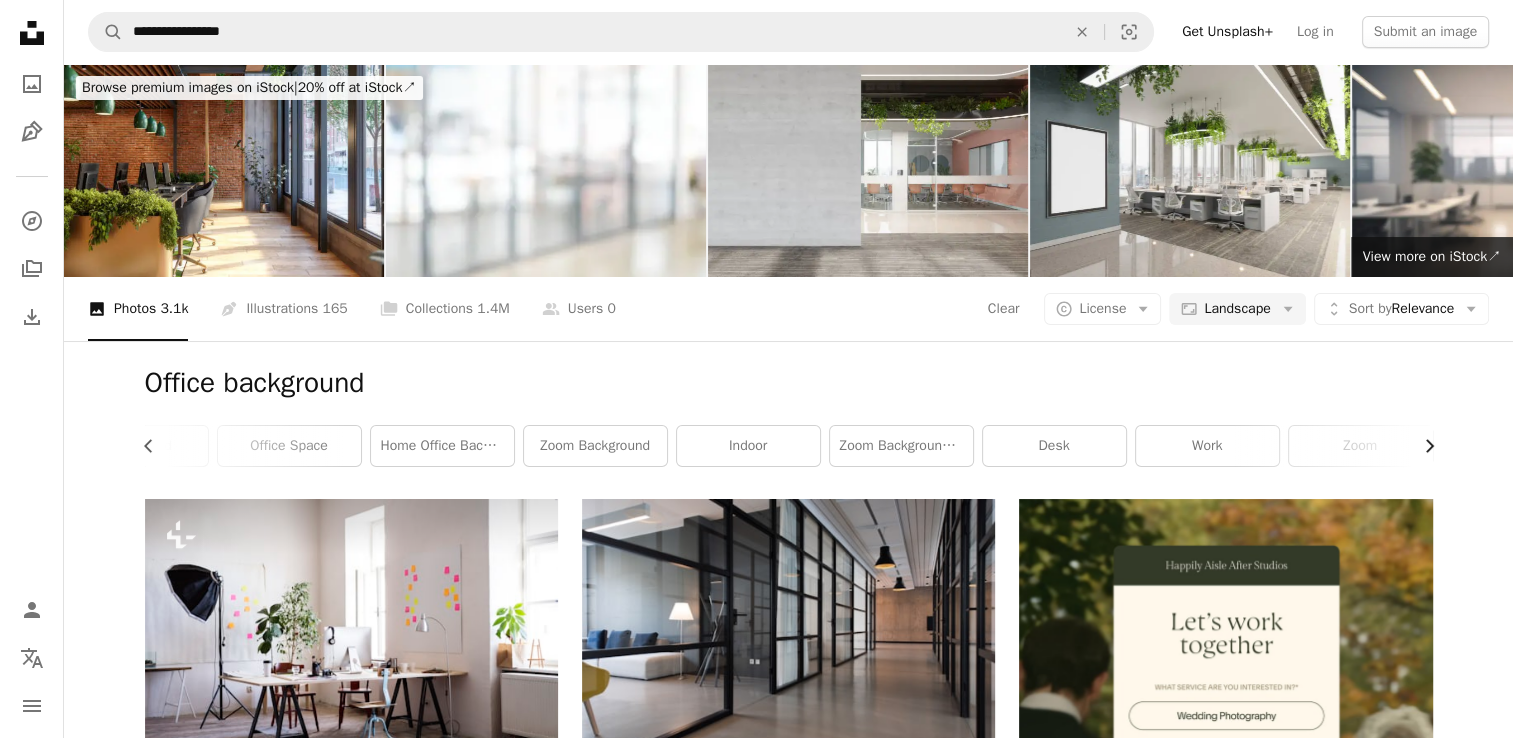 click on "Chevron right" 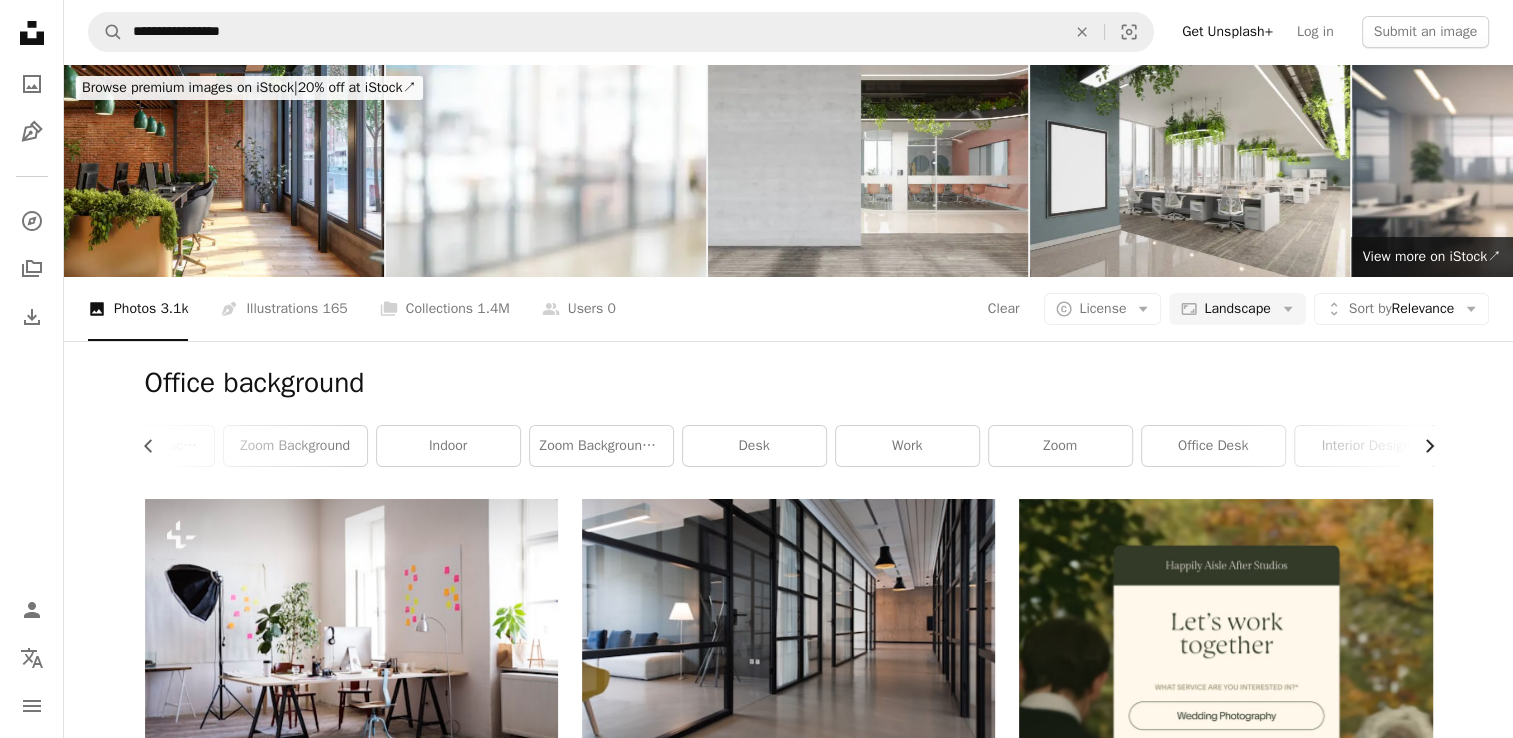 click on "Chevron right" 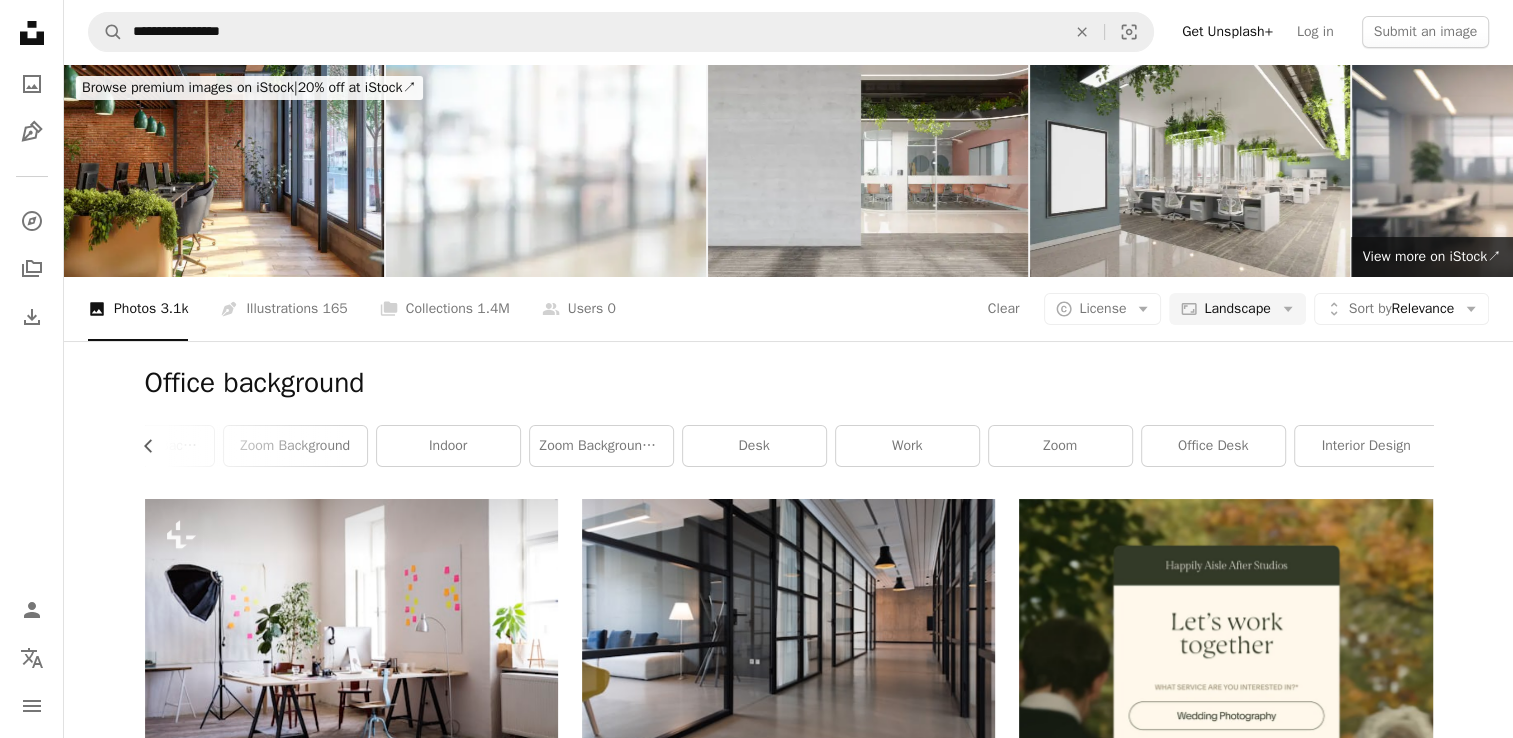 scroll, scrollTop: 0, scrollLeft: 540, axis: horizontal 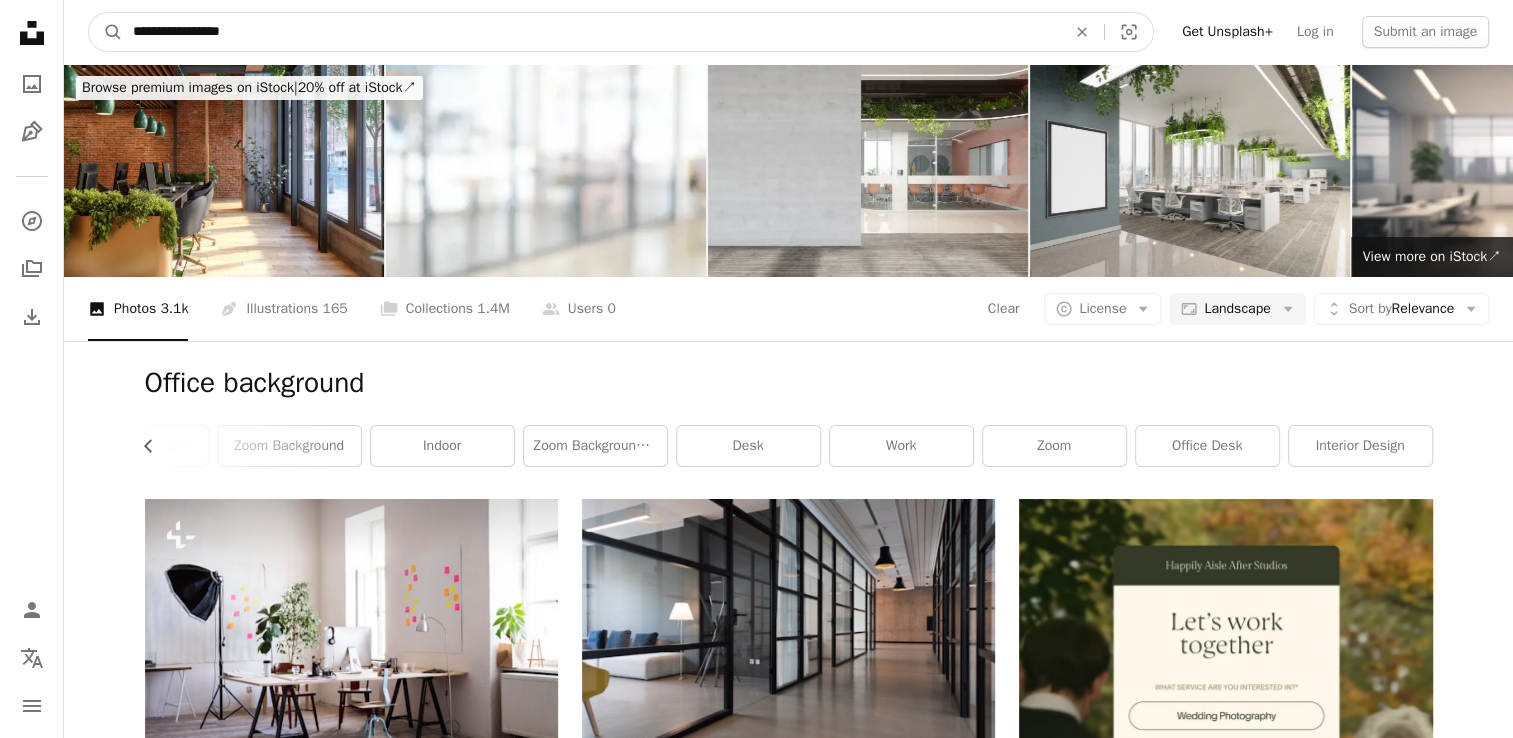click on "**********" at bounding box center [591, 32] 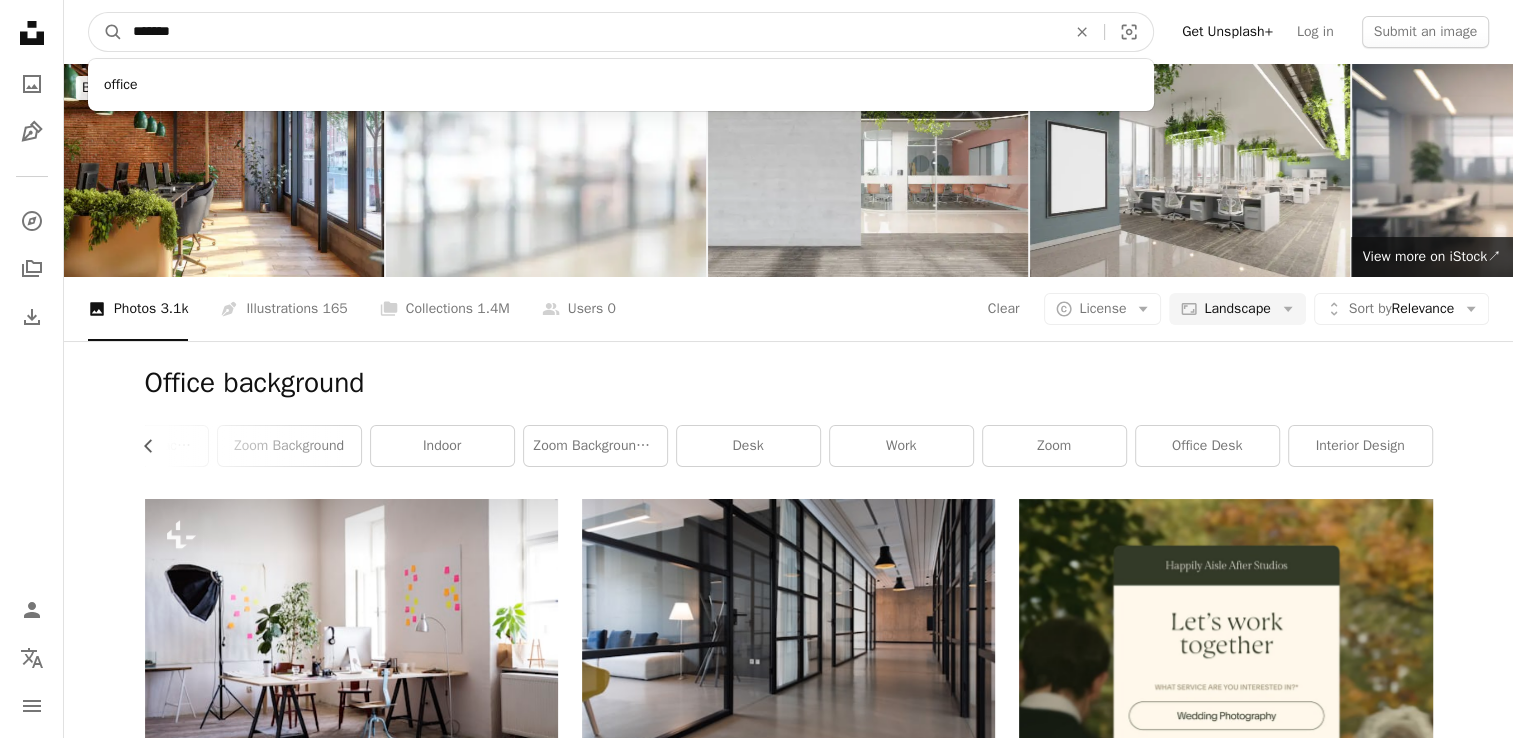 type on "******" 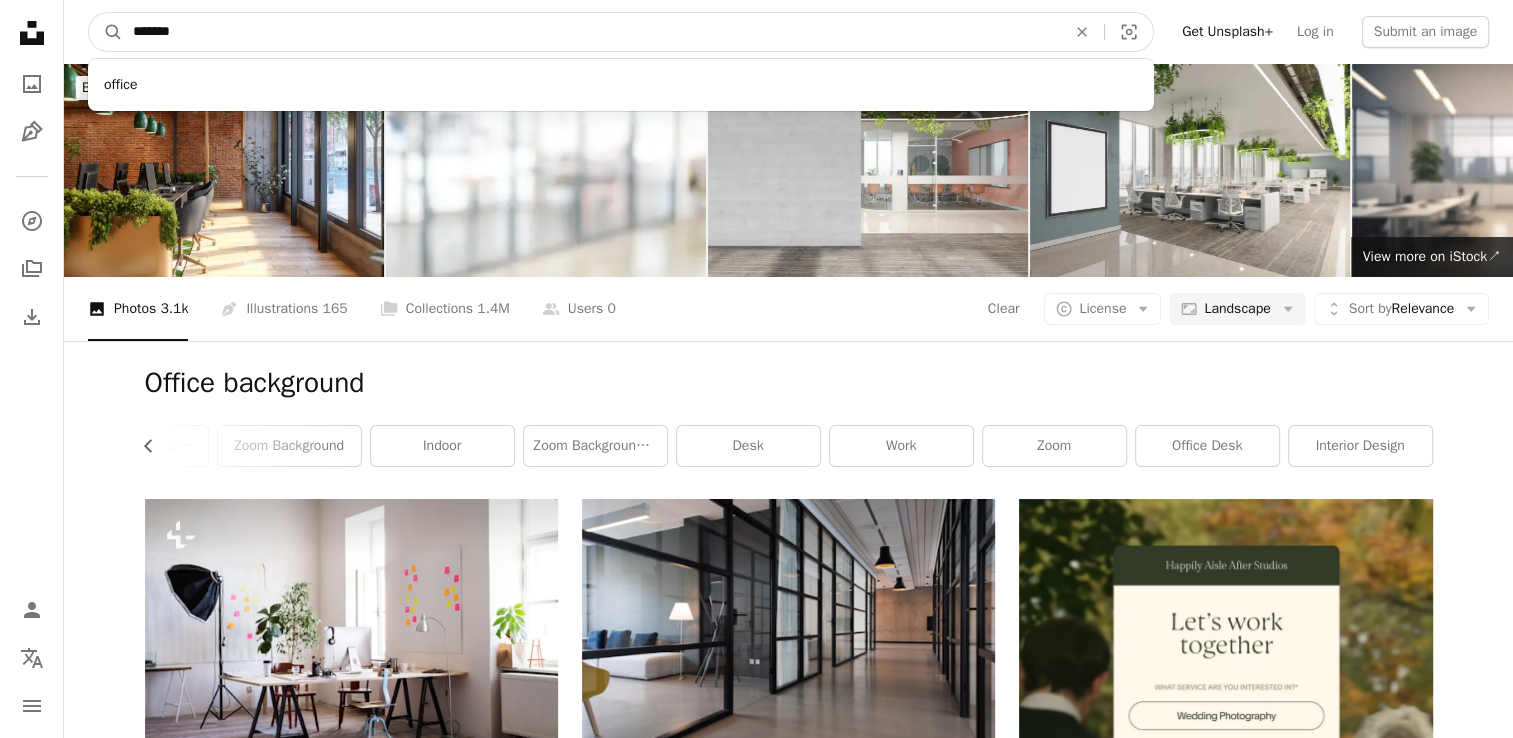 click on "A magnifying glass" at bounding box center [106, 32] 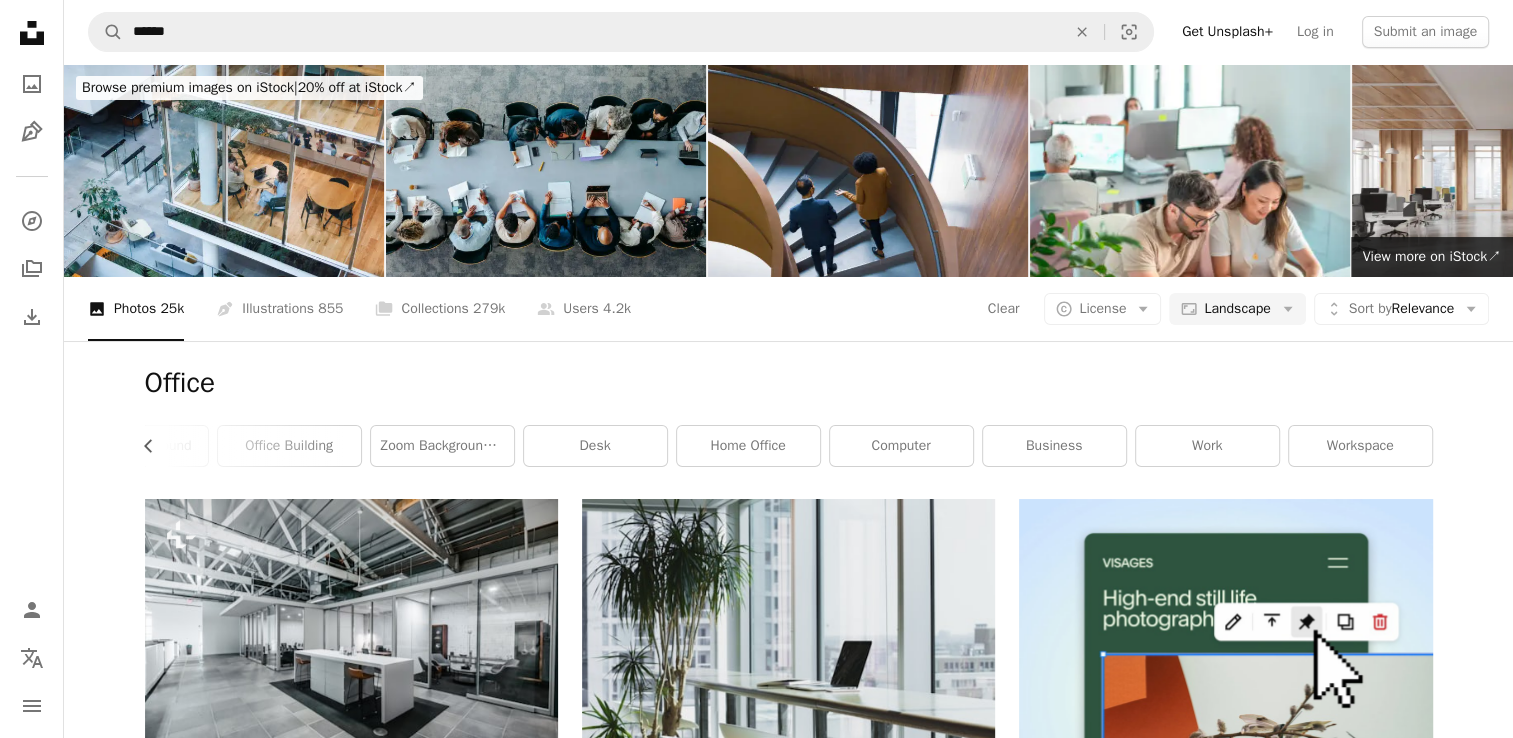 scroll, scrollTop: 901, scrollLeft: 0, axis: vertical 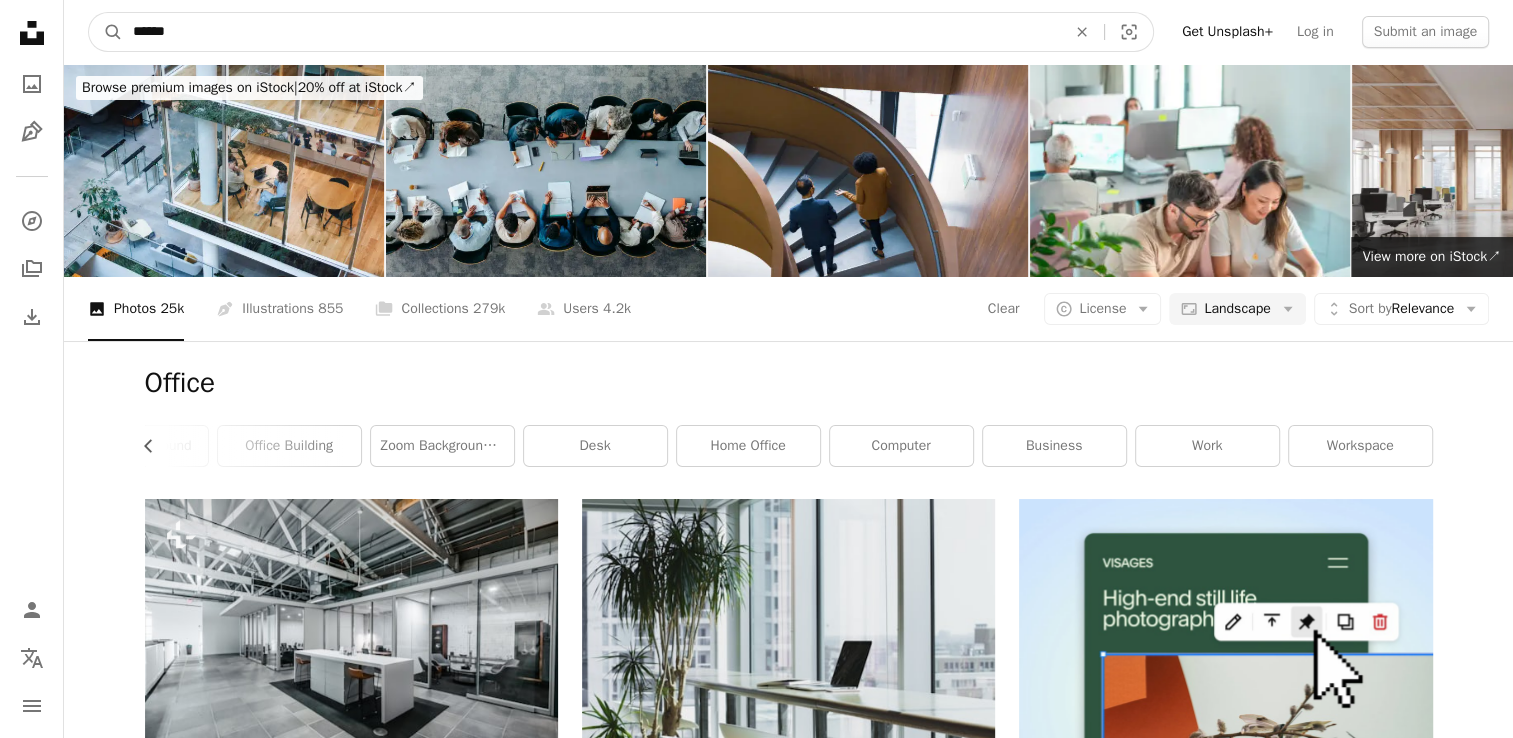 click on "******" at bounding box center (591, 32) 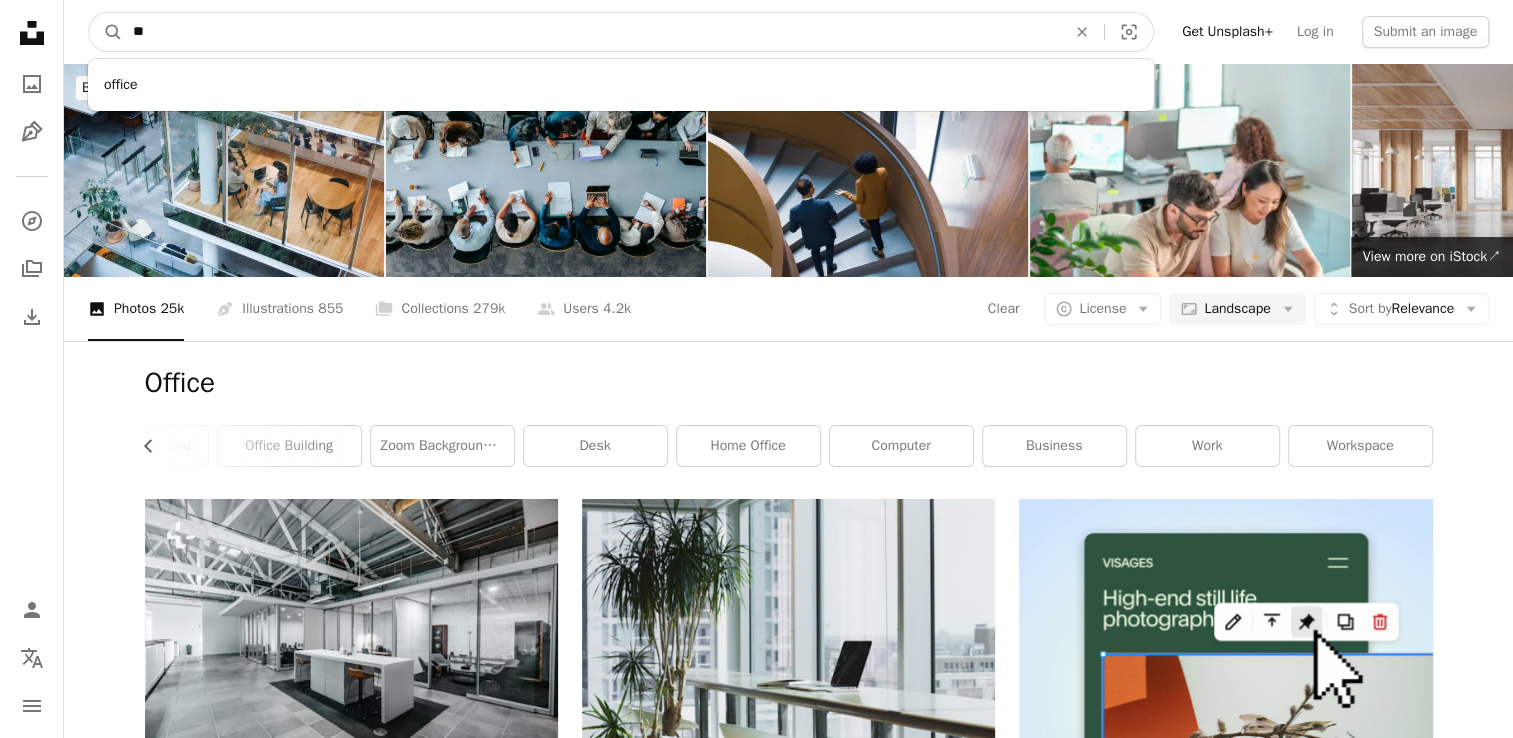 type on "*" 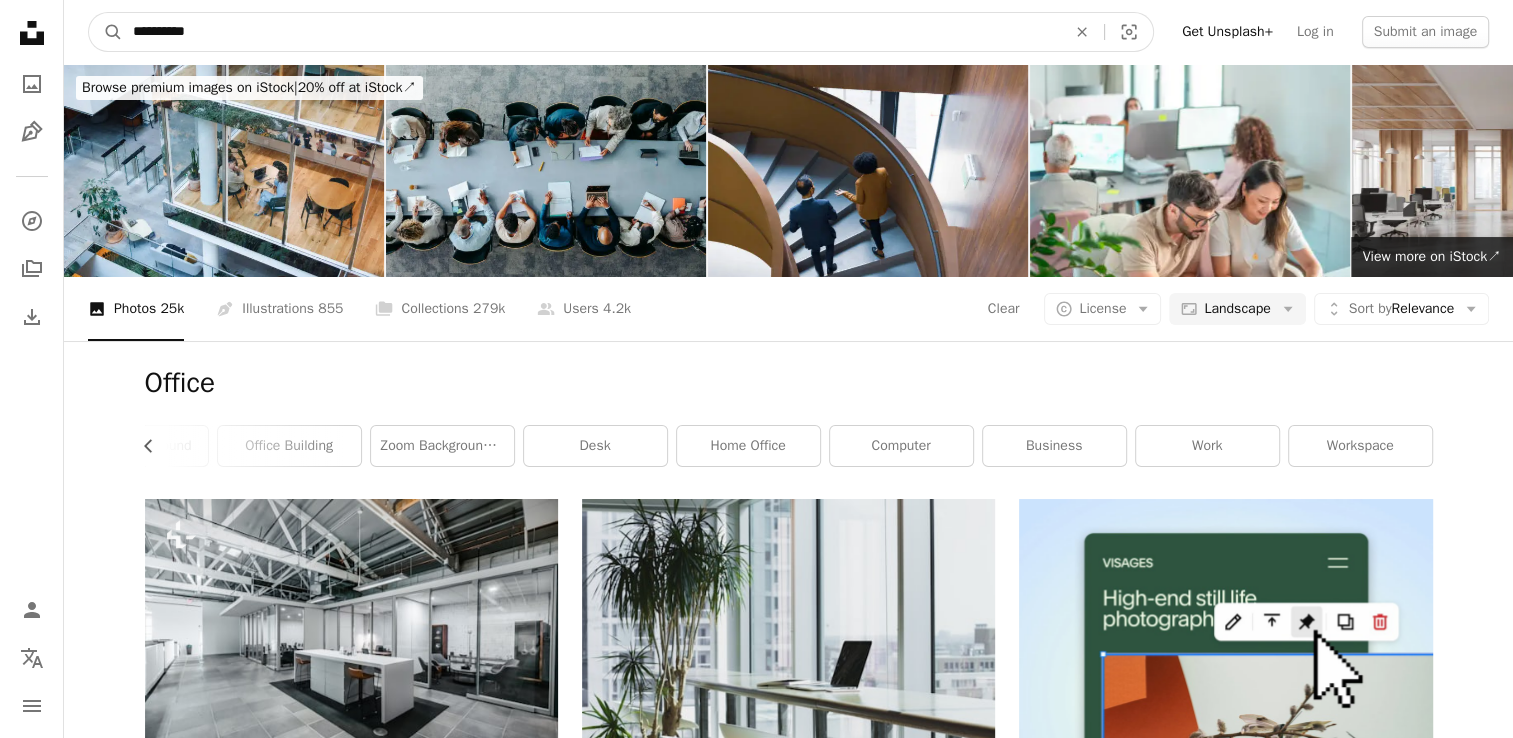 type on "**********" 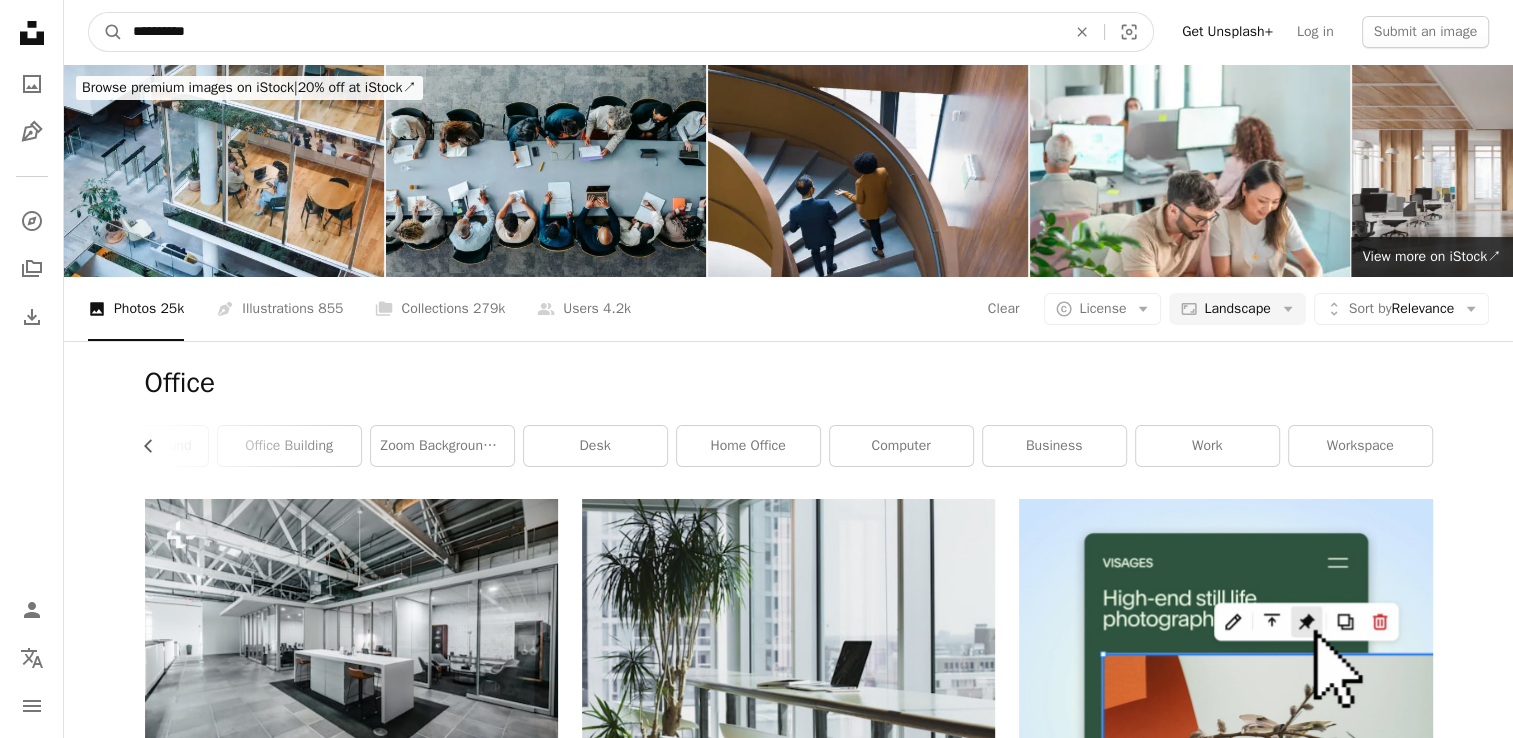 click on "A magnifying glass" at bounding box center (106, 32) 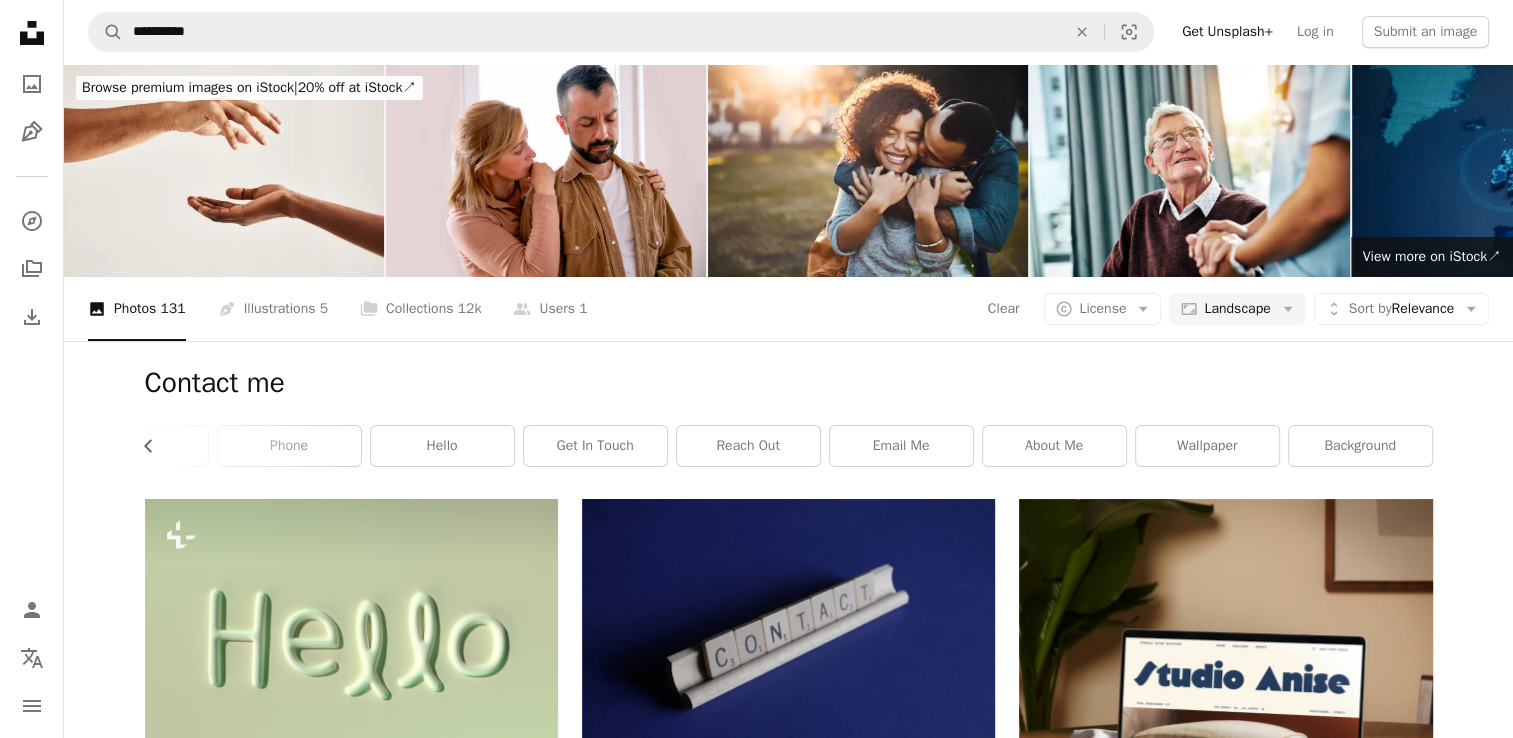 scroll, scrollTop: 1424, scrollLeft: 0, axis: vertical 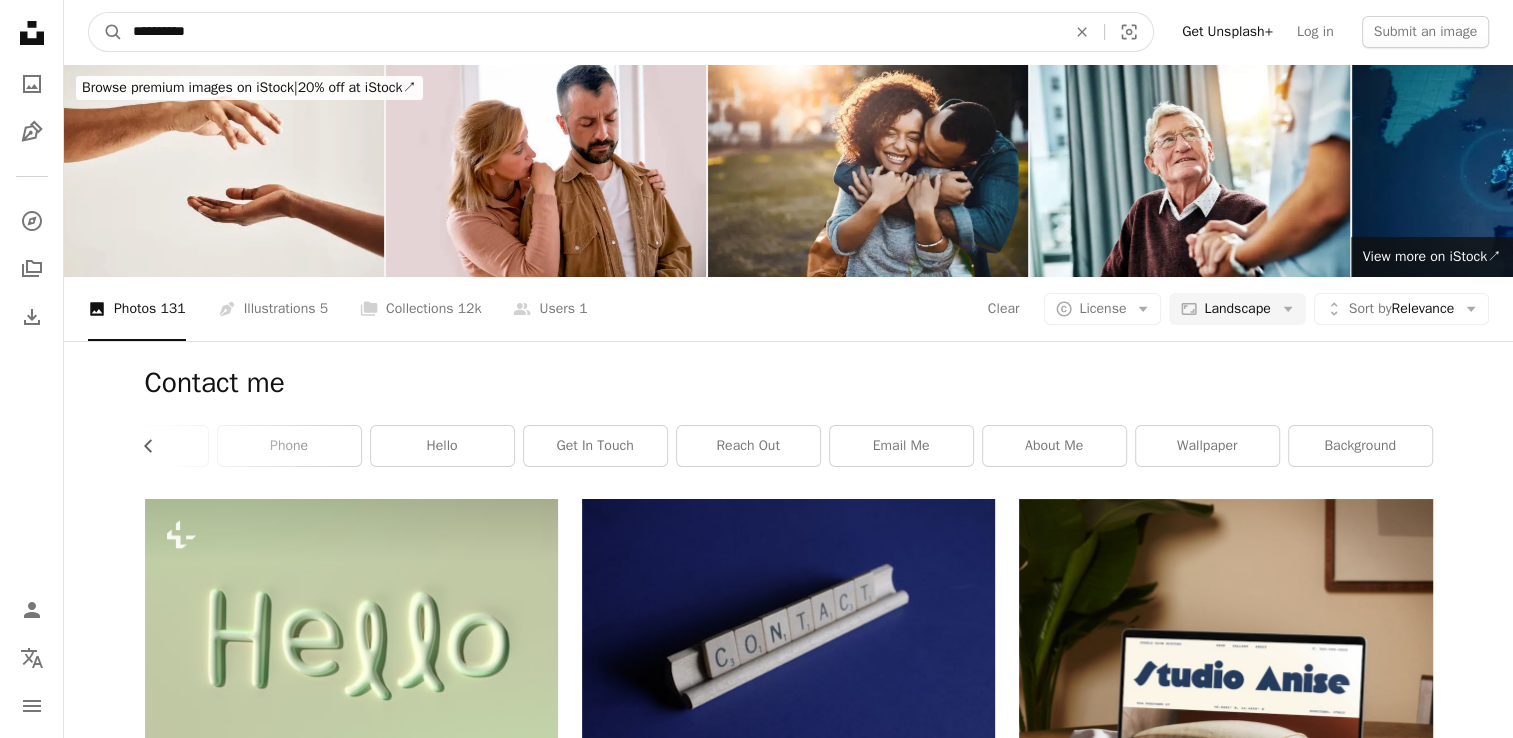 click on "**********" at bounding box center [591, 32] 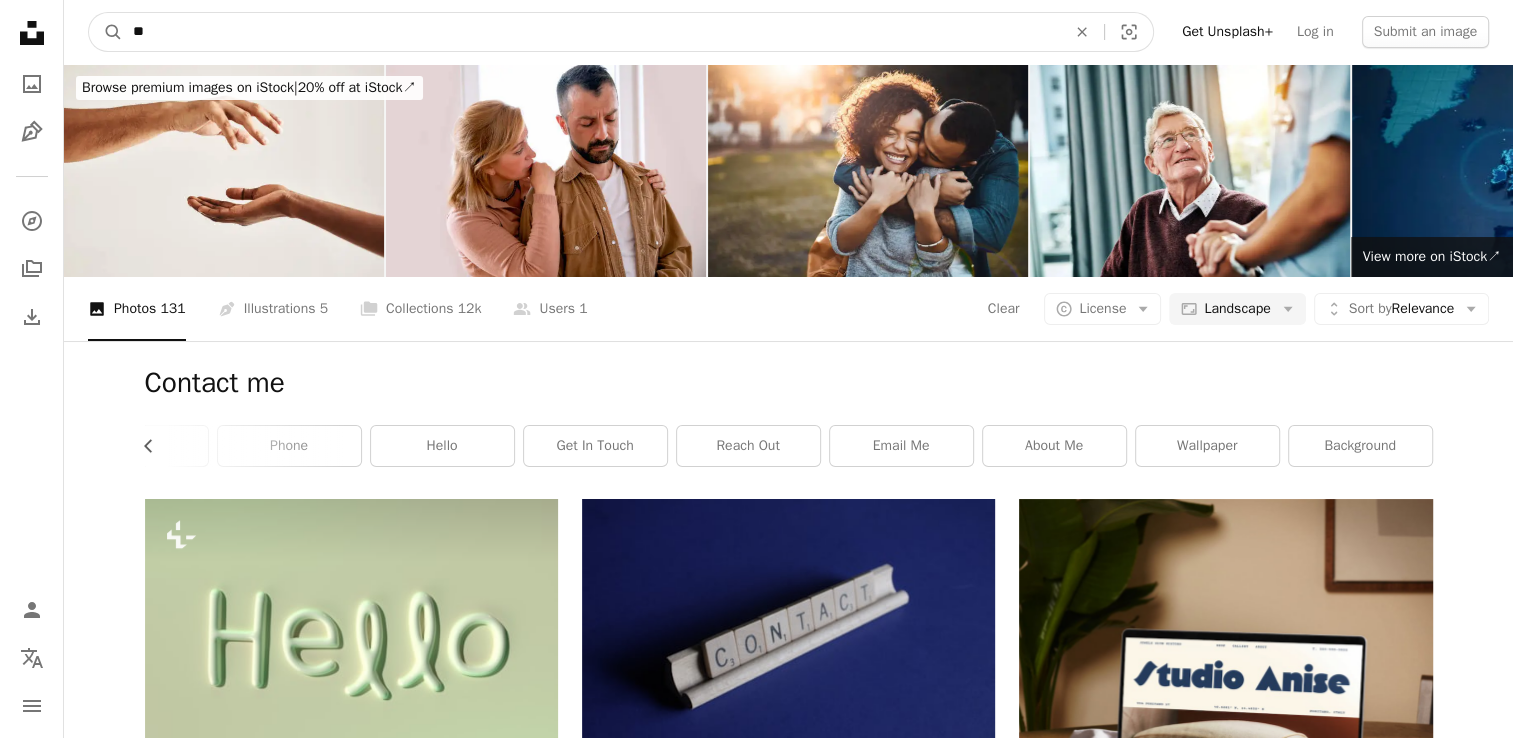 type on "*" 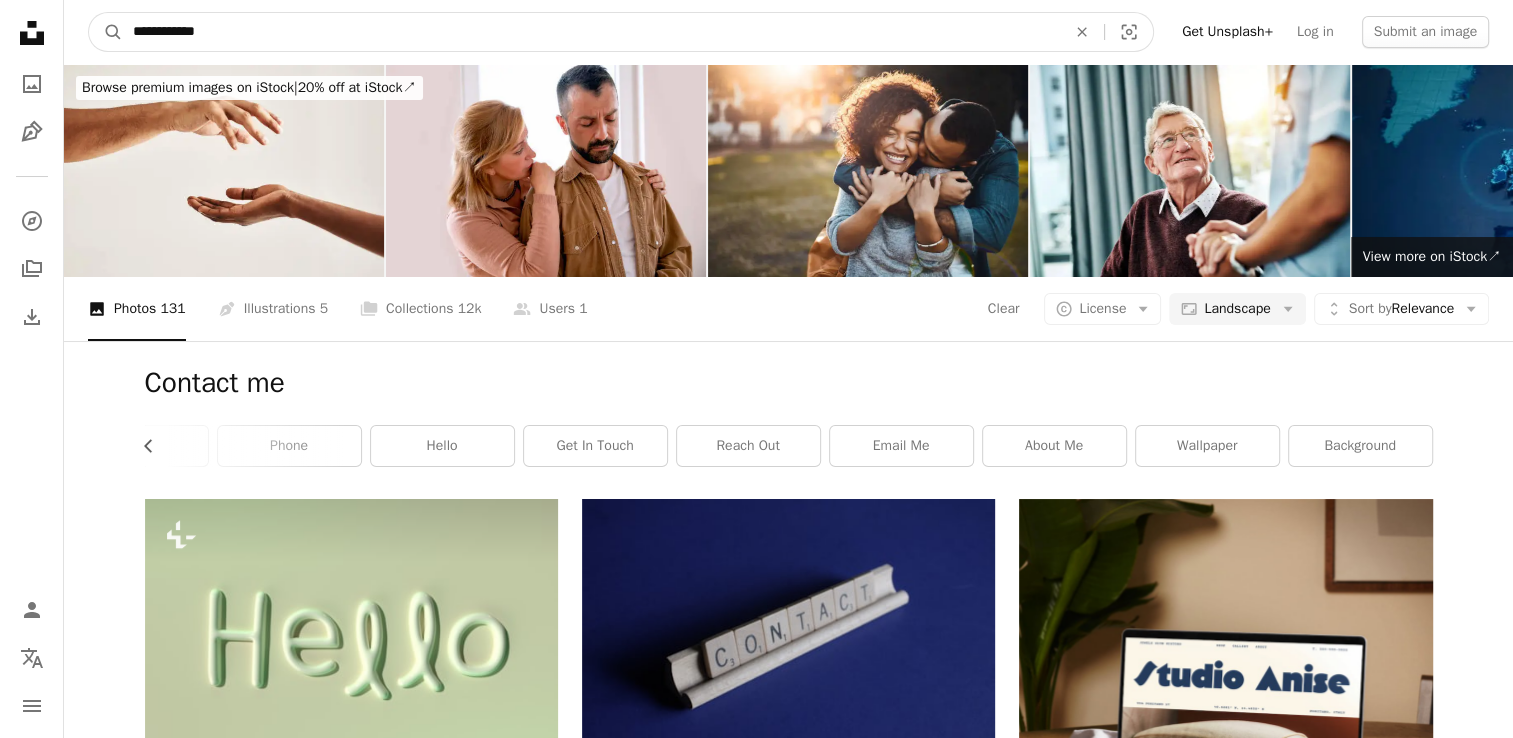 type on "**********" 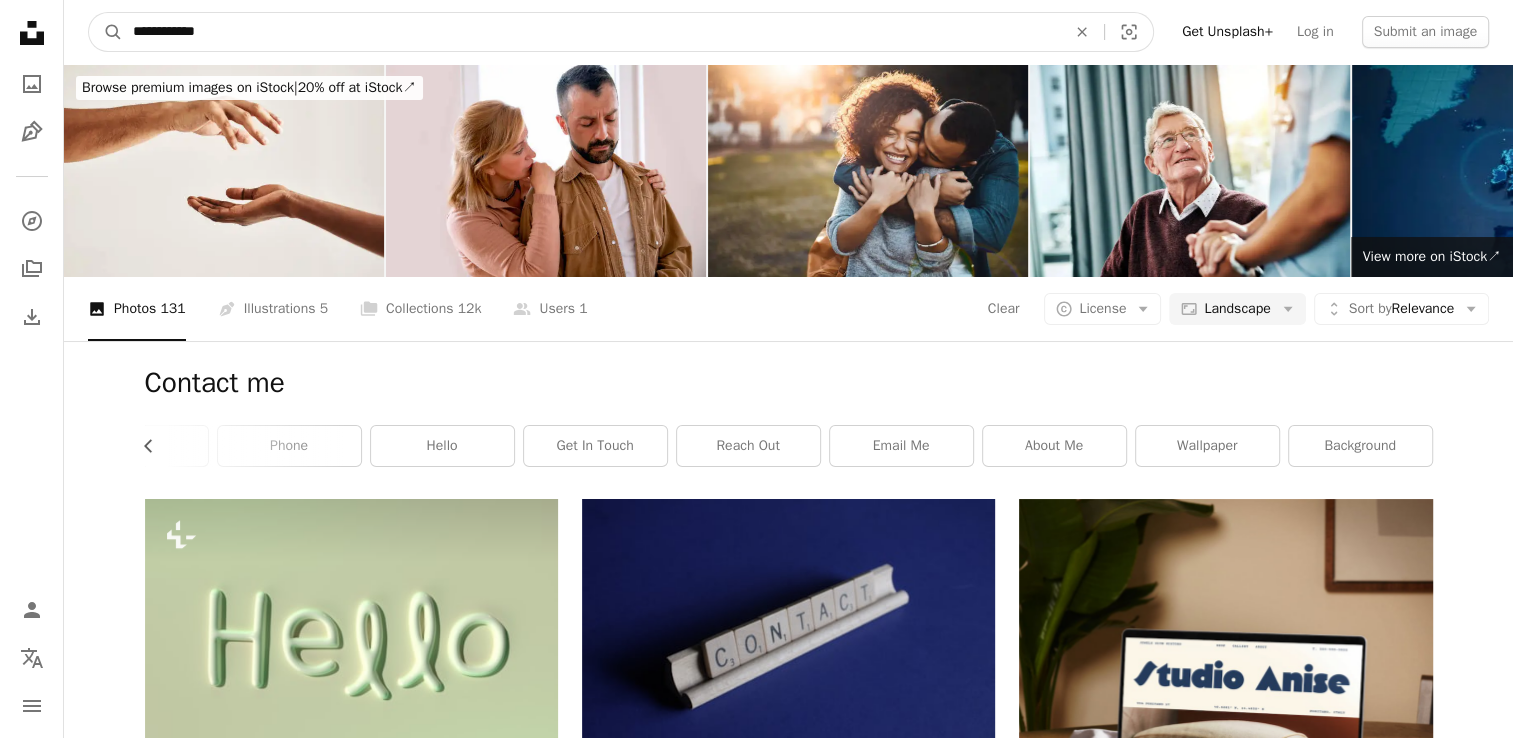 click on "A magnifying glass" at bounding box center (106, 32) 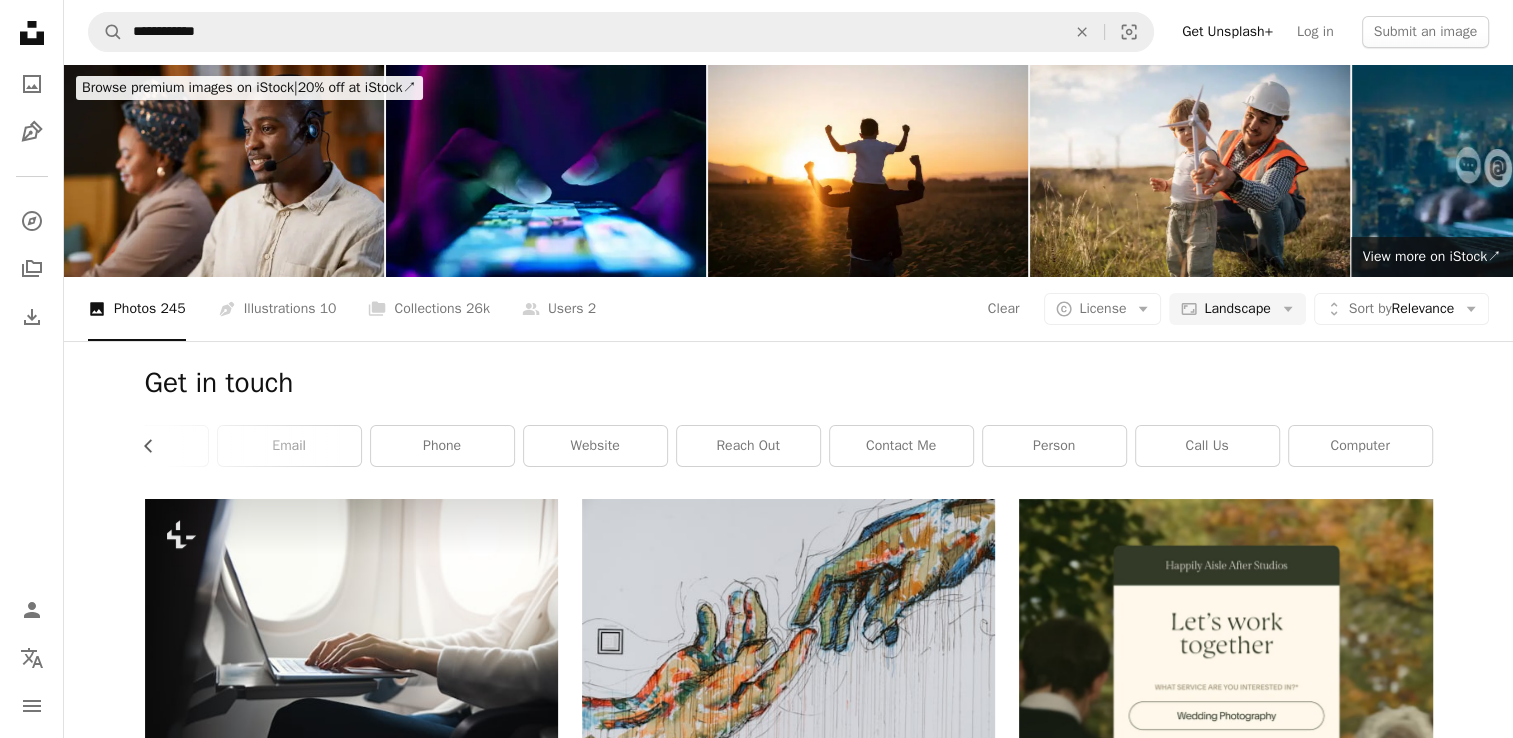 scroll, scrollTop: 1556, scrollLeft: 0, axis: vertical 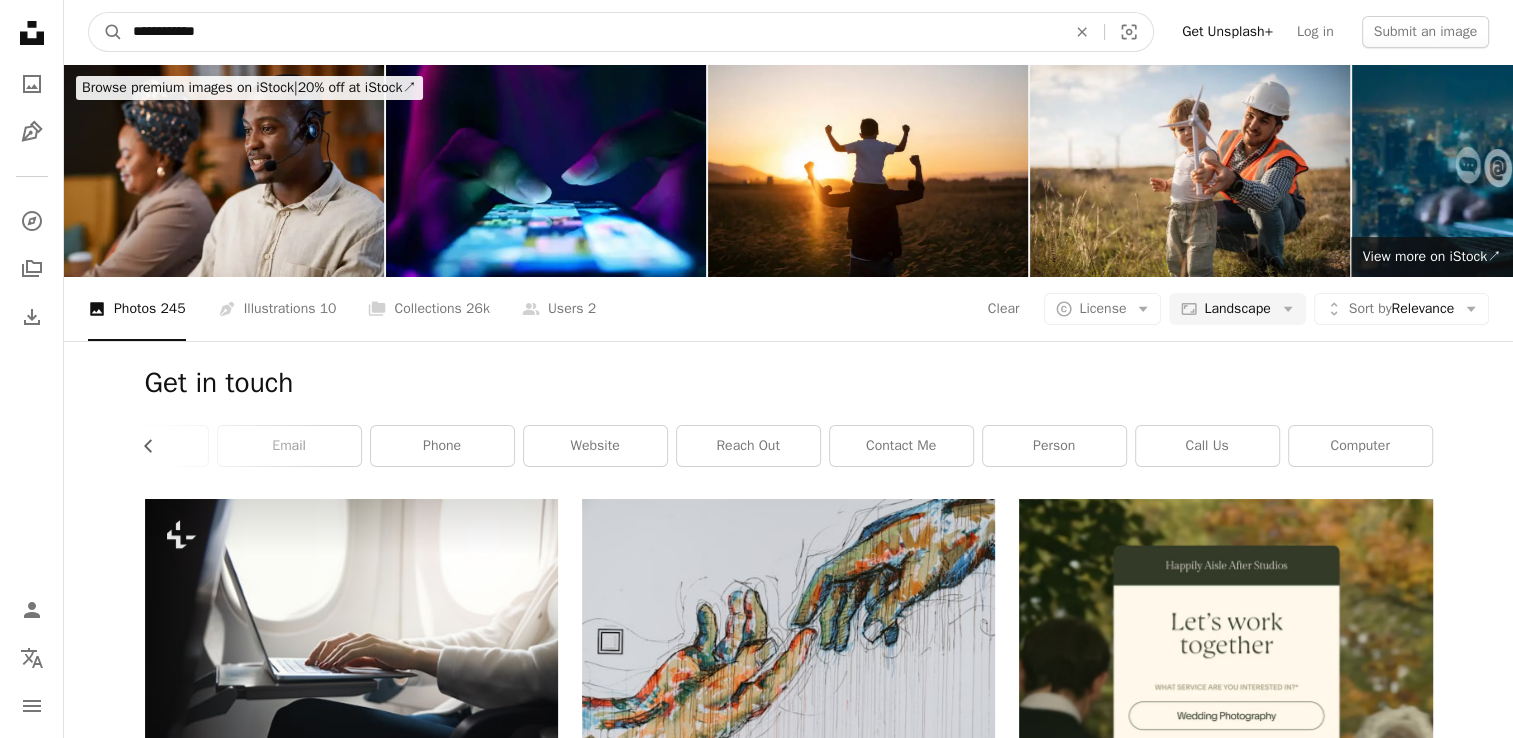 click on "**********" at bounding box center [591, 32] 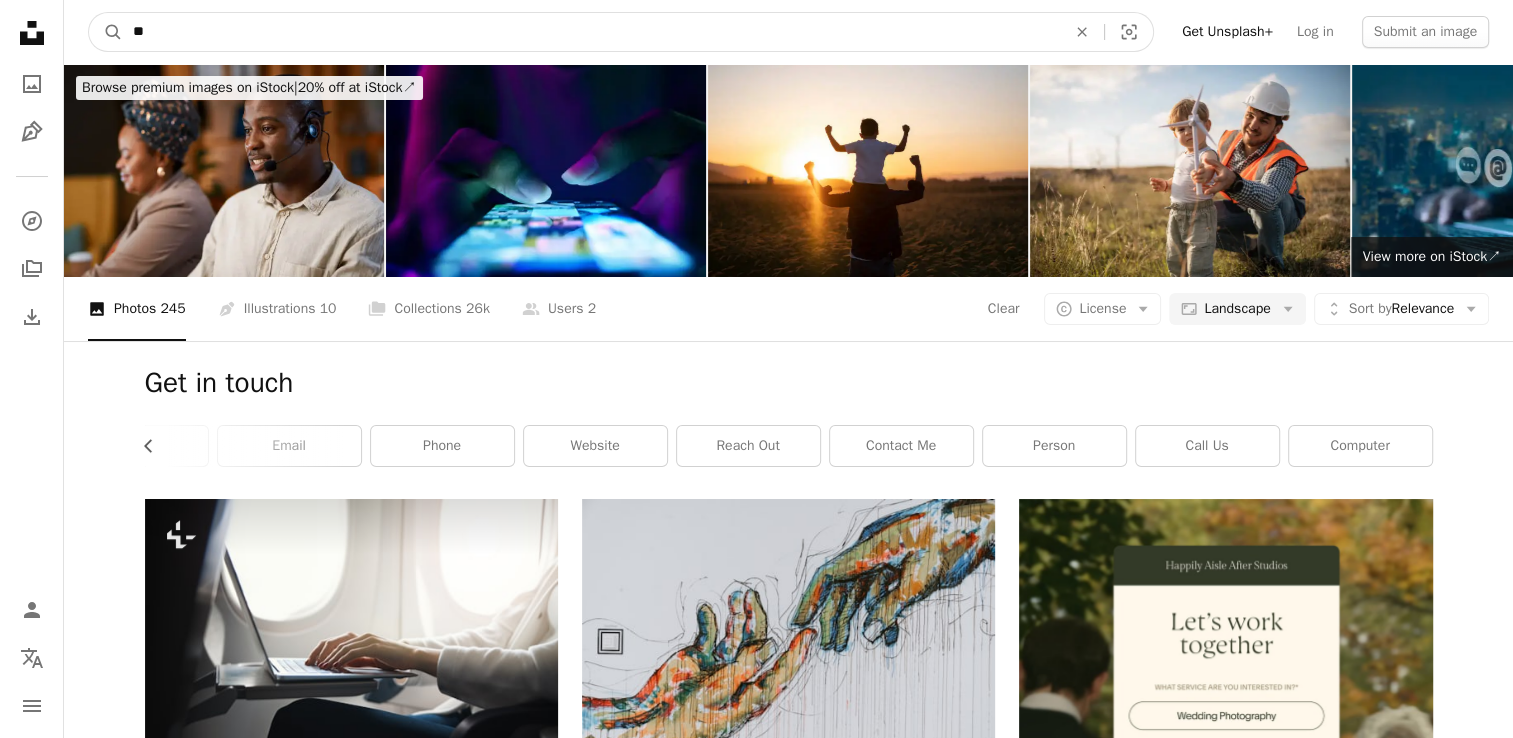type on "*" 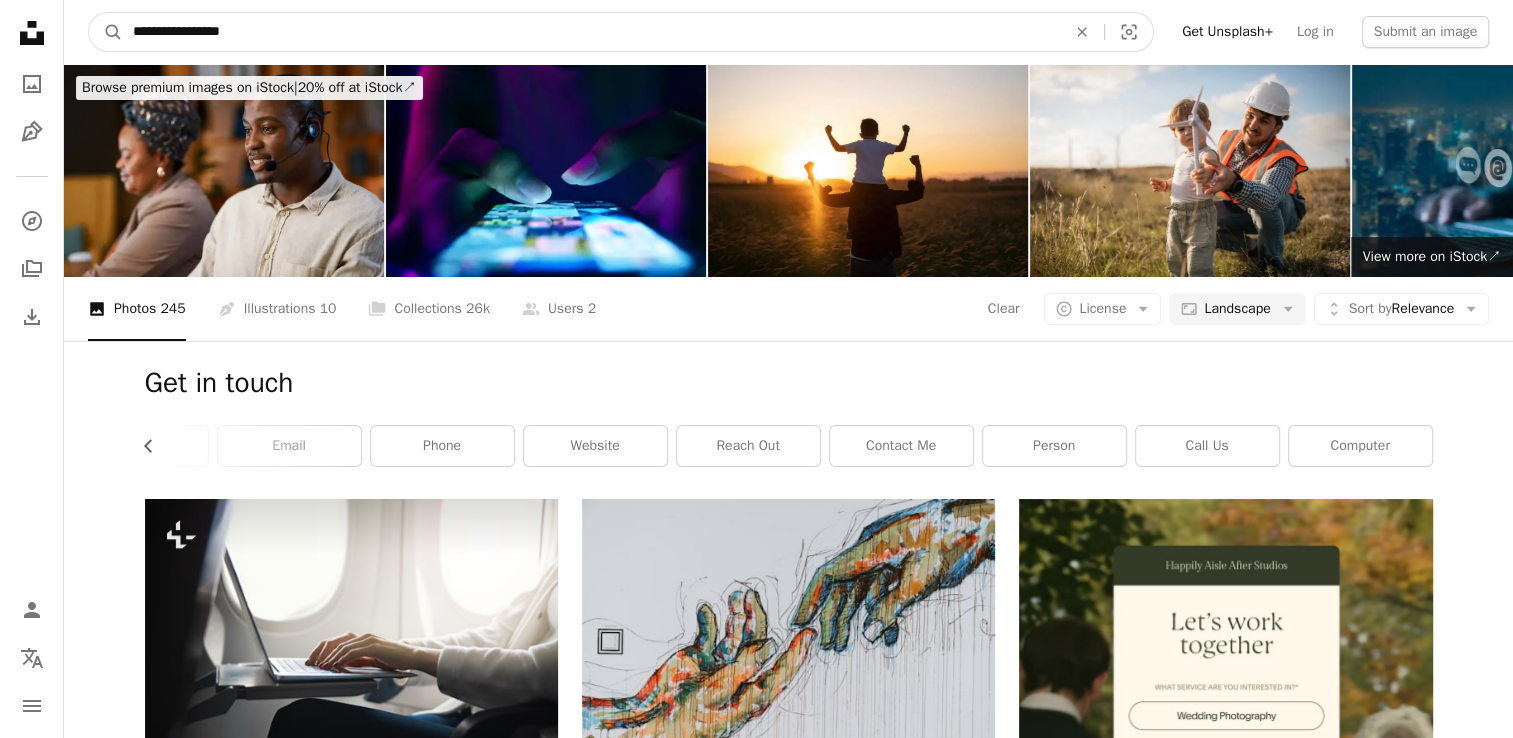 type on "**********" 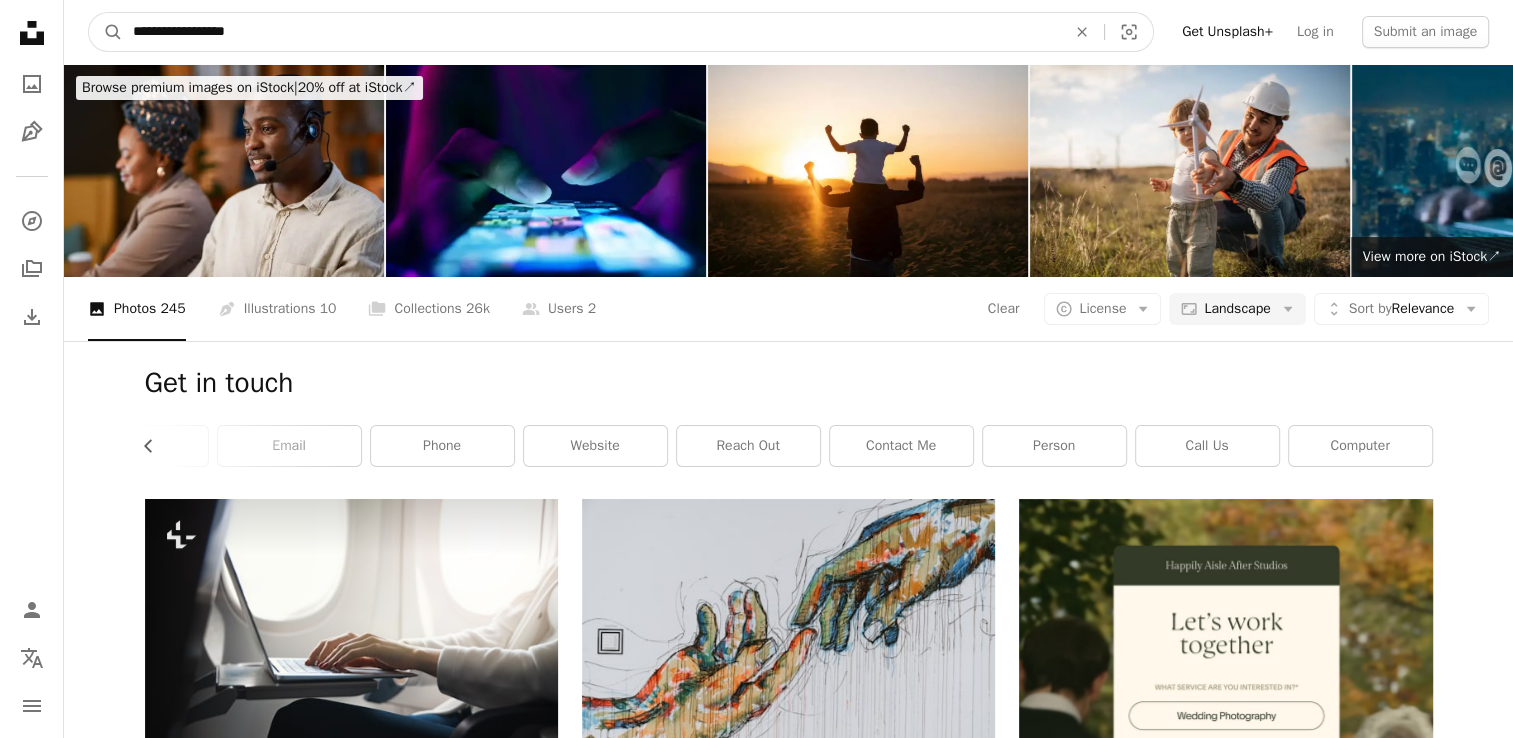 click on "A magnifying glass" at bounding box center (106, 32) 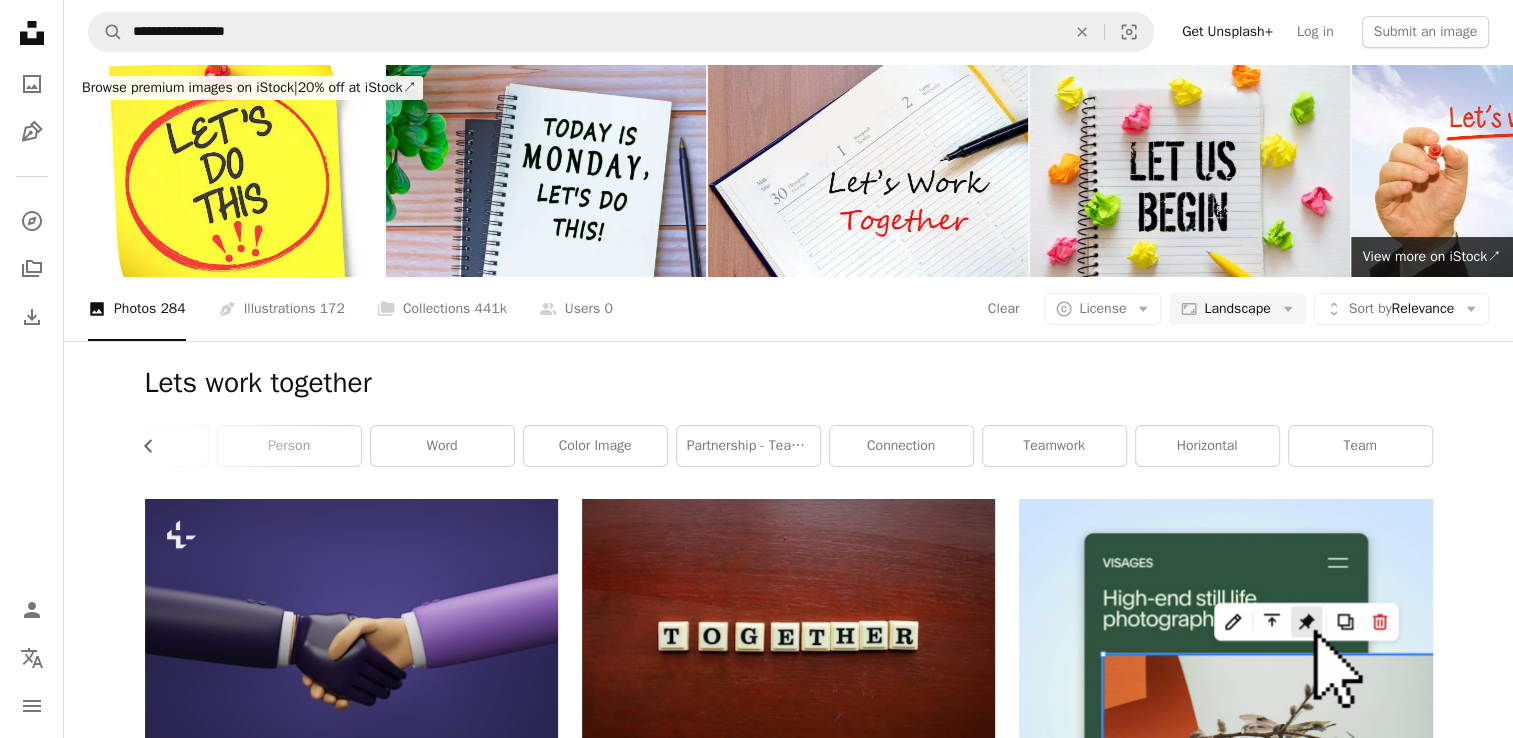 scroll, scrollTop: 1759, scrollLeft: 0, axis: vertical 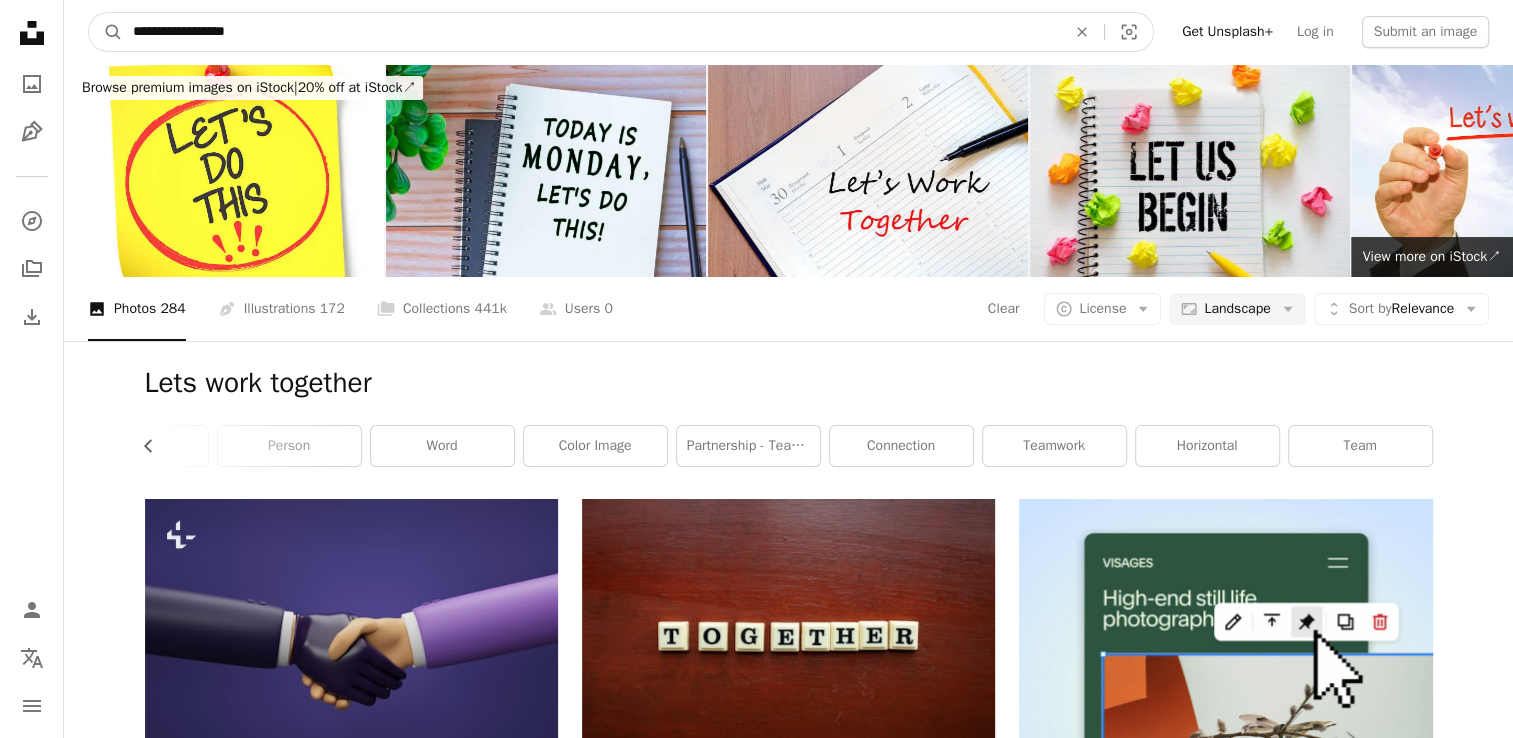 click on "**********" at bounding box center (591, 32) 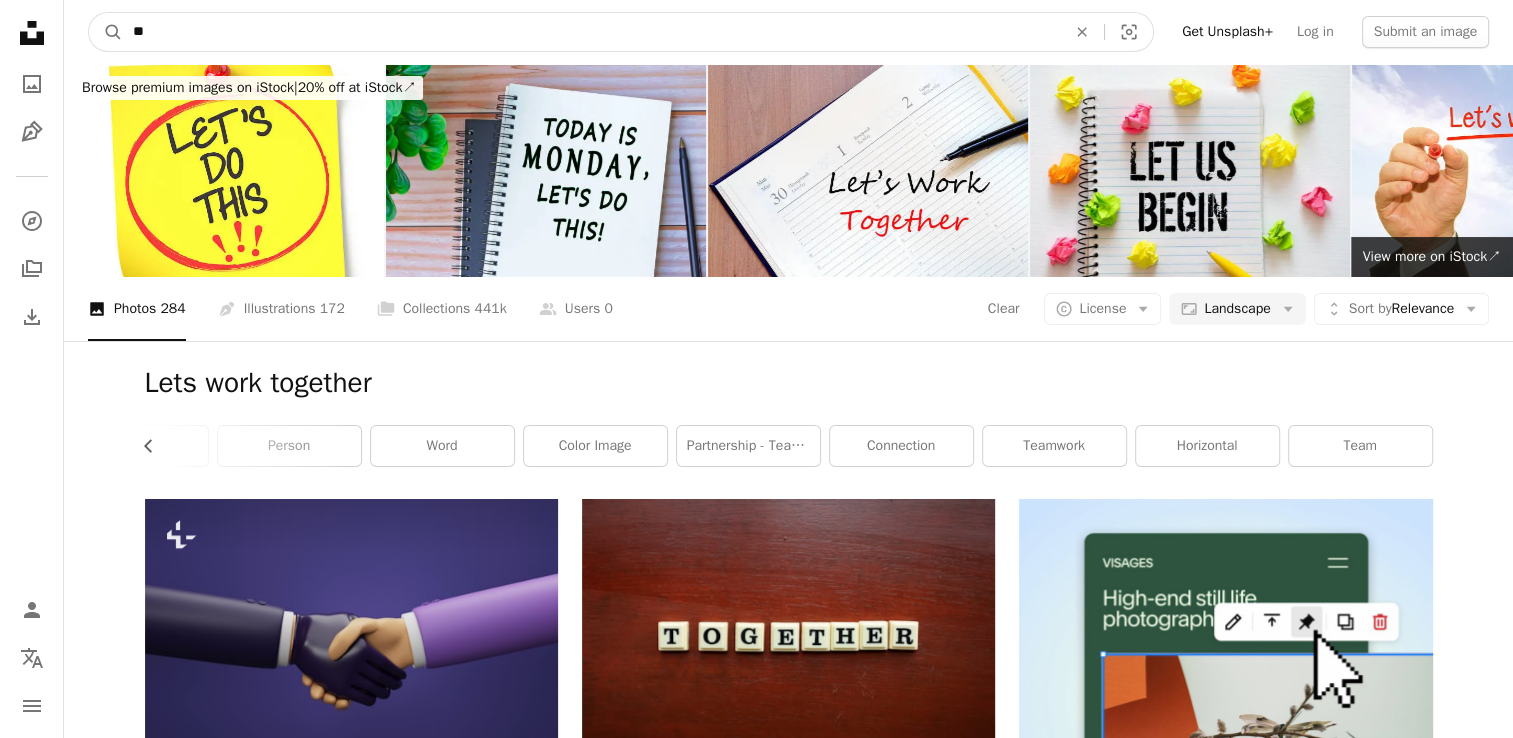 type on "*" 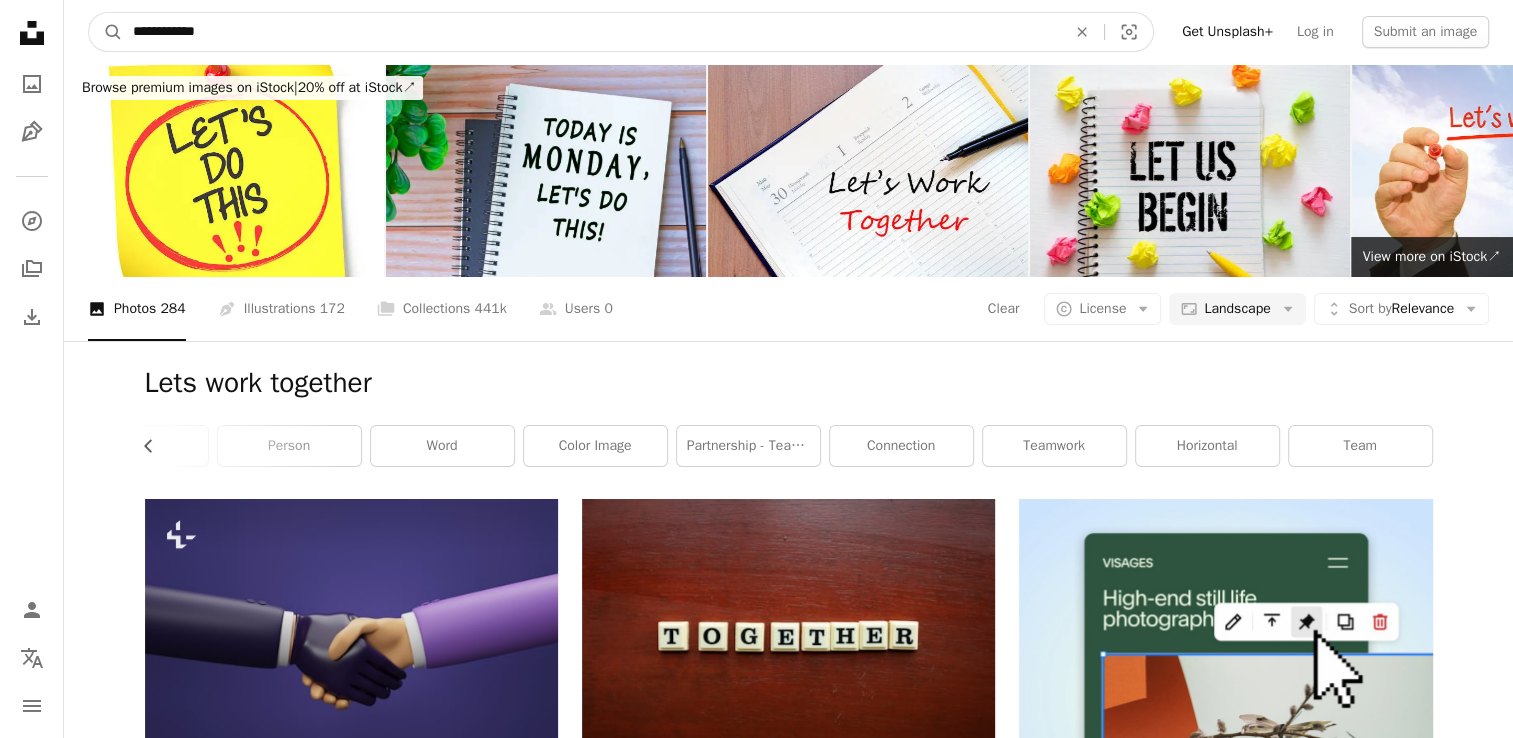 type on "**********" 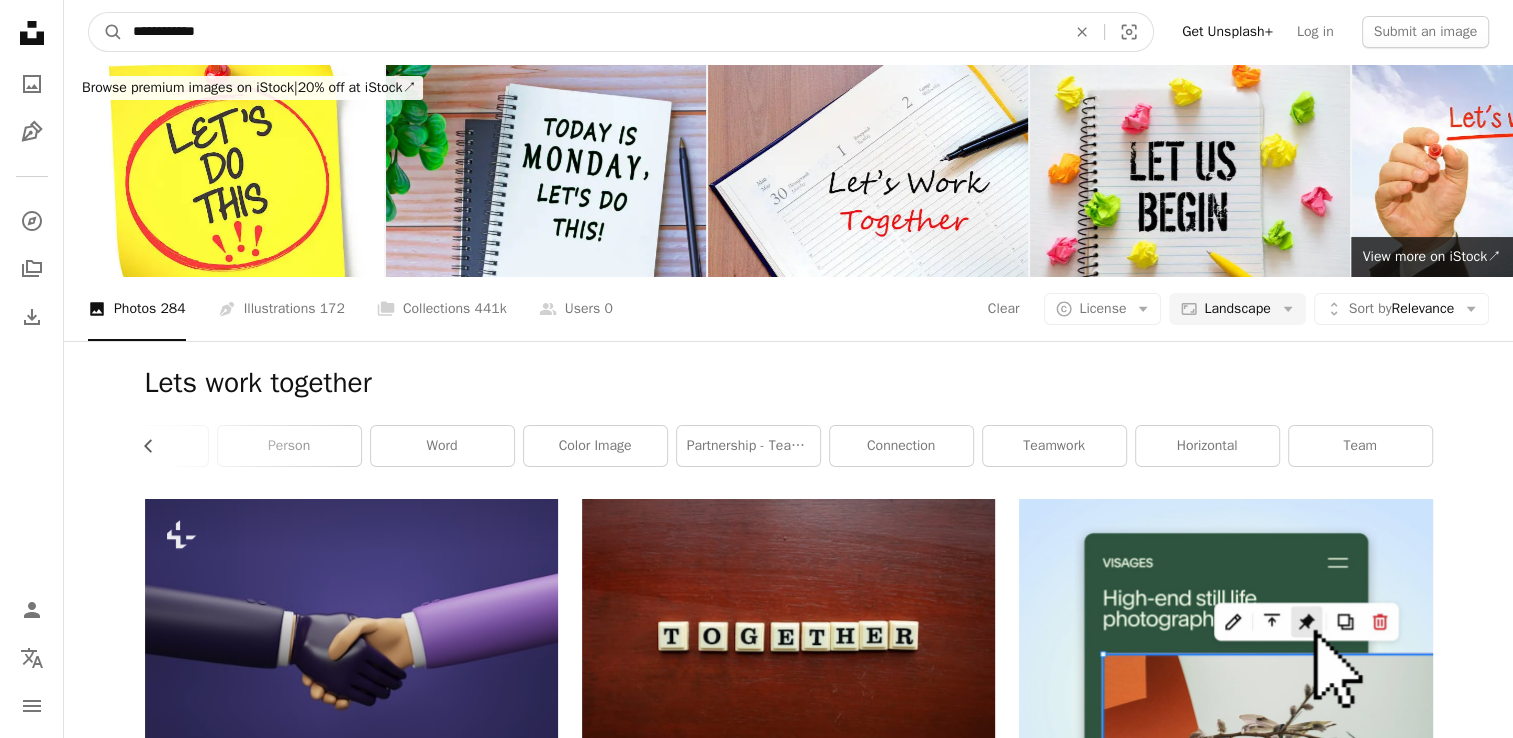 click on "A magnifying glass" at bounding box center [106, 32] 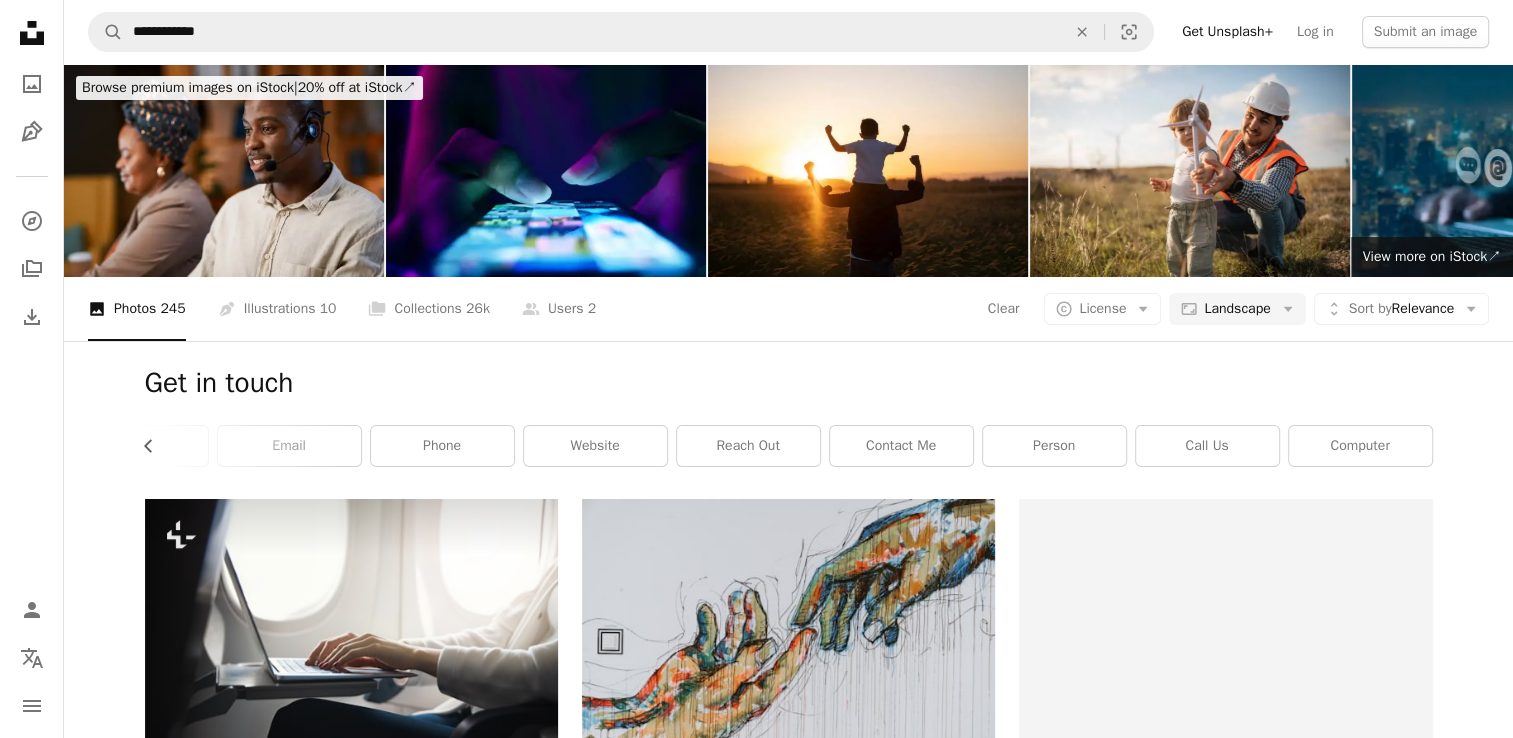 scroll, scrollTop: 0, scrollLeft: 0, axis: both 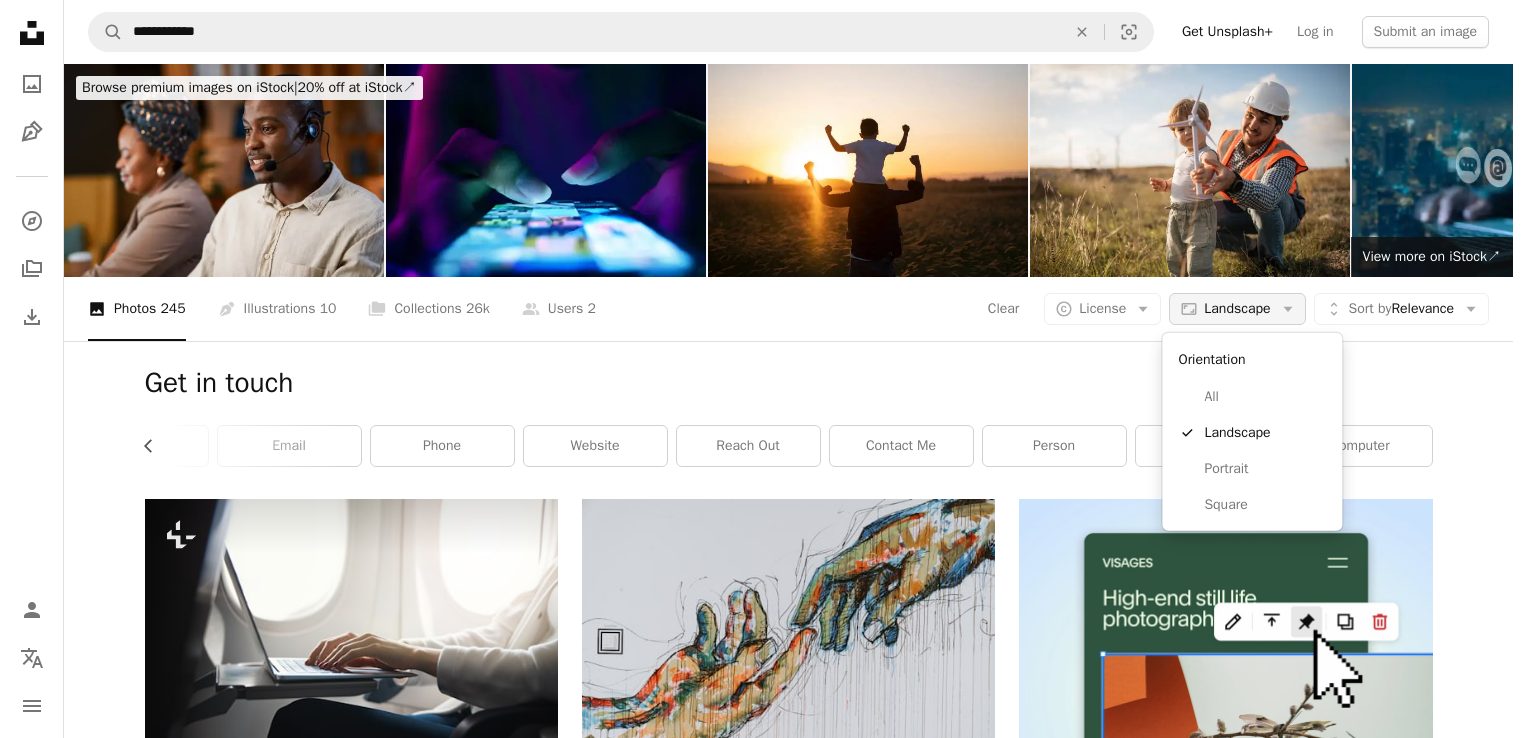 click on "Arrow down" 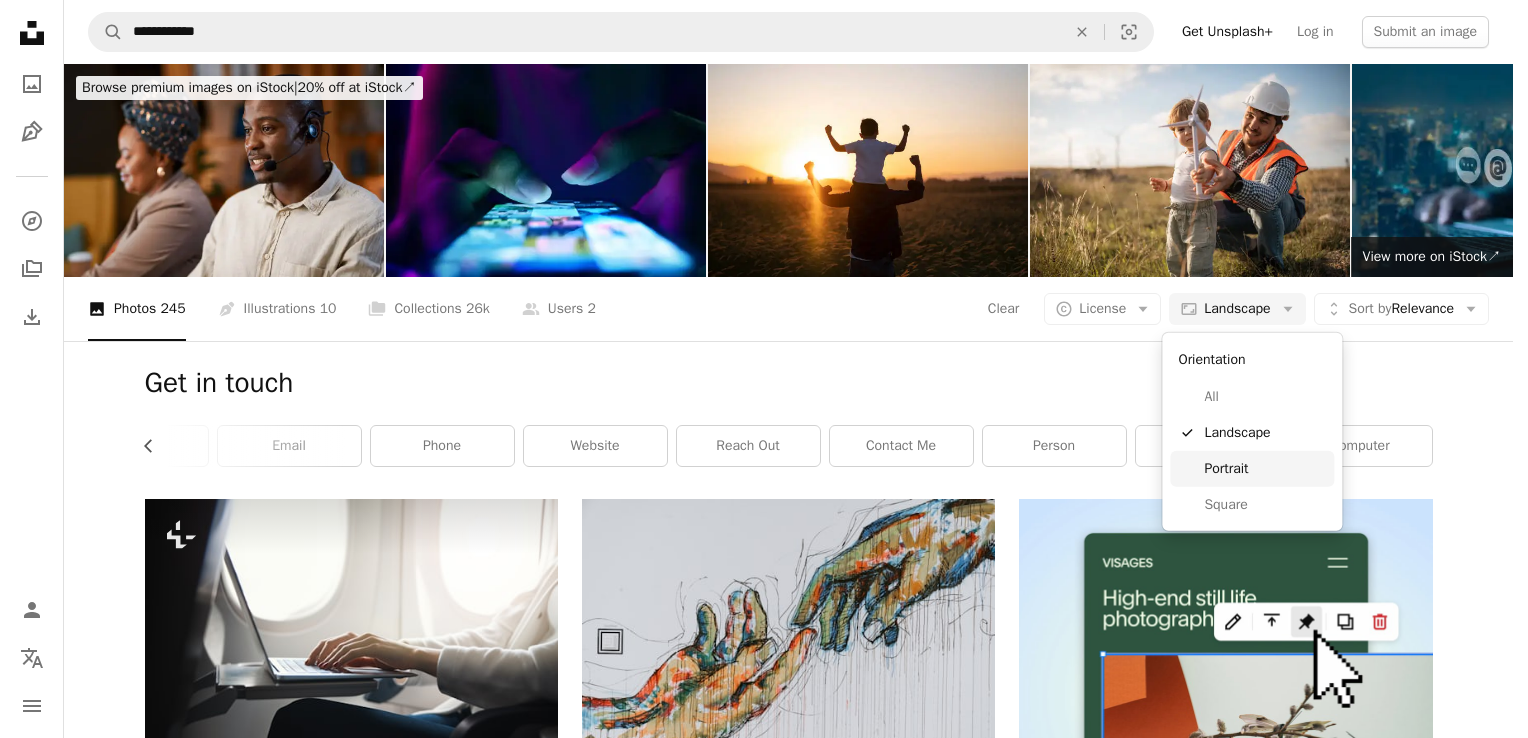 click on "Portrait" at bounding box center [1265, 469] 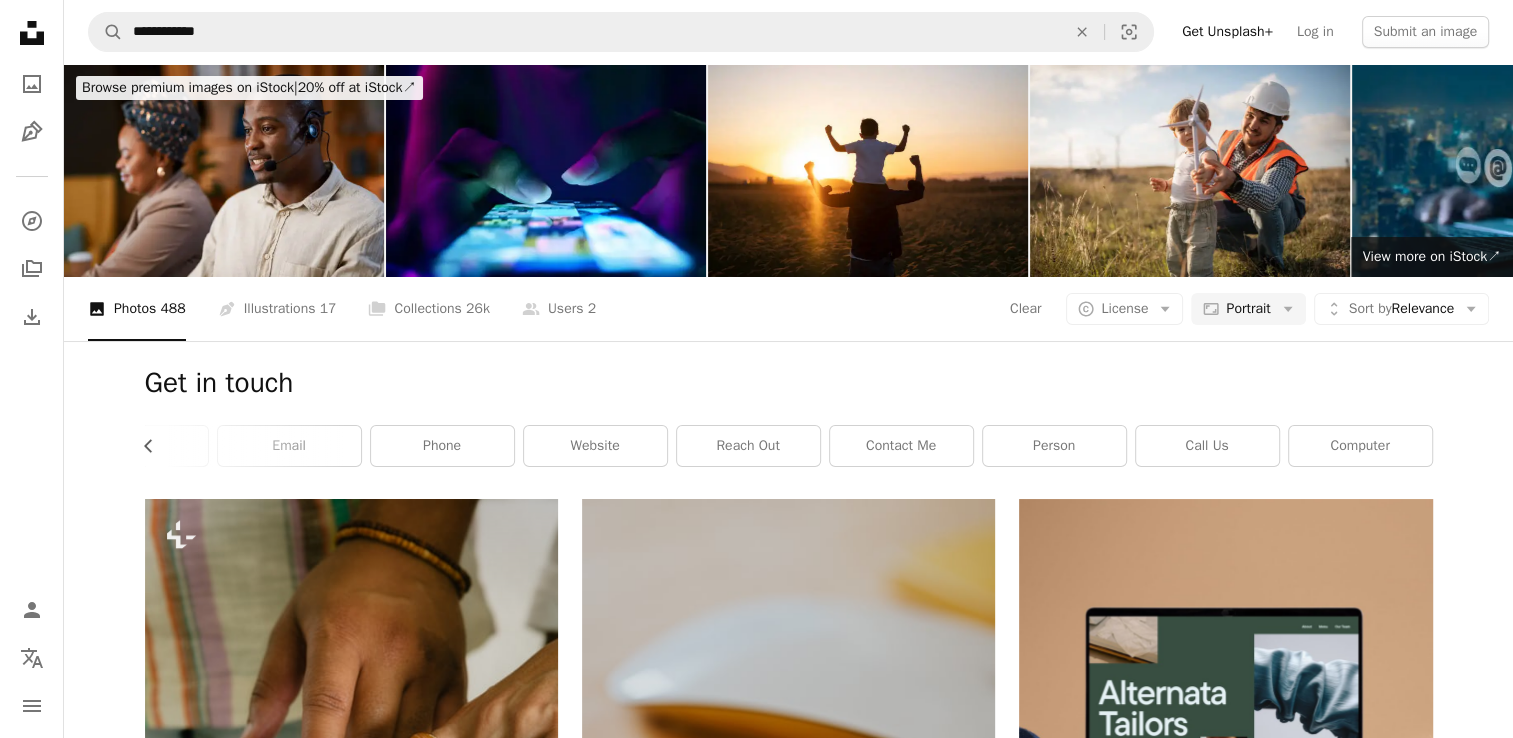 scroll, scrollTop: 1655, scrollLeft: 0, axis: vertical 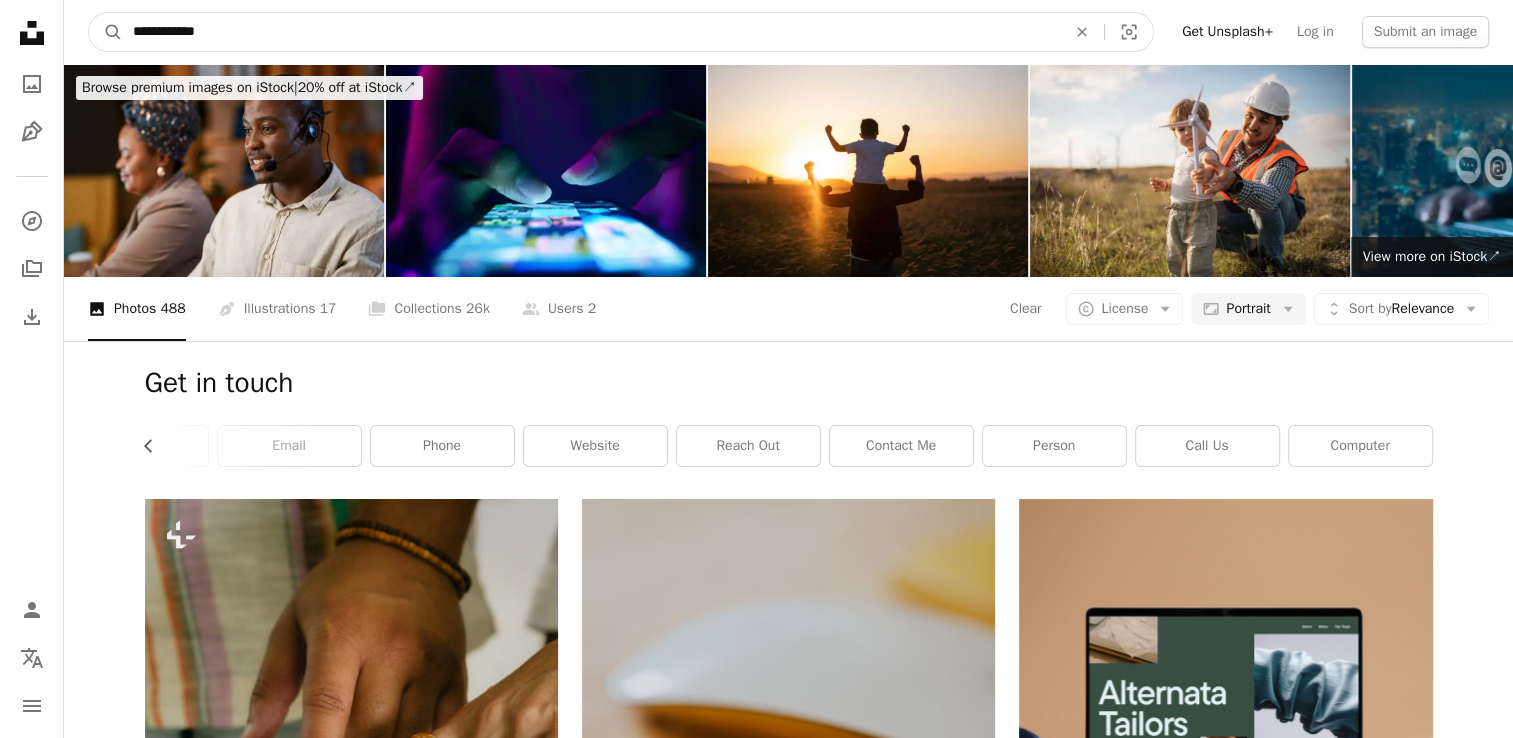 click on "**********" at bounding box center [591, 32] 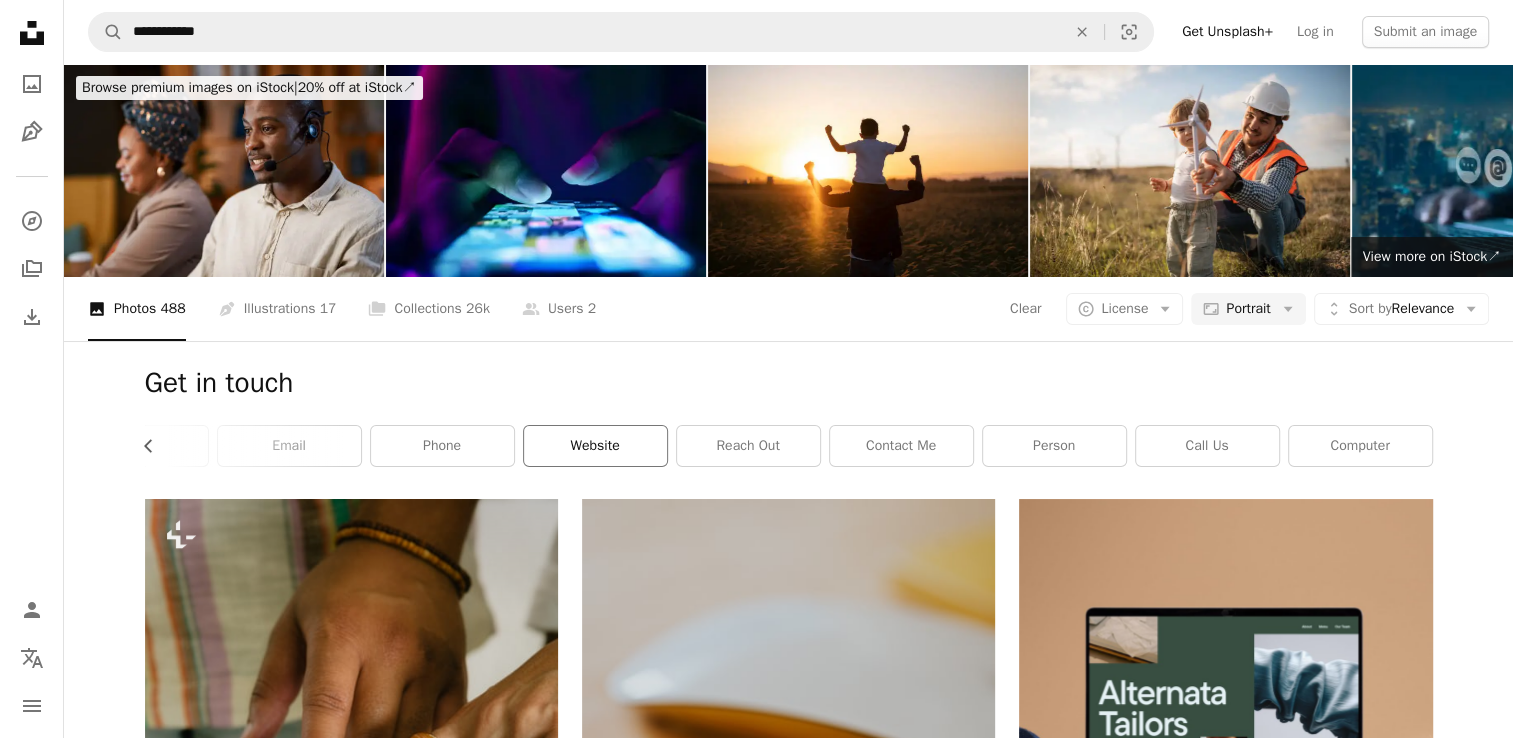 click on "website" at bounding box center (595, 446) 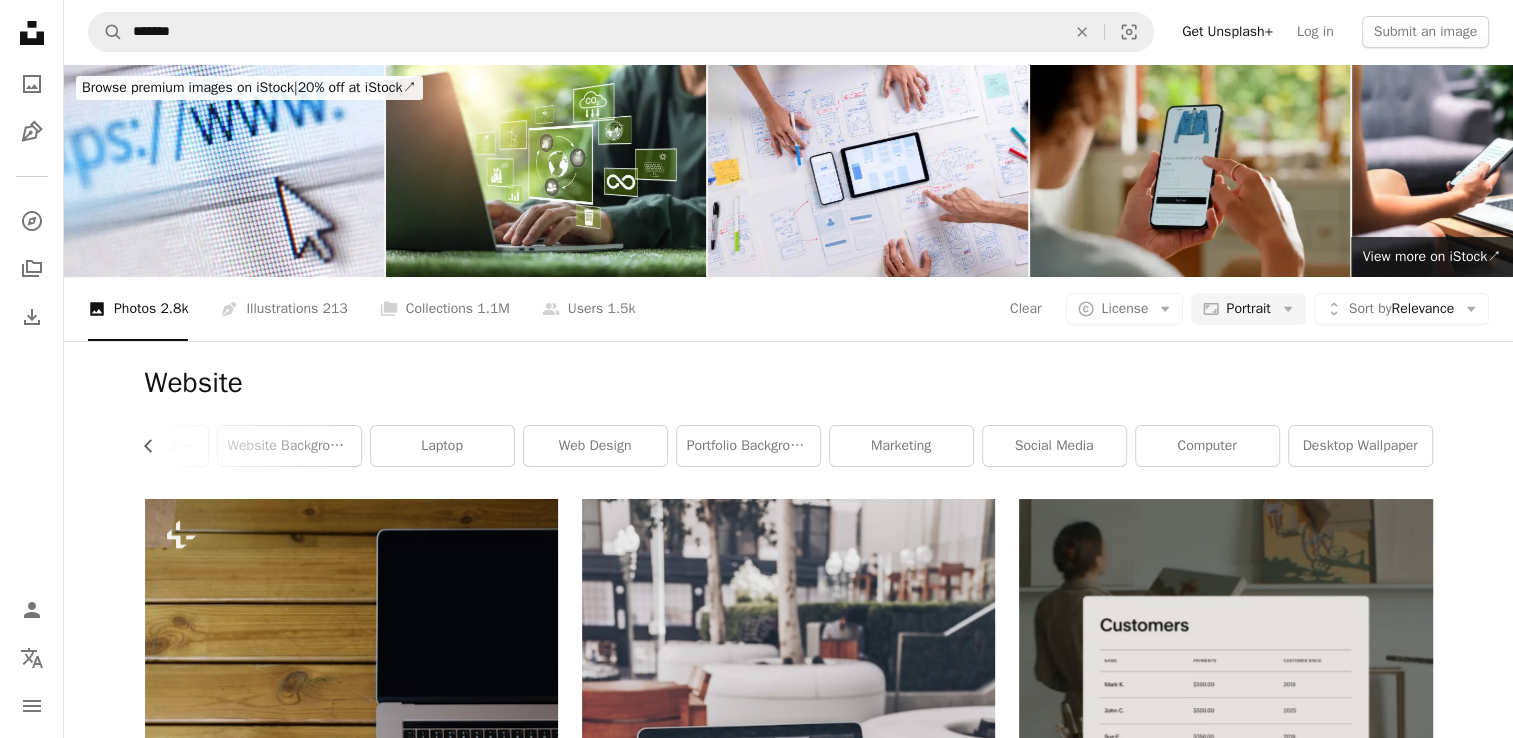 scroll, scrollTop: 336, scrollLeft: 0, axis: vertical 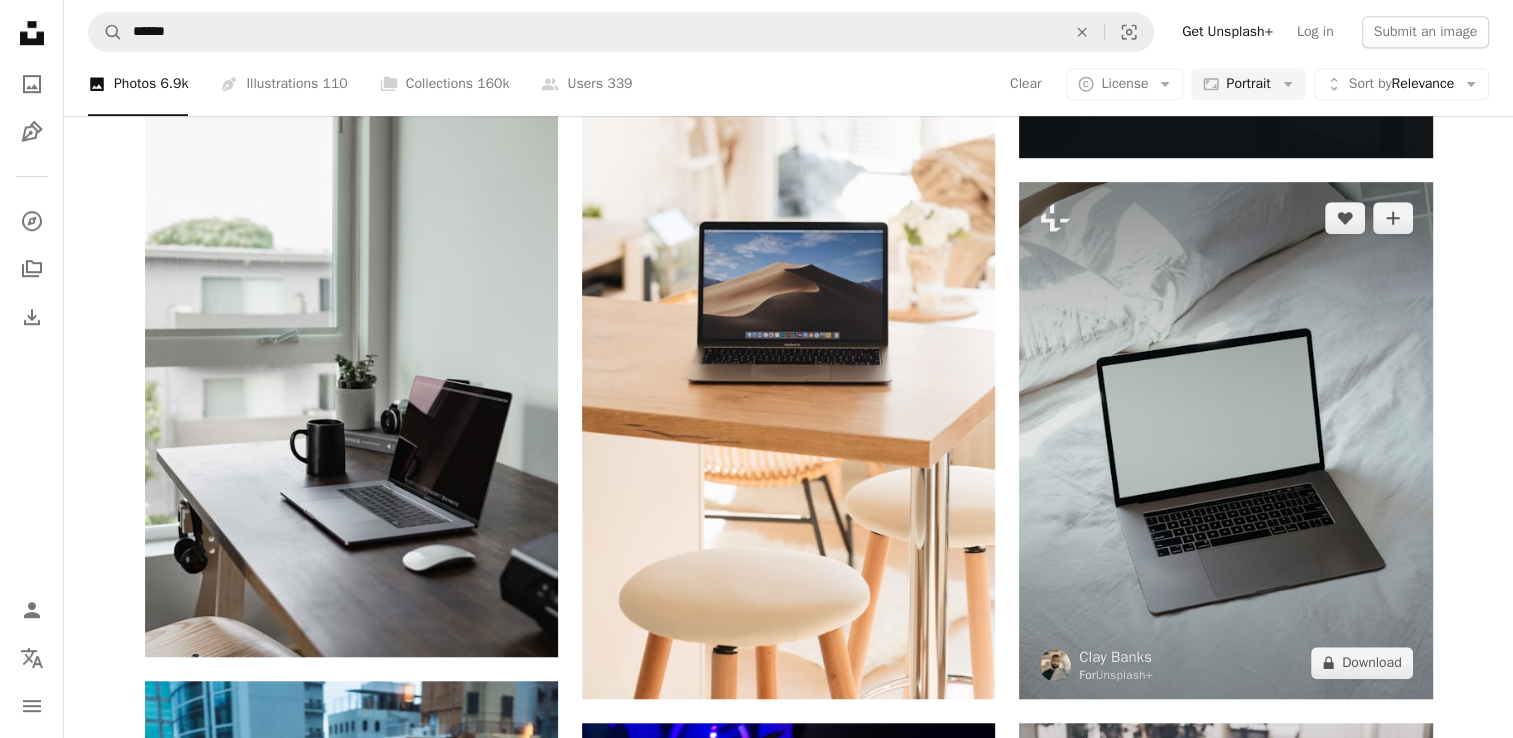 click at bounding box center [1225, 440] 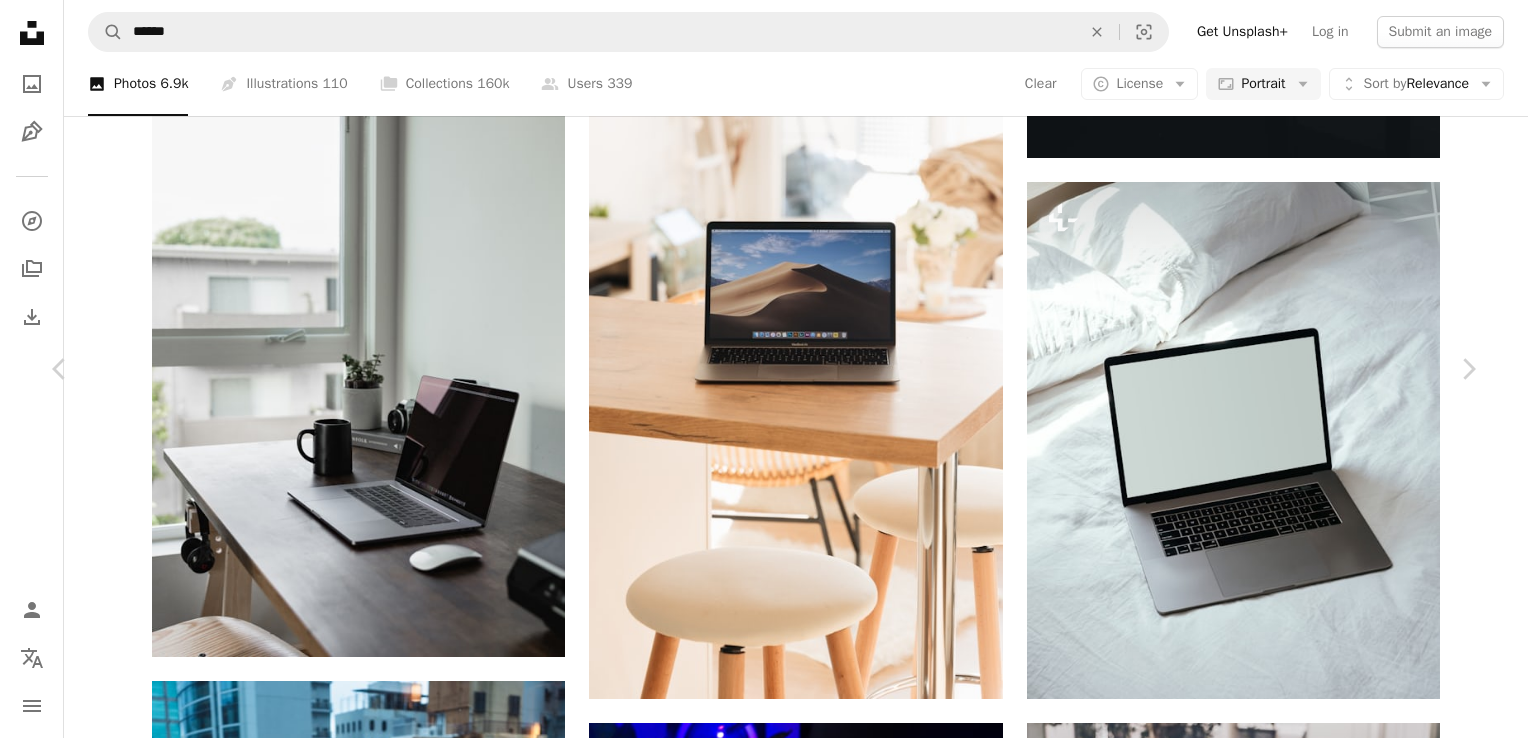 click on "An X shape" at bounding box center (20, 20) 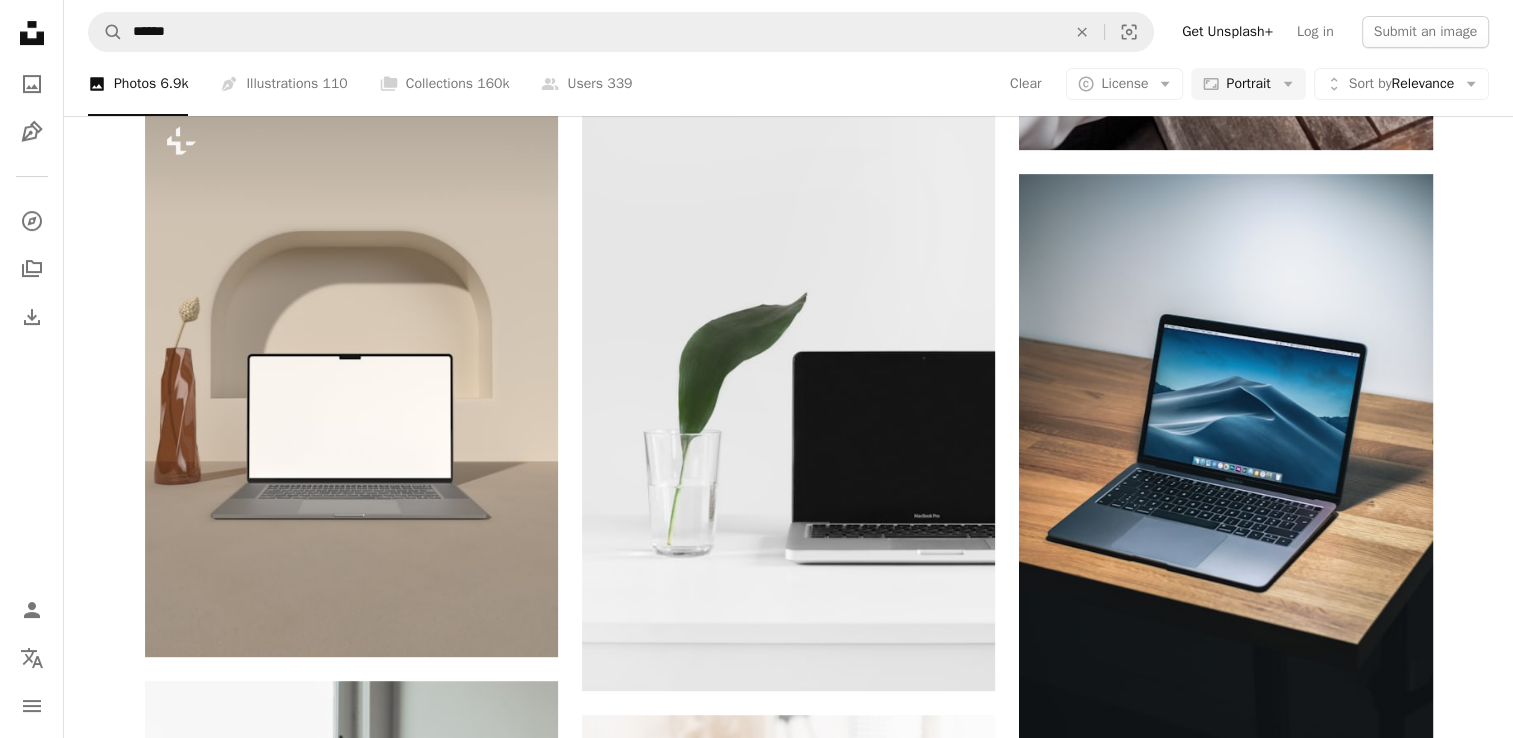 scroll, scrollTop: 788, scrollLeft: 0, axis: vertical 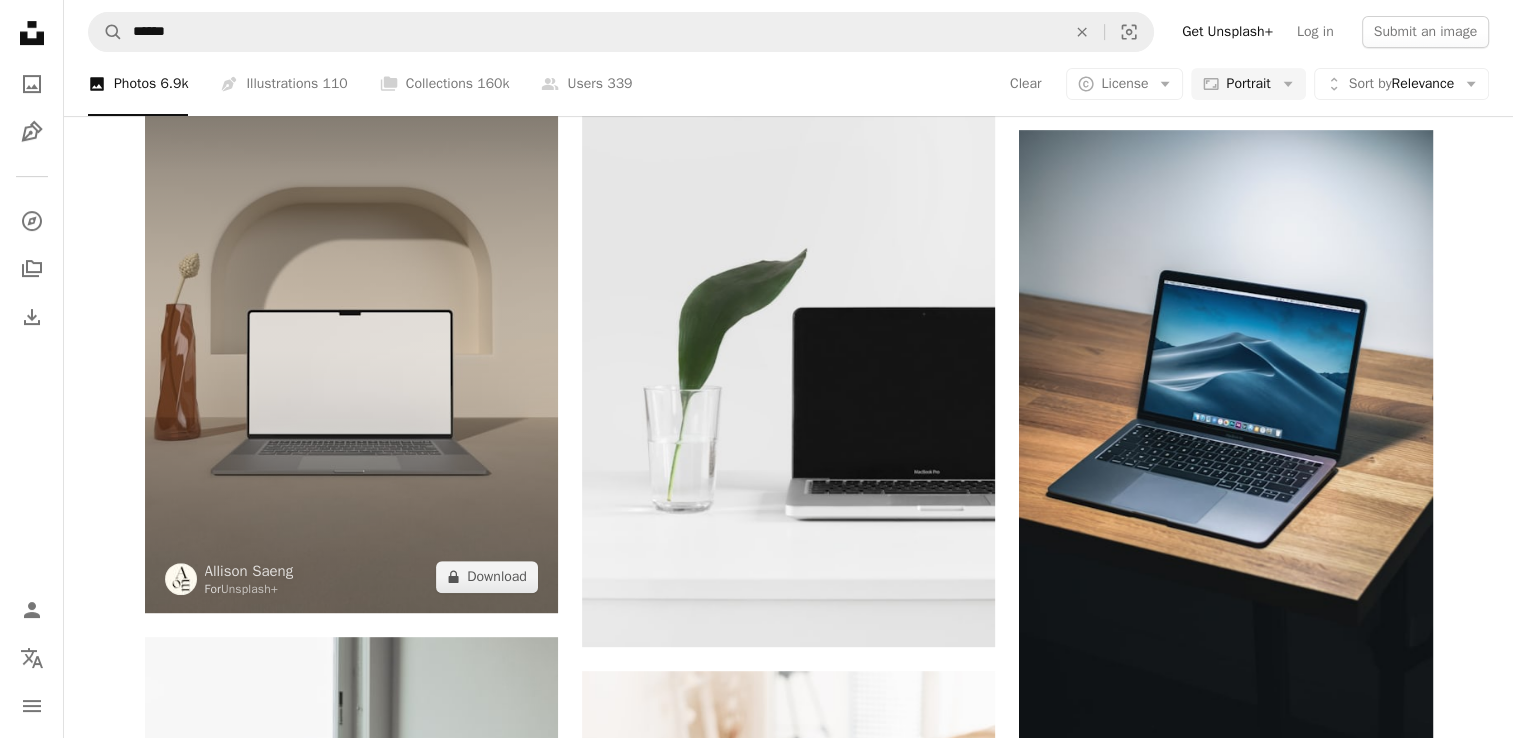 click at bounding box center [351, 336] 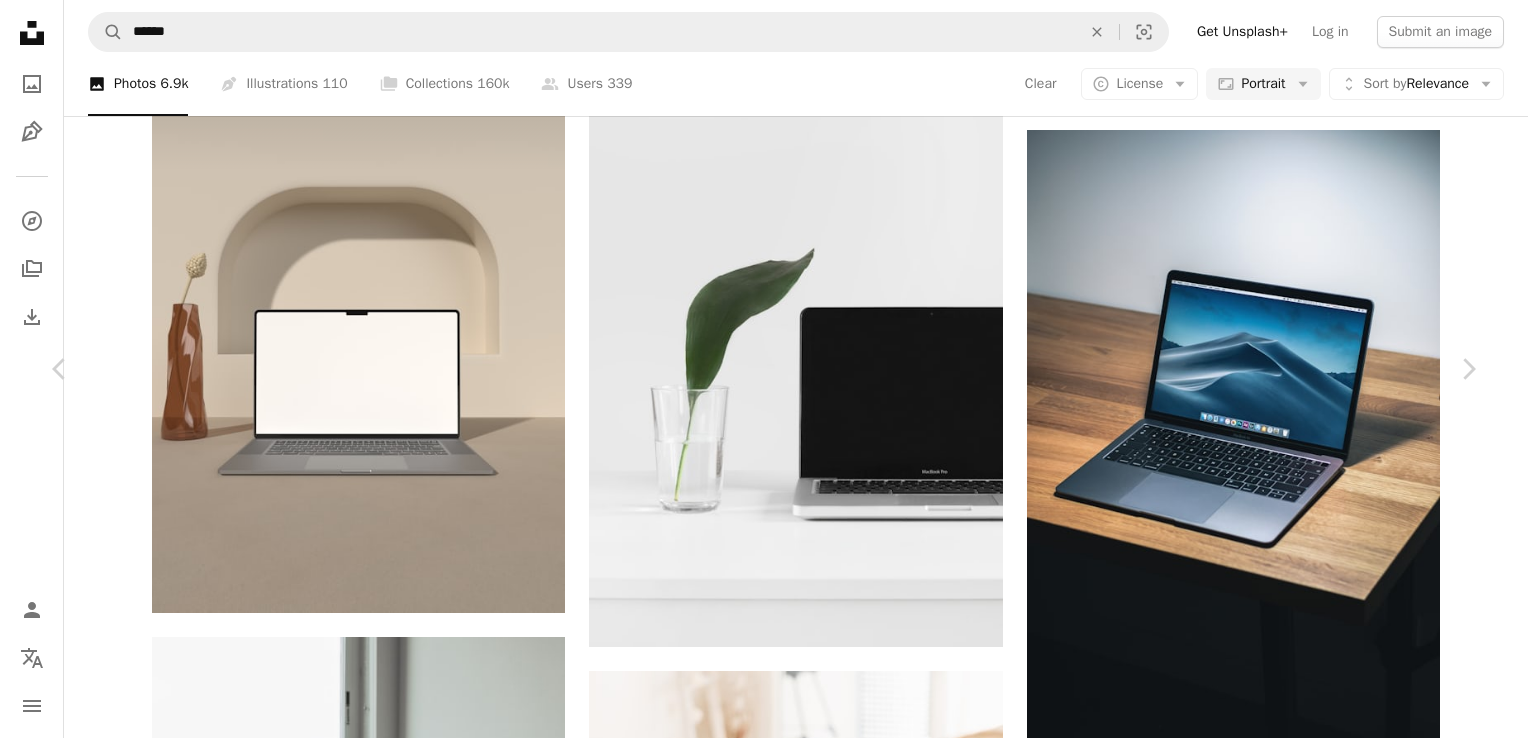 click on "A lock   Download" at bounding box center (1317, 11897) 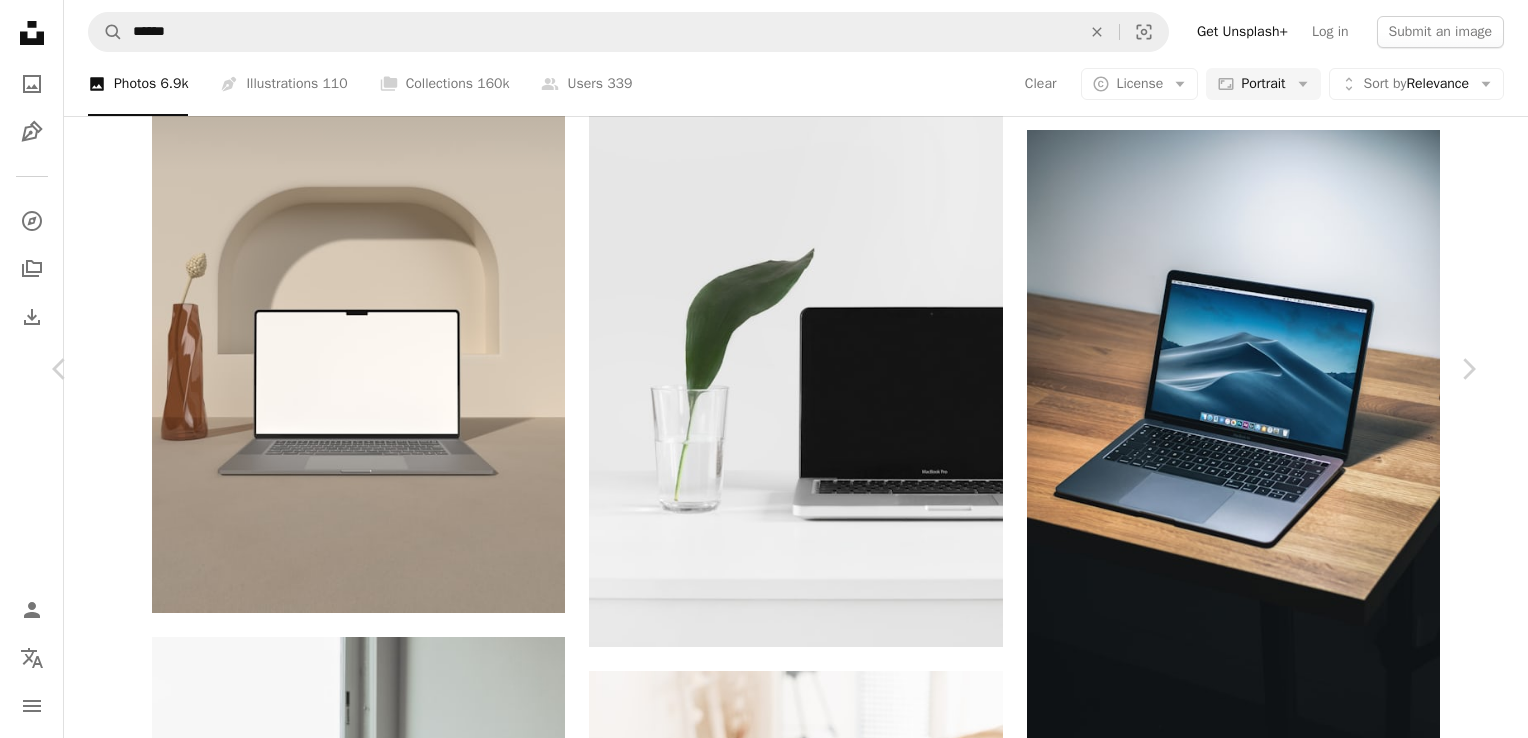 click on "Get  Unsplash+" at bounding box center [907, 12363] 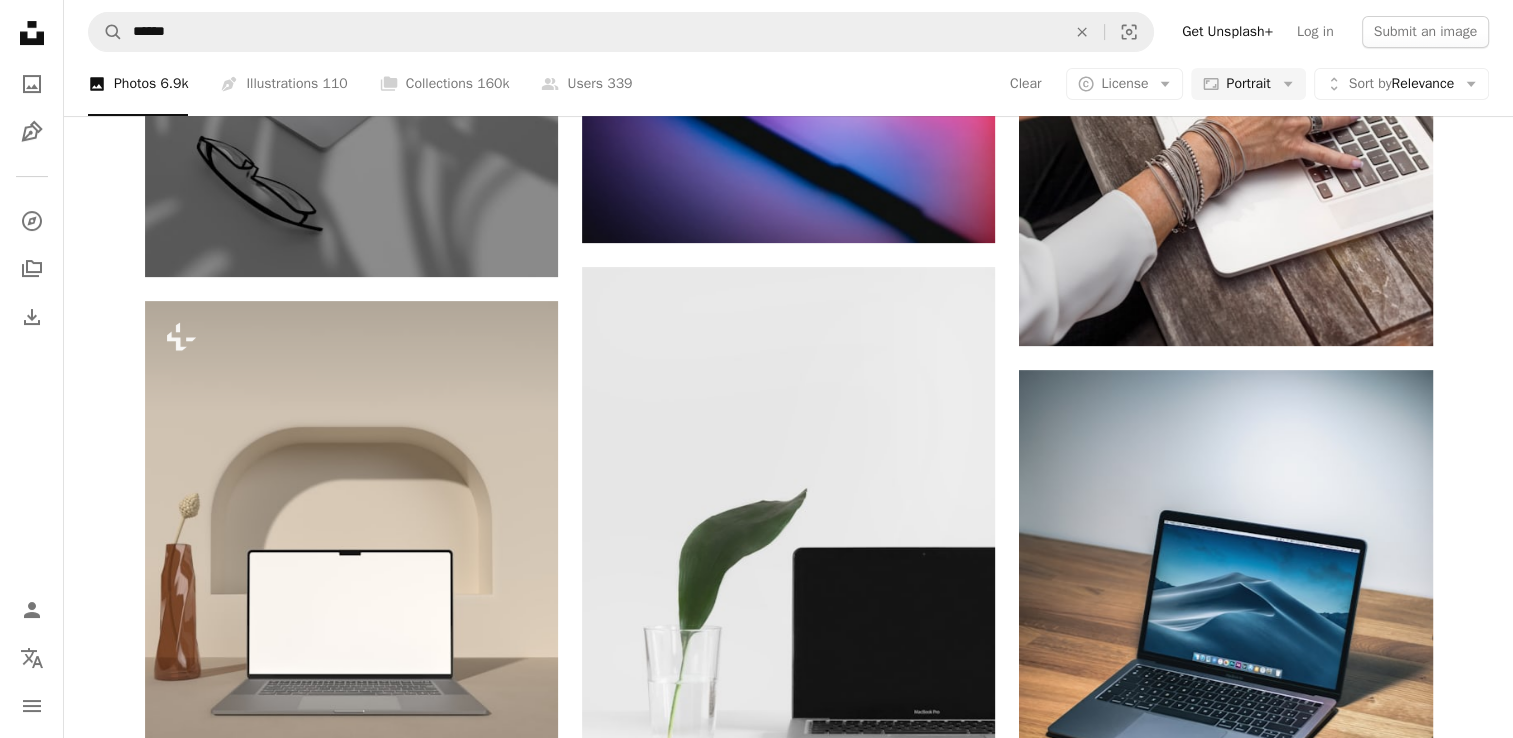 scroll, scrollTop: 532, scrollLeft: 0, axis: vertical 